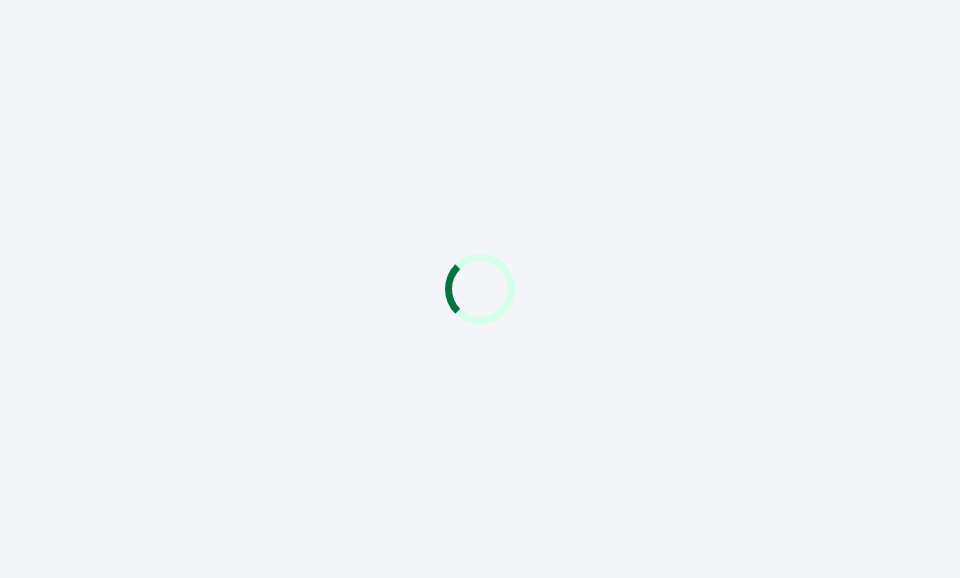 scroll, scrollTop: 0, scrollLeft: 0, axis: both 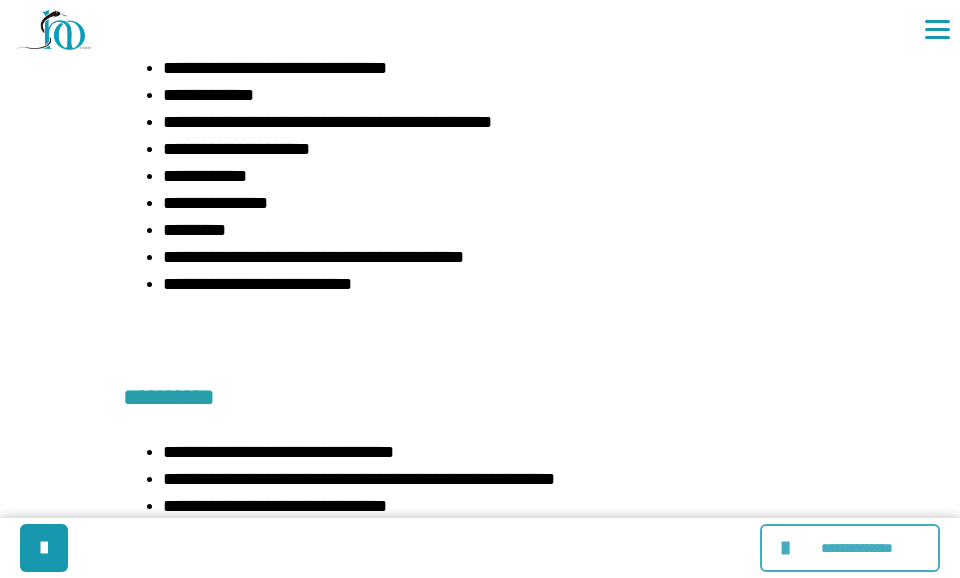click on "**********" at bounding box center (856, 548) 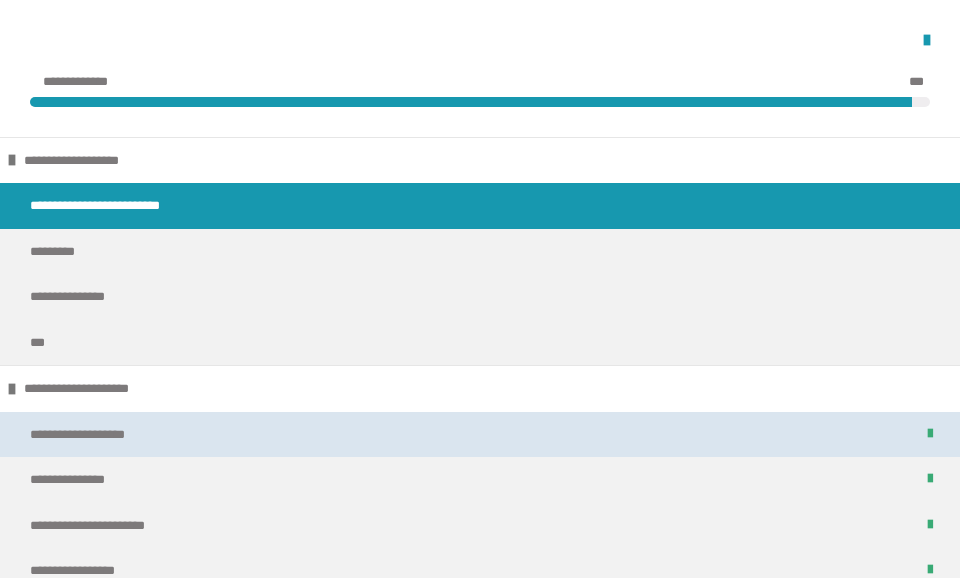 click on "**********" at bounding box center [480, 435] 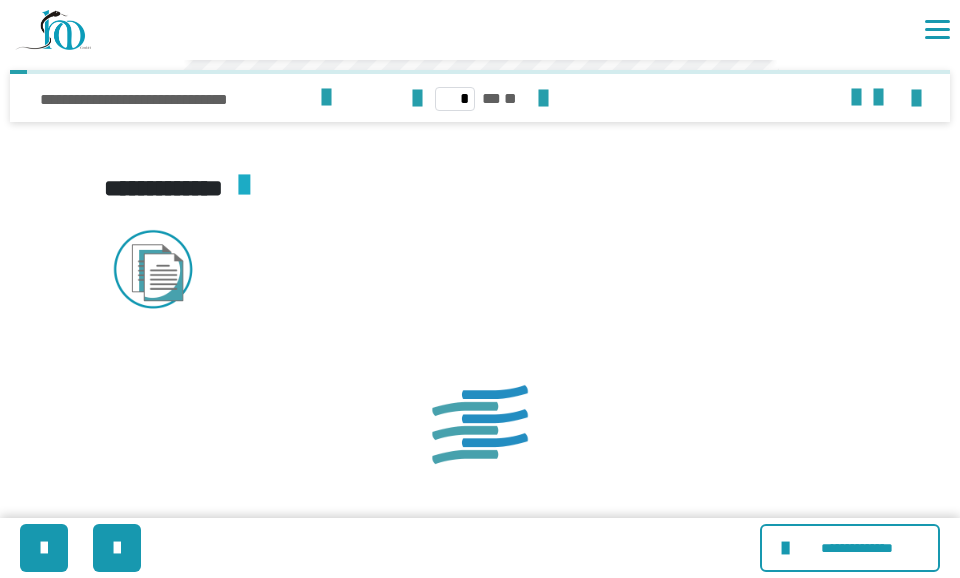 scroll, scrollTop: 3197, scrollLeft: 0, axis: vertical 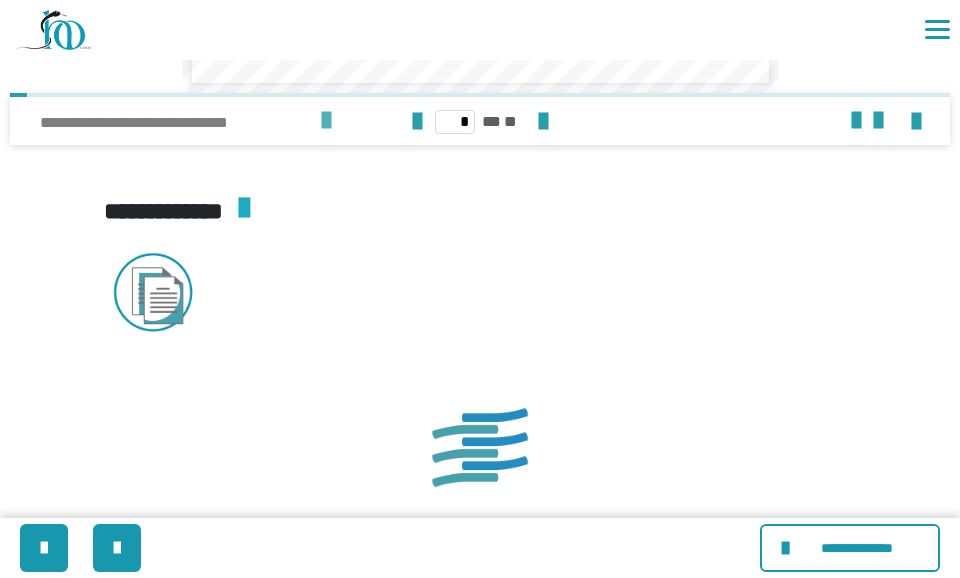 click at bounding box center (326, 121) 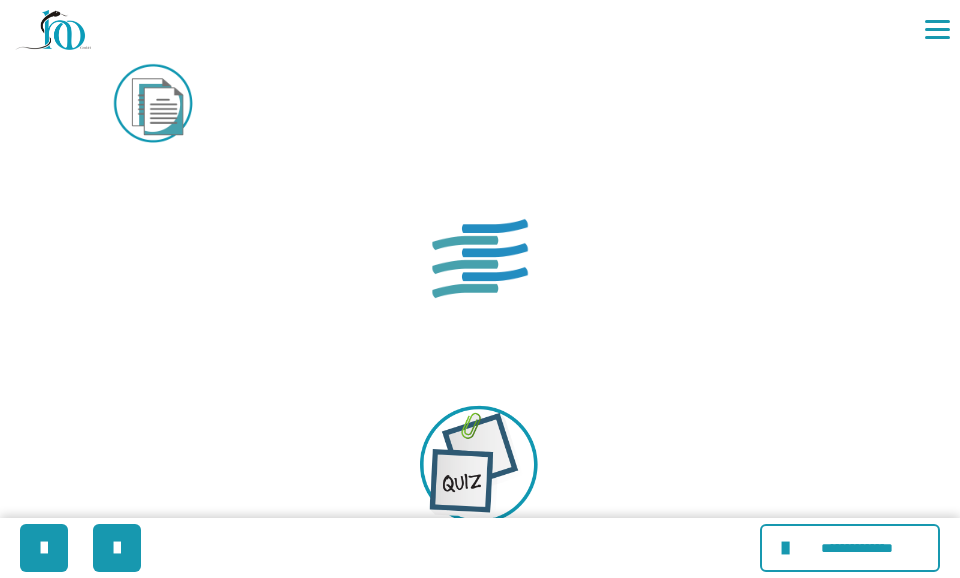 scroll, scrollTop: 3444, scrollLeft: 0, axis: vertical 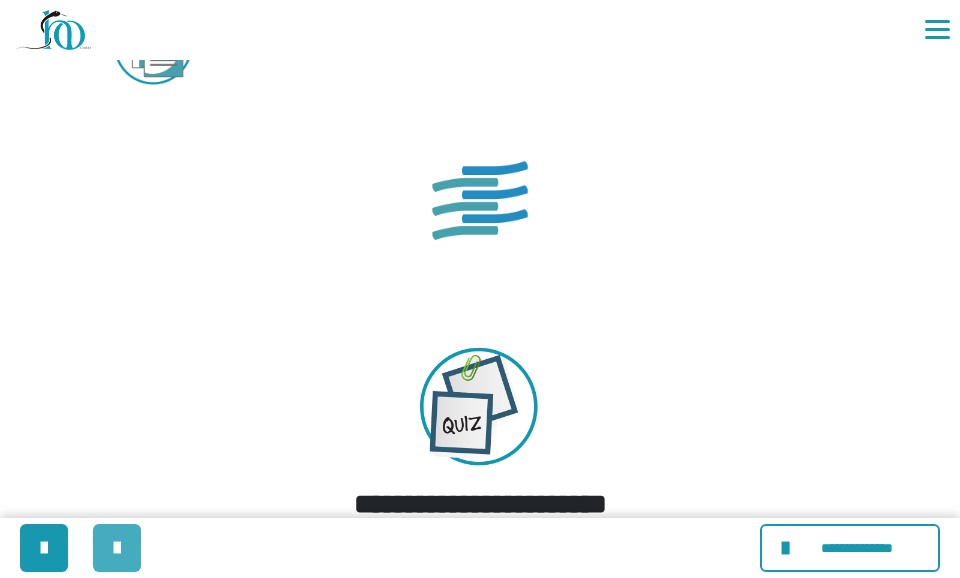 click at bounding box center [117, 548] 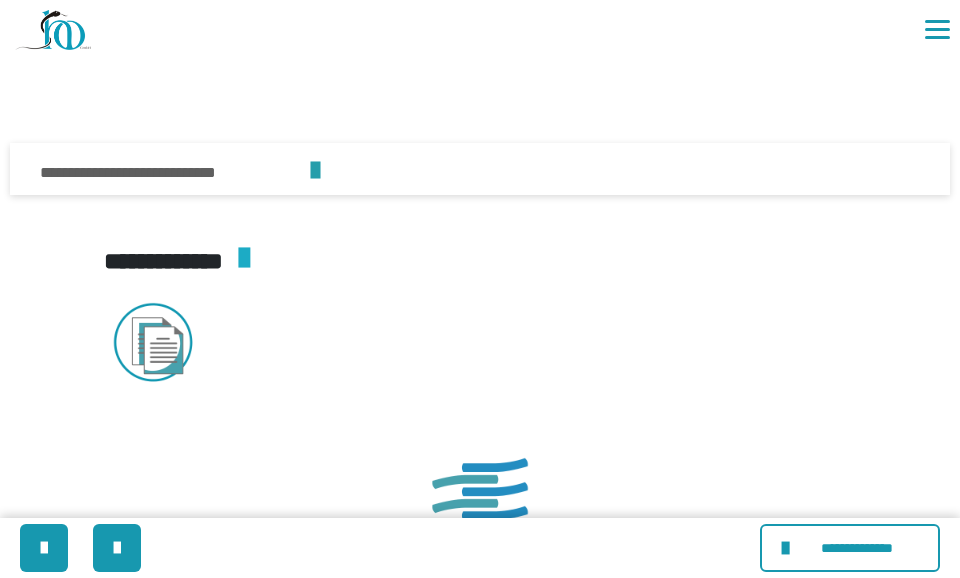 scroll, scrollTop: 3323, scrollLeft: 0, axis: vertical 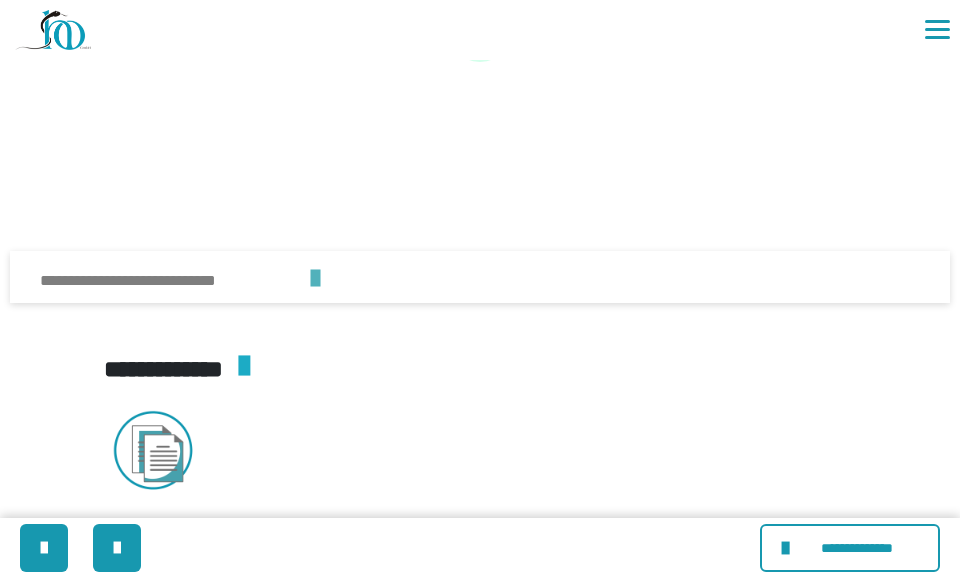 click at bounding box center [315, 279] 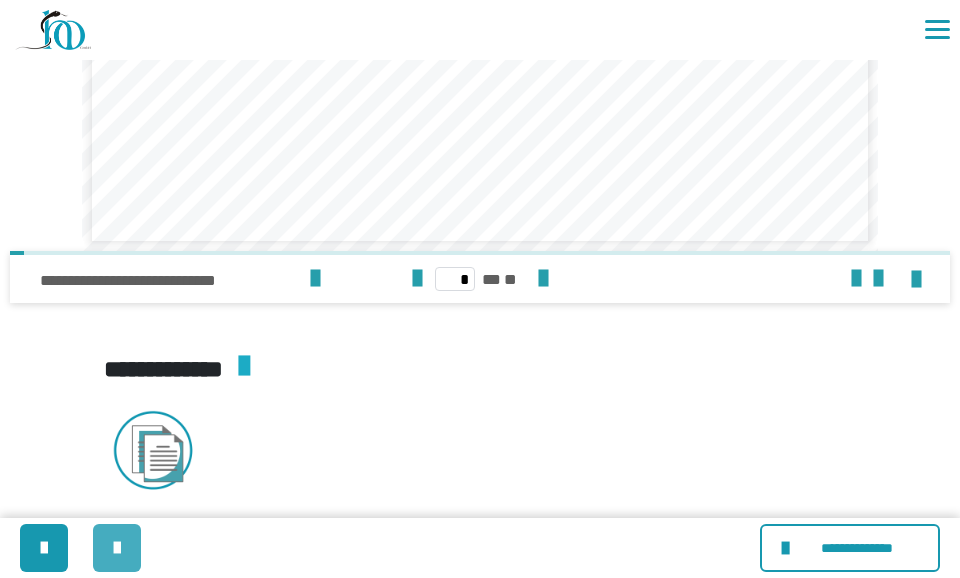 click at bounding box center [117, 548] 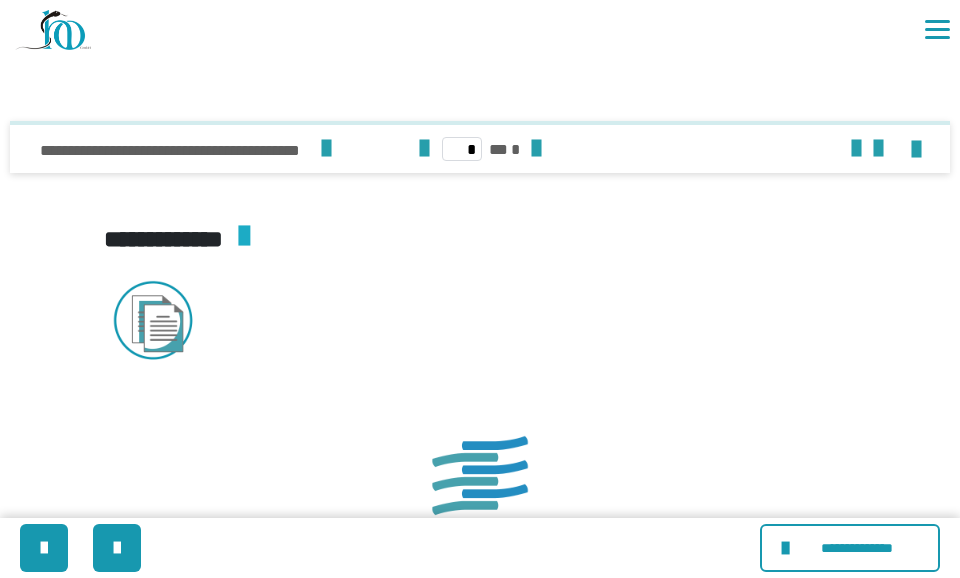 scroll, scrollTop: 2007, scrollLeft: 0, axis: vertical 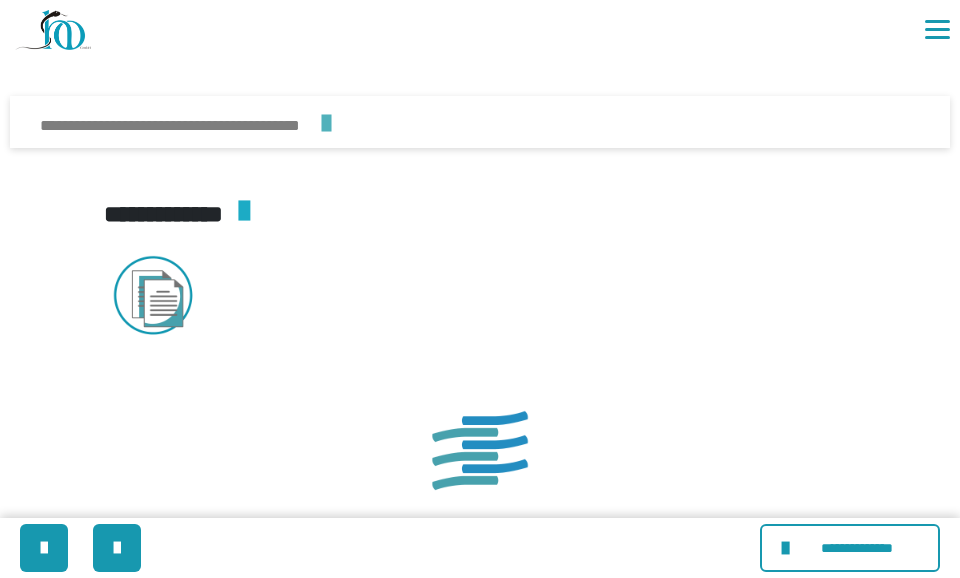 click at bounding box center (326, 124) 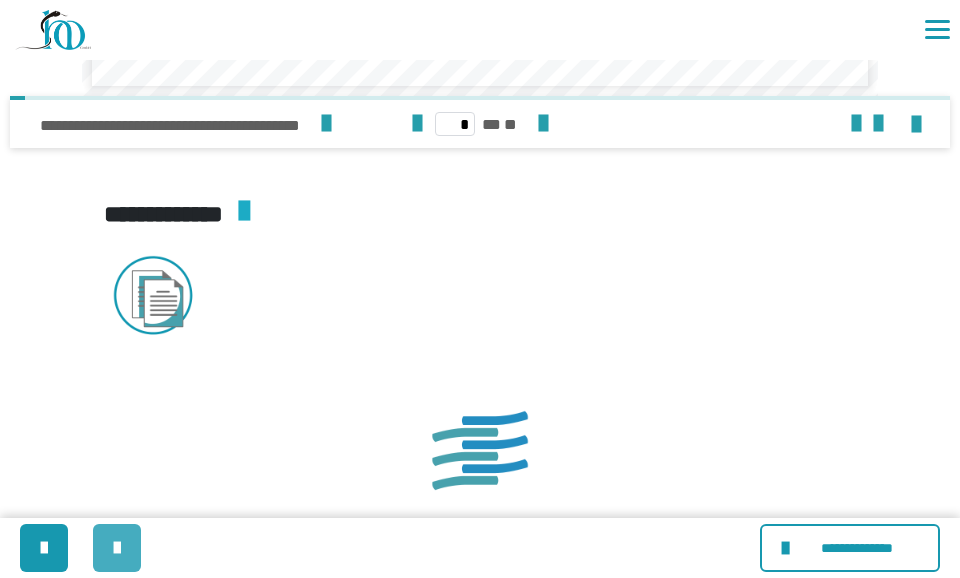 click at bounding box center (117, 548) 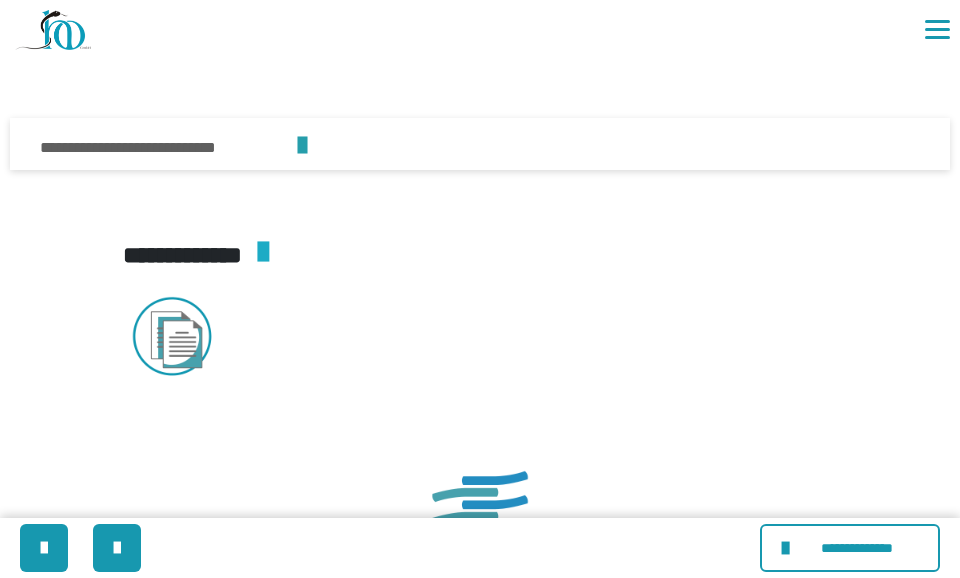 scroll, scrollTop: 3580, scrollLeft: 0, axis: vertical 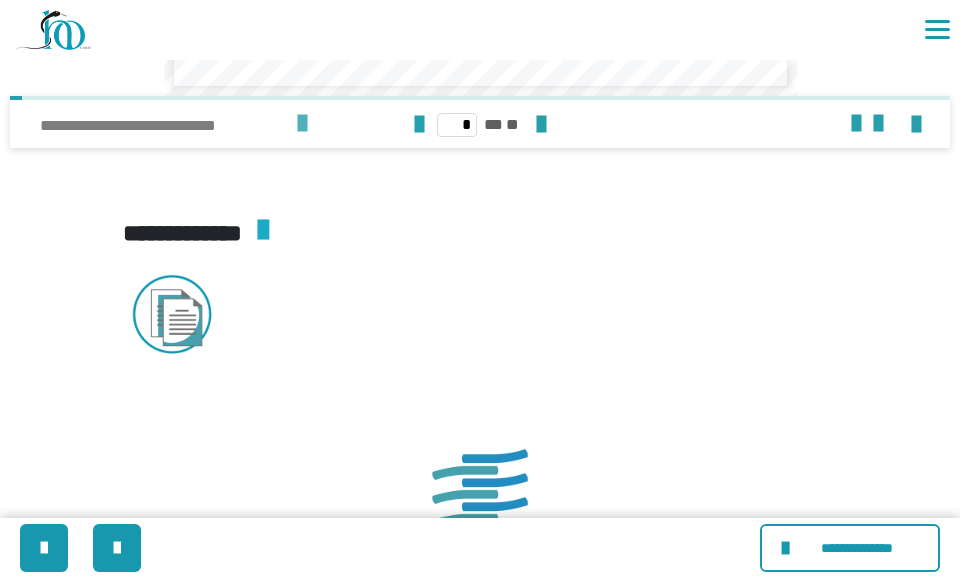 click at bounding box center [302, 124] 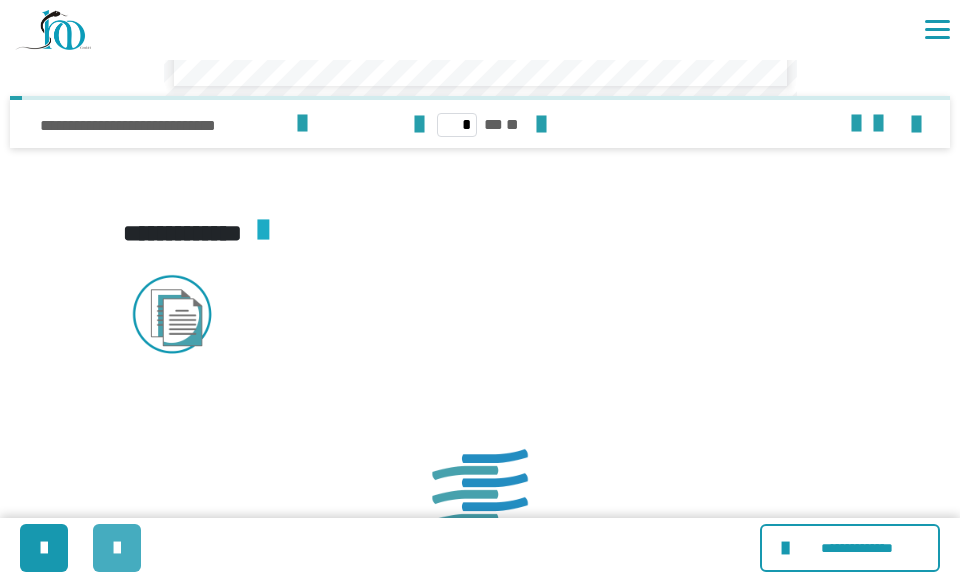 click at bounding box center (117, 548) 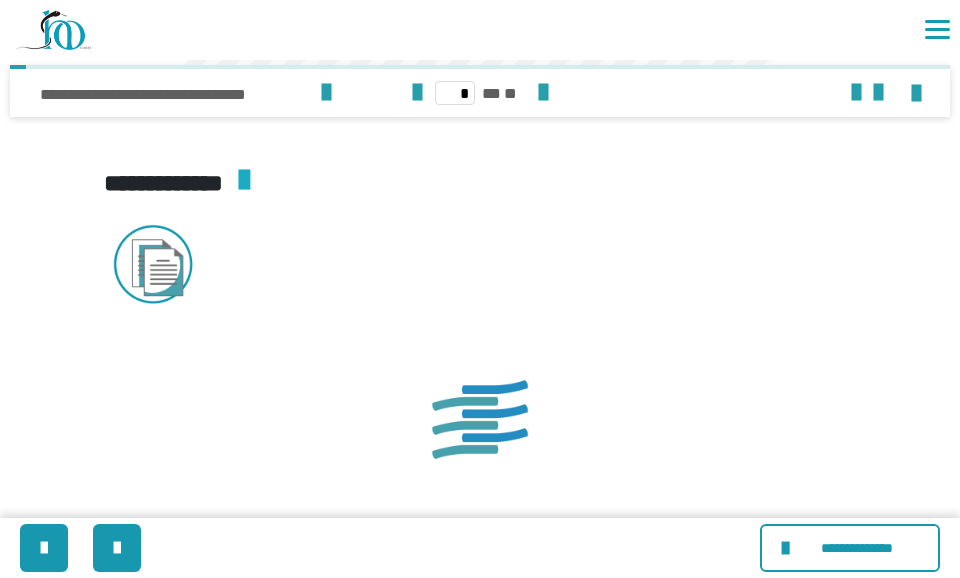 scroll, scrollTop: 2031, scrollLeft: 0, axis: vertical 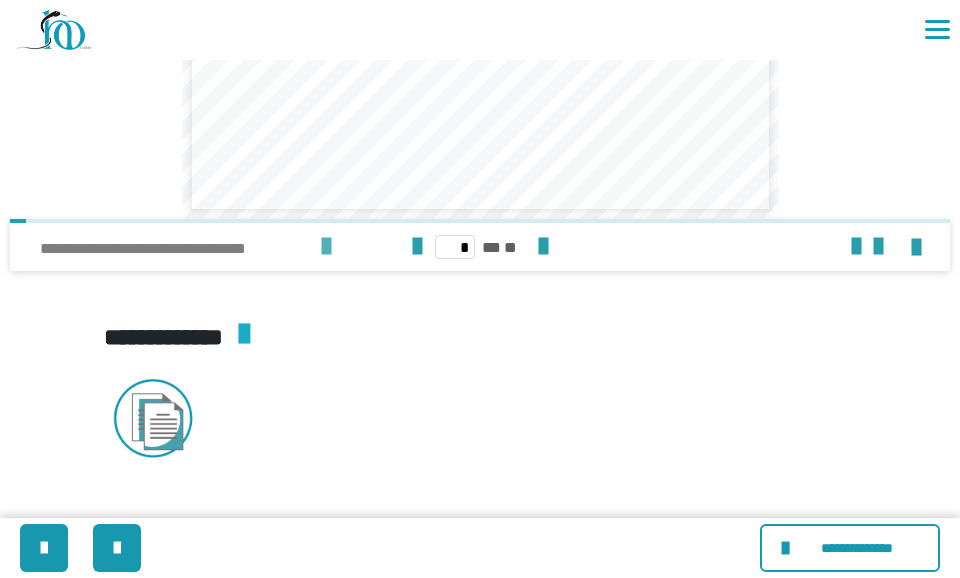 click at bounding box center (326, 247) 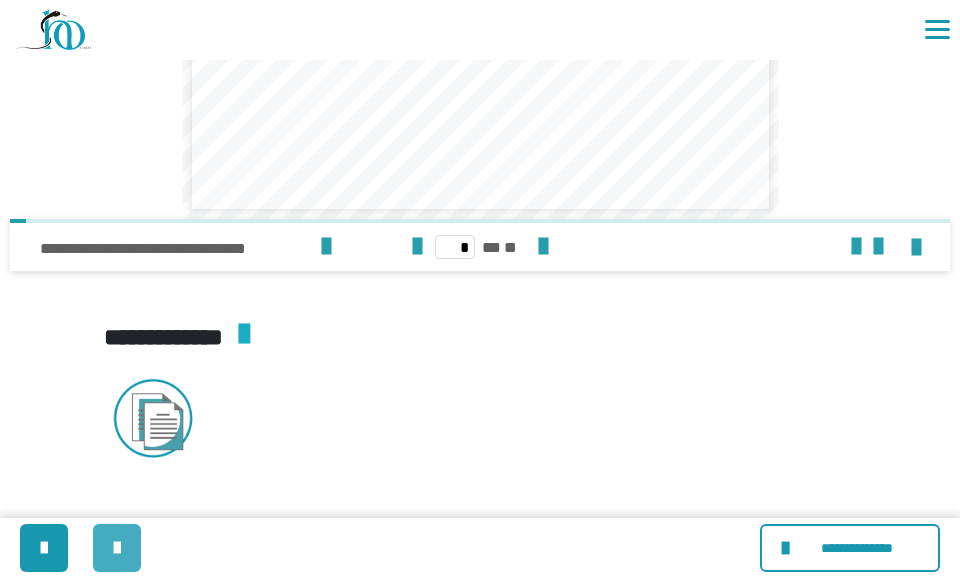 click at bounding box center [117, 548] 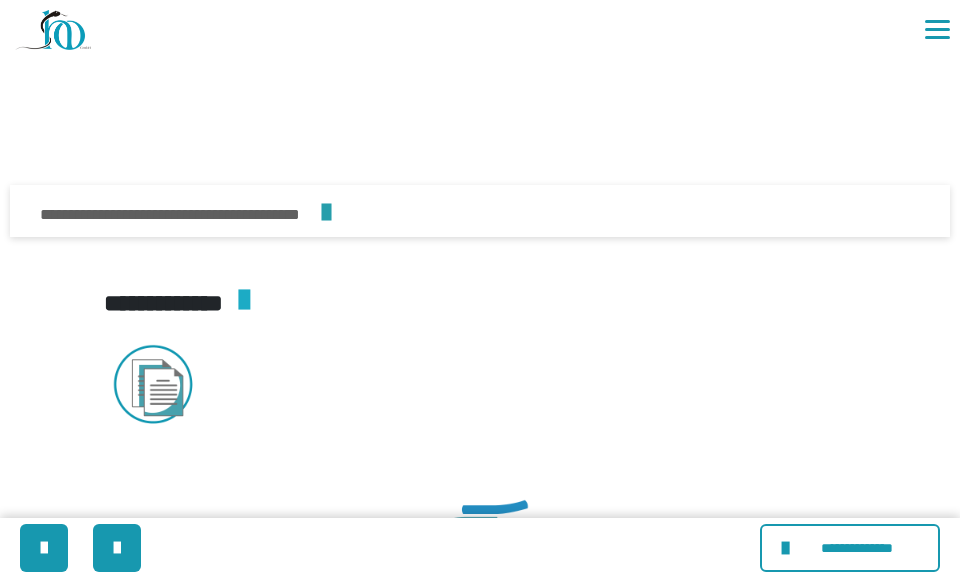 scroll, scrollTop: 1925, scrollLeft: 0, axis: vertical 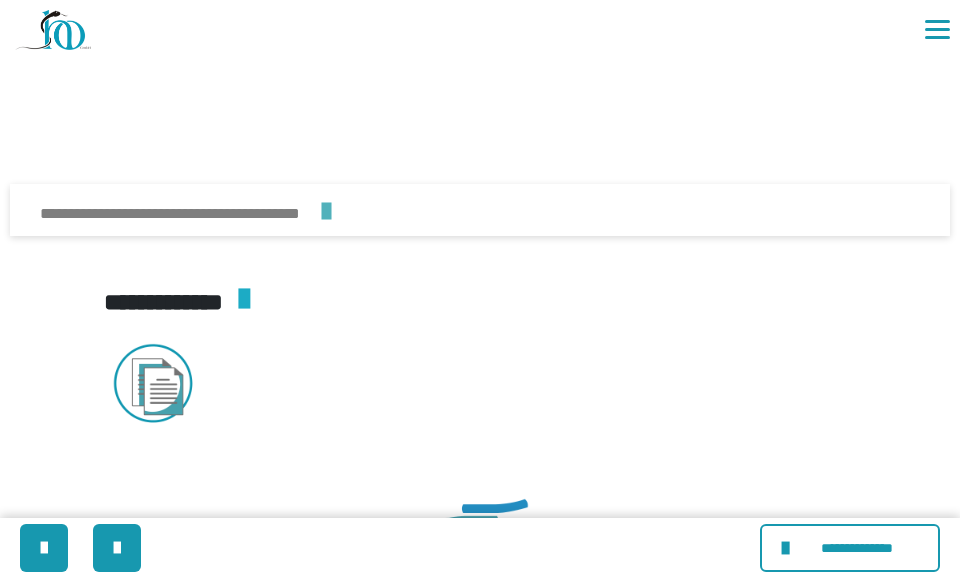 click at bounding box center [326, 212] 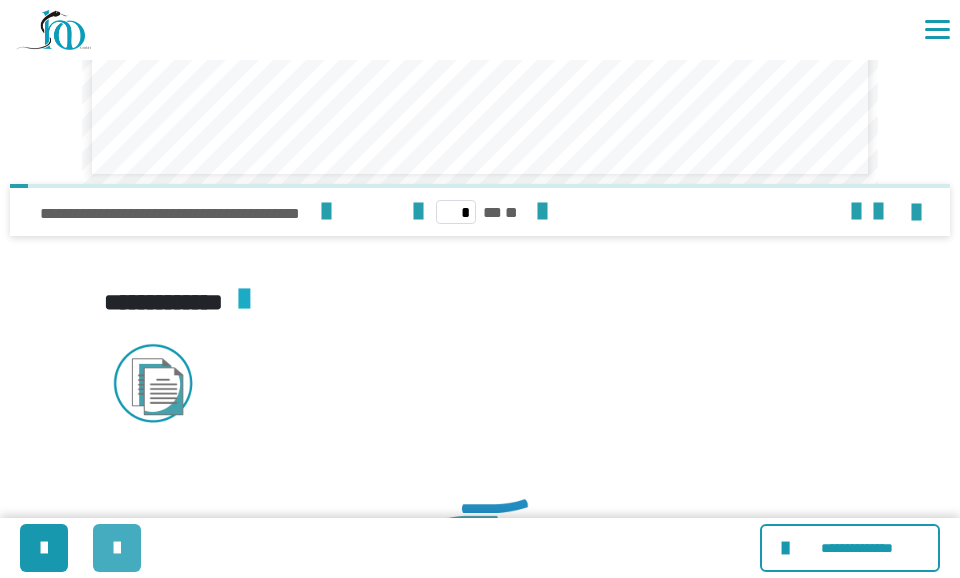 click at bounding box center (117, 548) 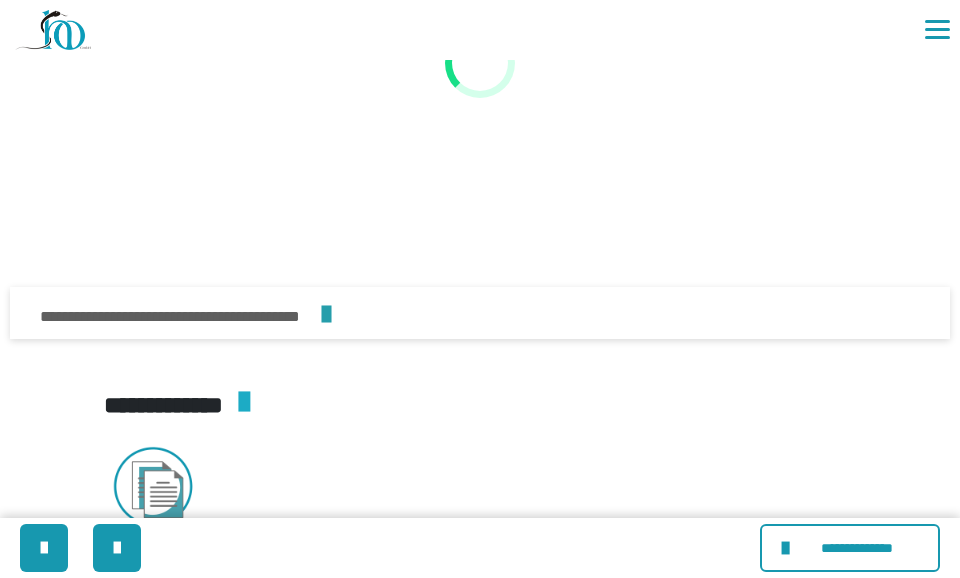 scroll, scrollTop: 1954, scrollLeft: 0, axis: vertical 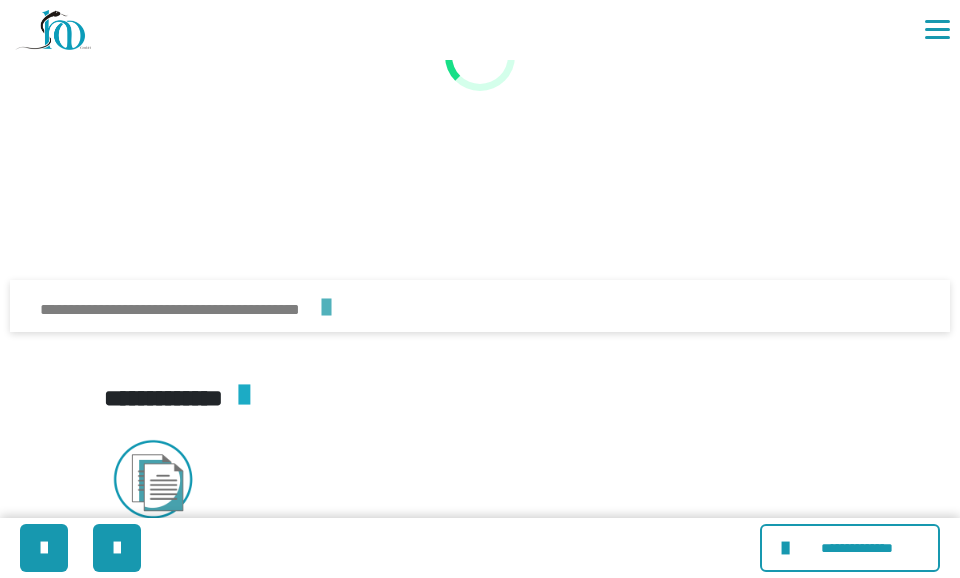click on "**********" at bounding box center (196, 308) 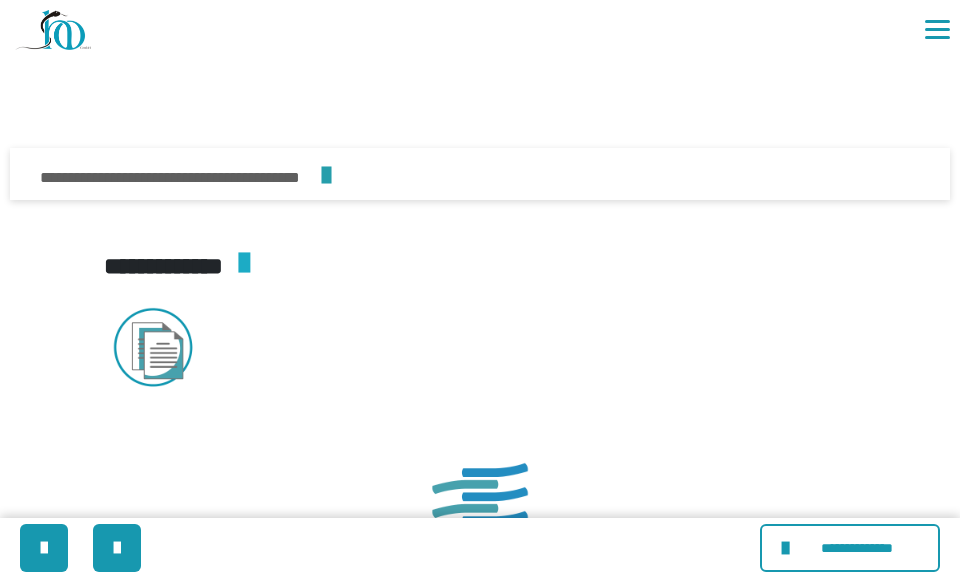 scroll, scrollTop: 2124, scrollLeft: 0, axis: vertical 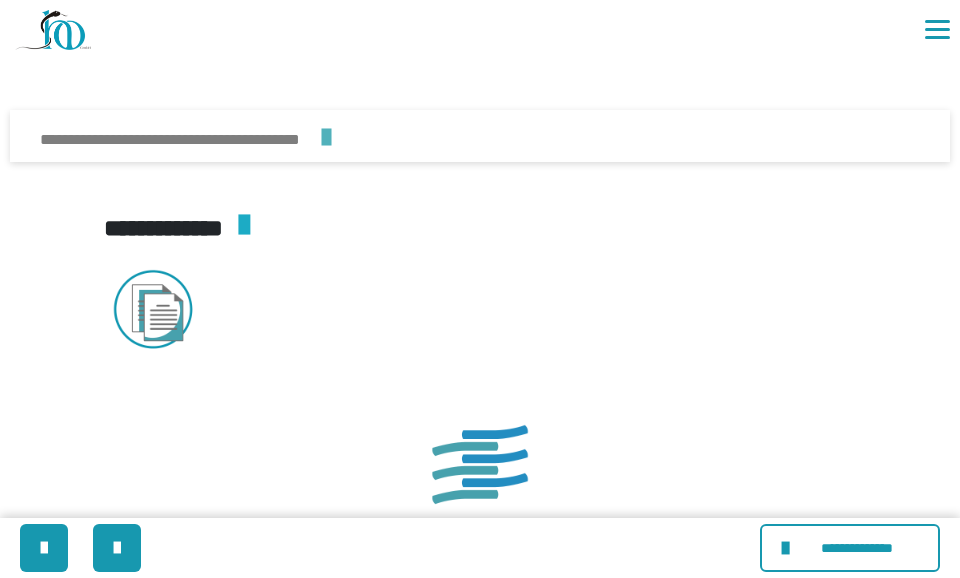 click at bounding box center (326, 138) 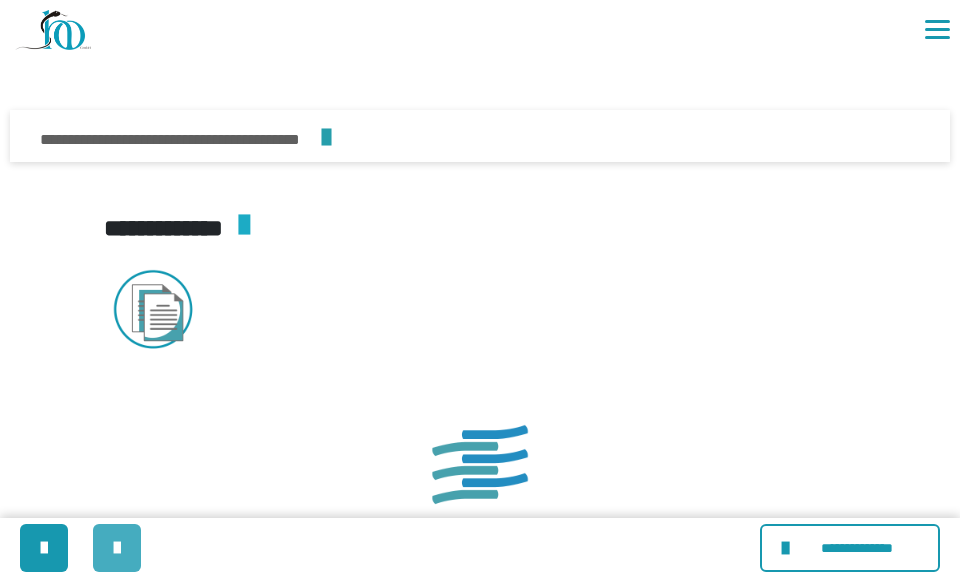 click at bounding box center [117, 548] 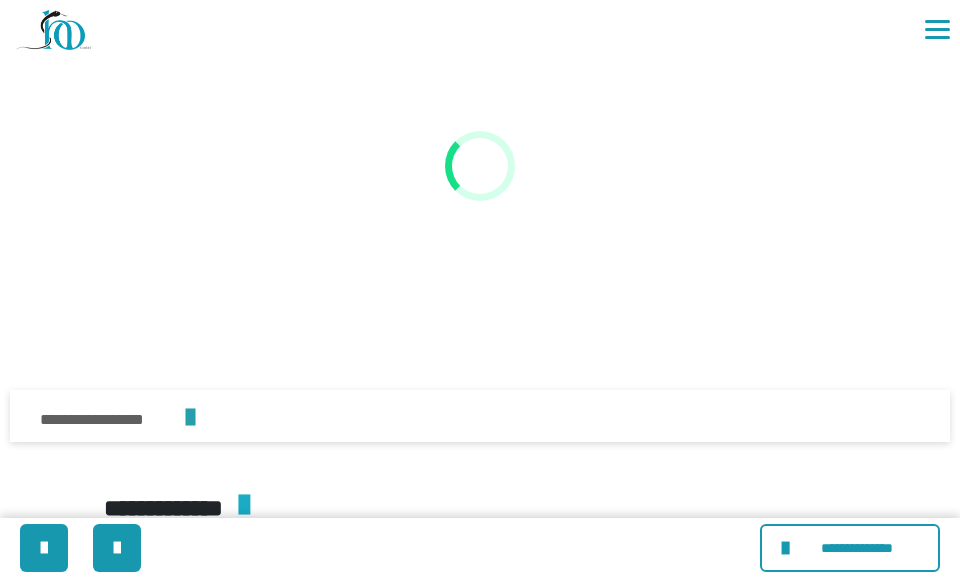 scroll, scrollTop: 3500, scrollLeft: 0, axis: vertical 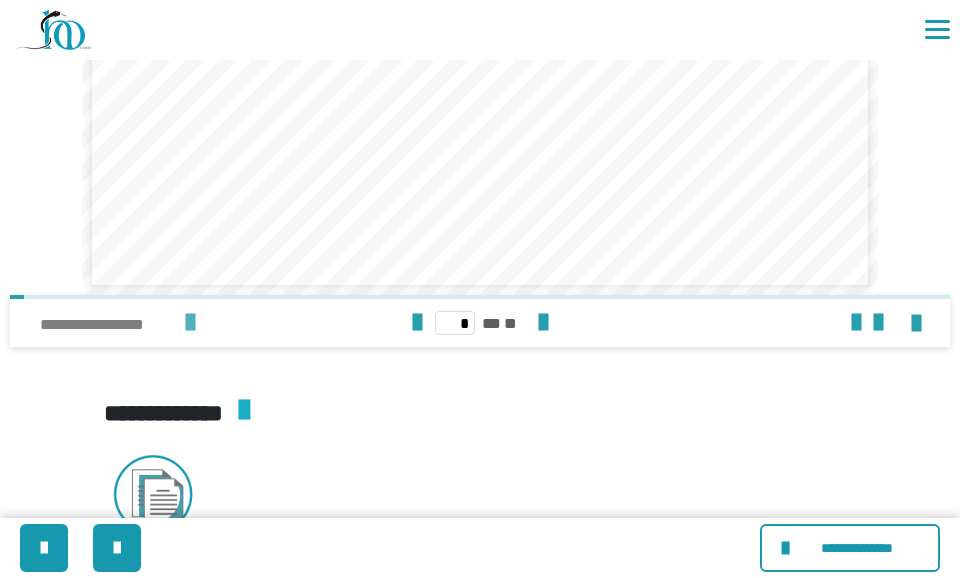 click at bounding box center [190, 323] 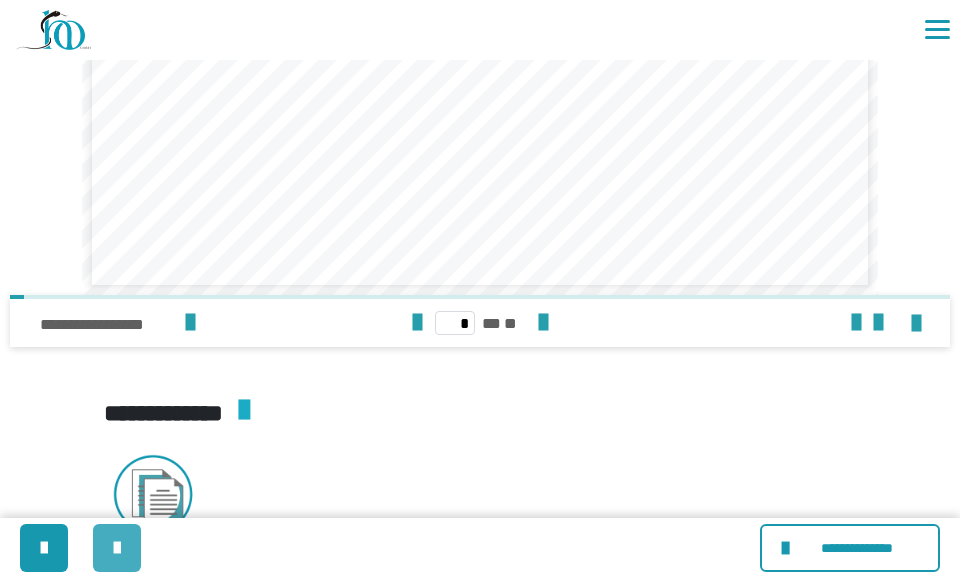 click at bounding box center (117, 548) 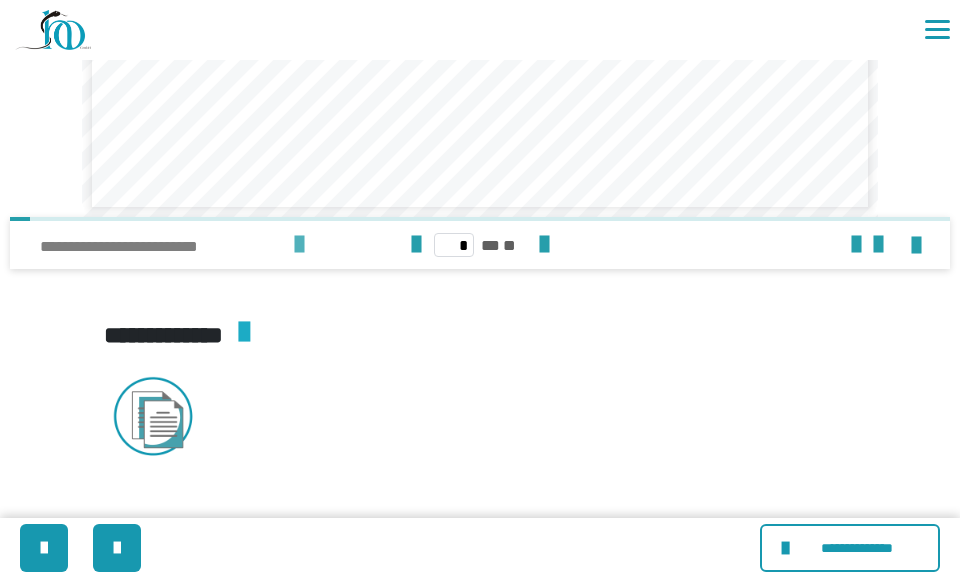 scroll, scrollTop: 2110, scrollLeft: 0, axis: vertical 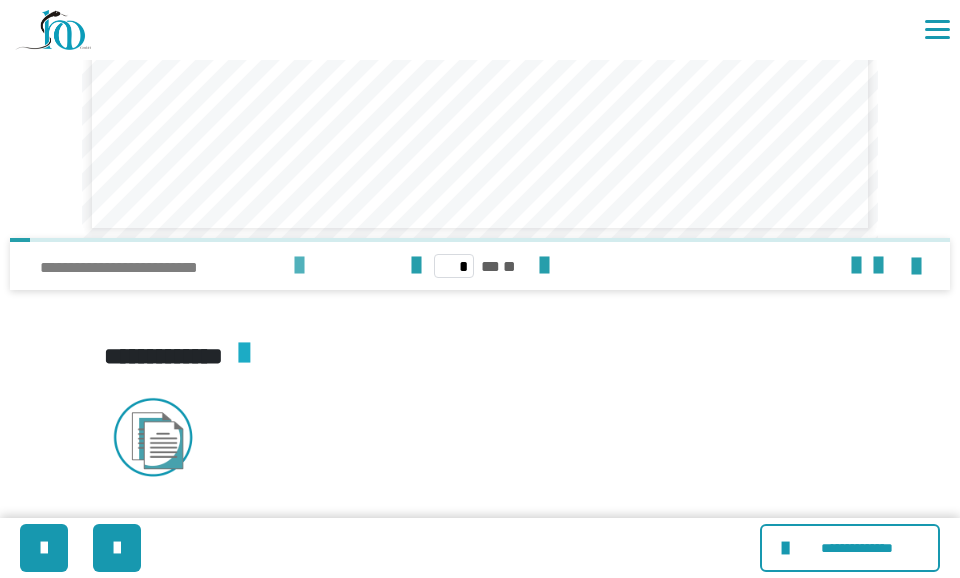 click on "**********" at bounding box center [196, 266] 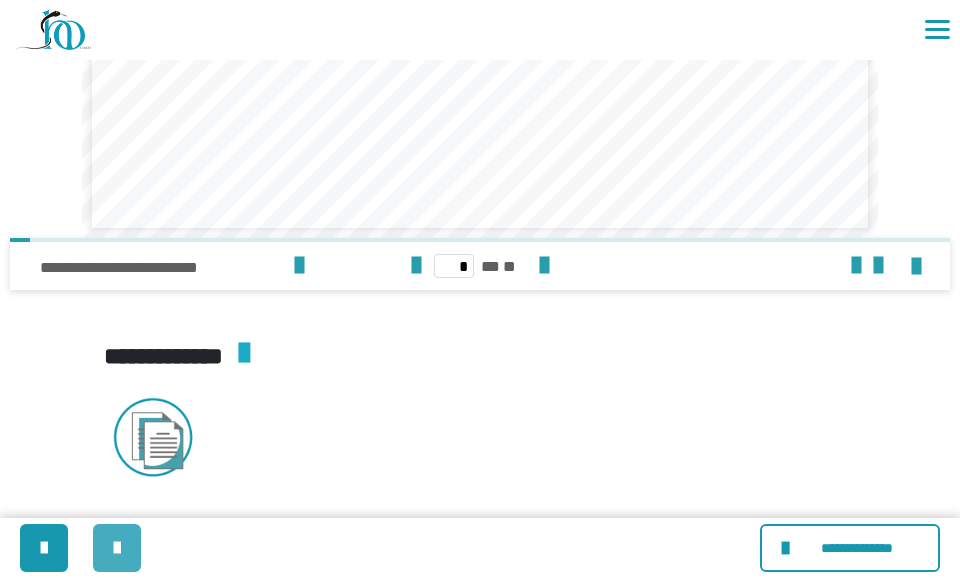 click at bounding box center (117, 548) 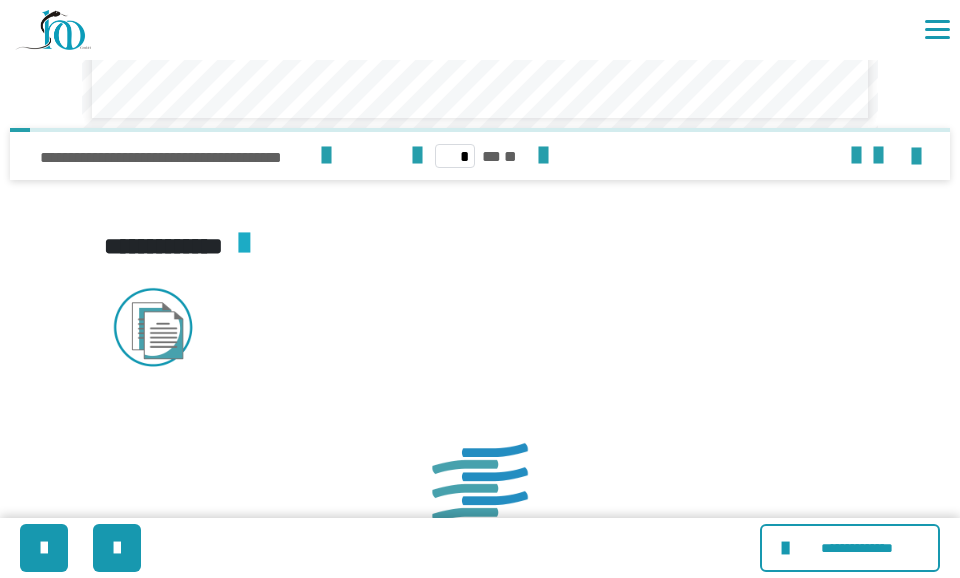scroll, scrollTop: 2269, scrollLeft: 0, axis: vertical 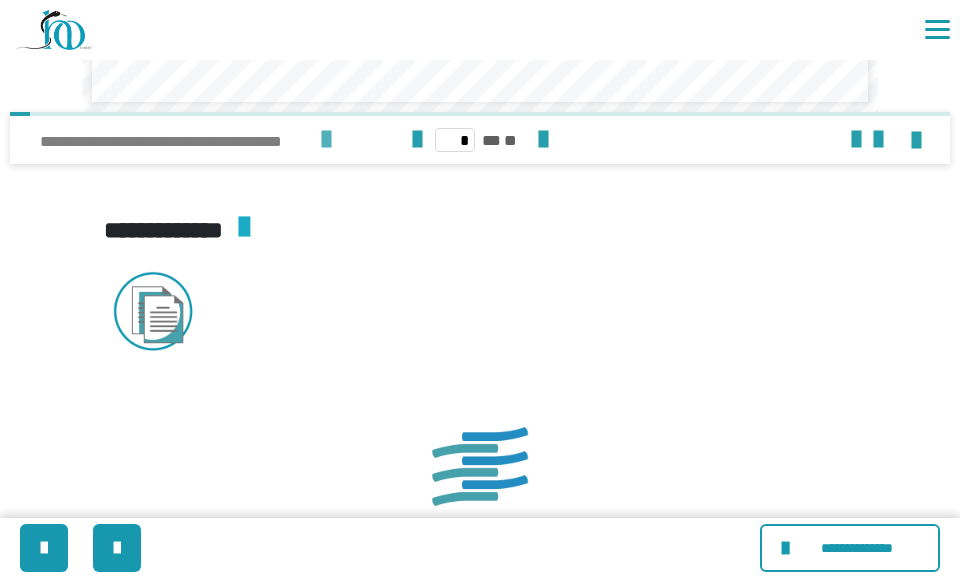 click at bounding box center [326, 140] 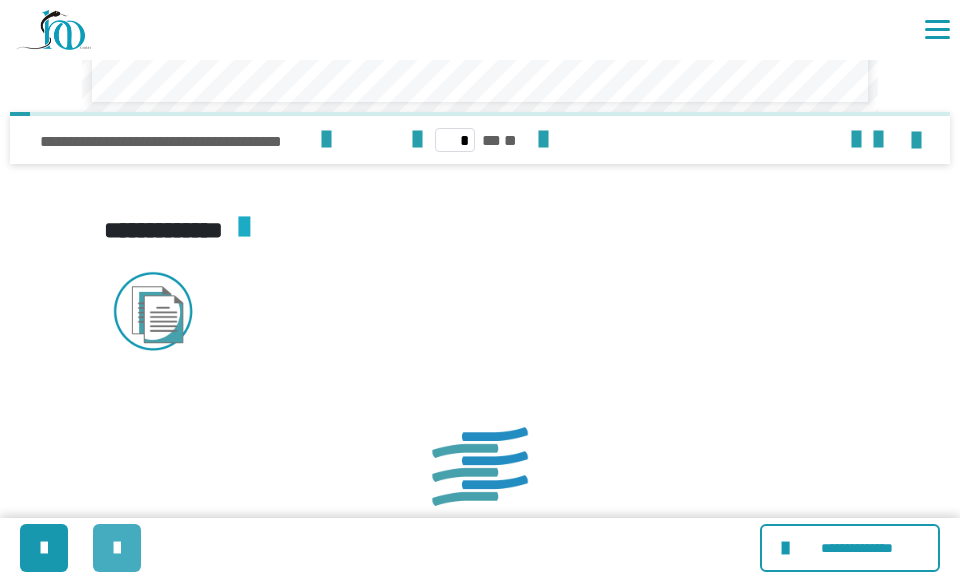 click at bounding box center [117, 548] 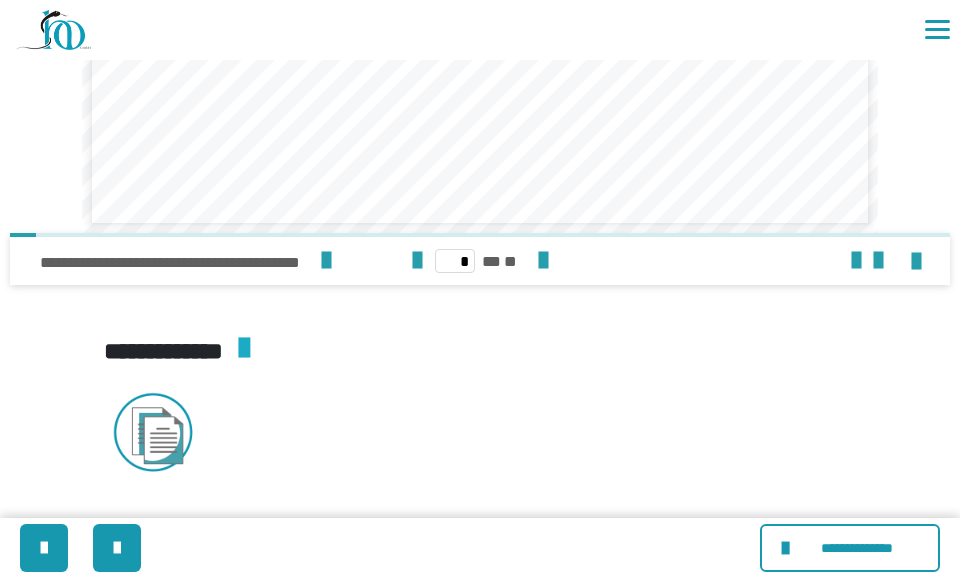 scroll, scrollTop: 2128, scrollLeft: 0, axis: vertical 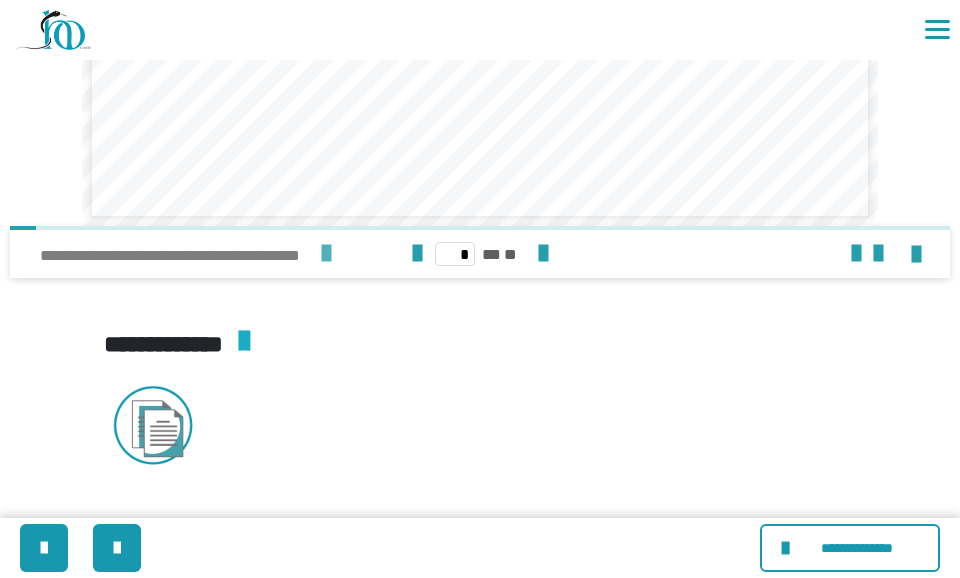 click at bounding box center [326, 254] 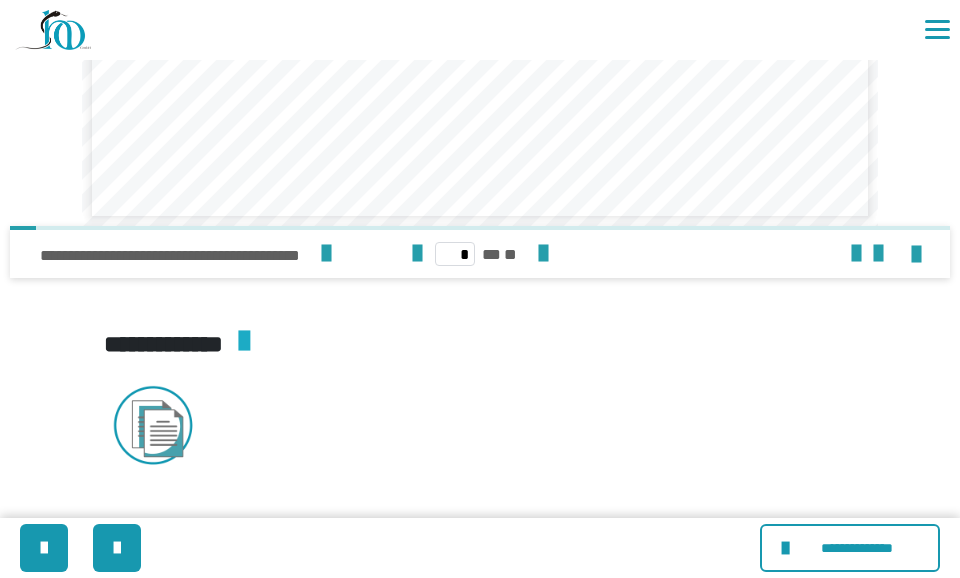 click on "**********" at bounding box center [480, 548] 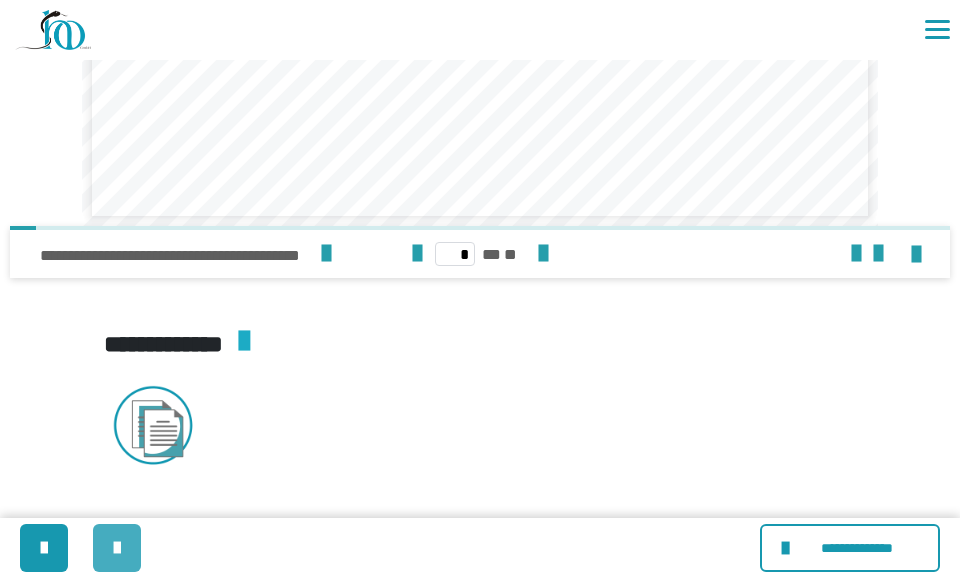 click at bounding box center [117, 548] 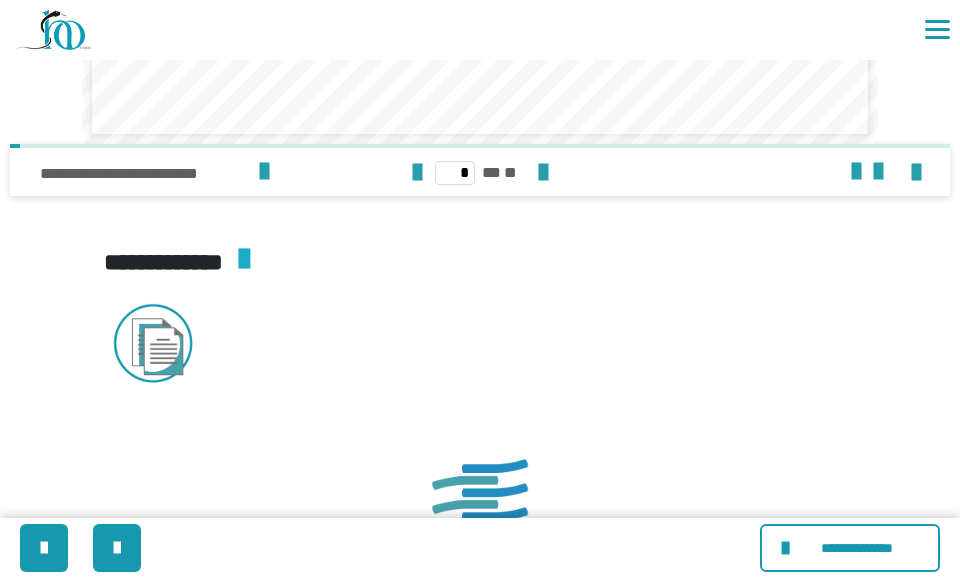 scroll, scrollTop: 8156, scrollLeft: 0, axis: vertical 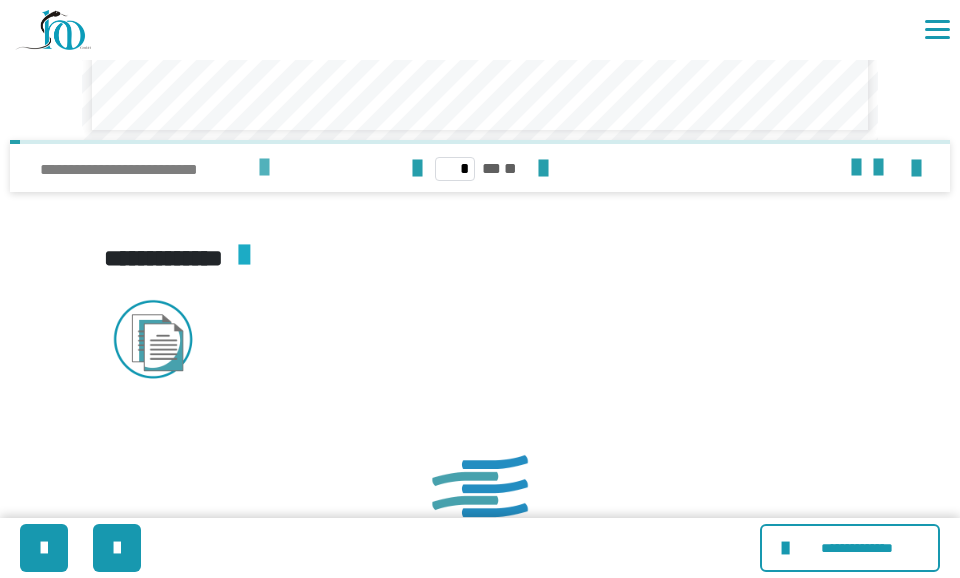 click at bounding box center (264, 168) 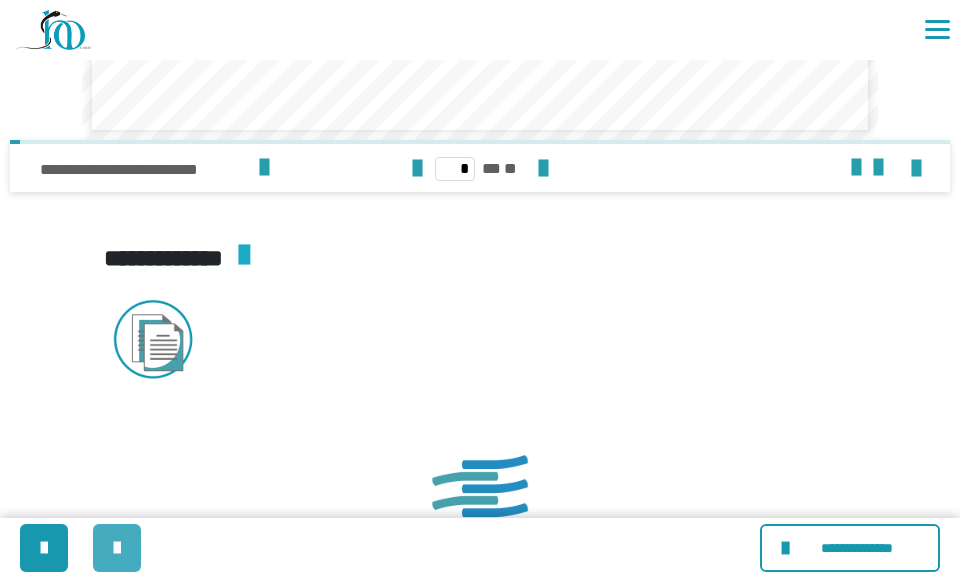 click at bounding box center (117, 548) 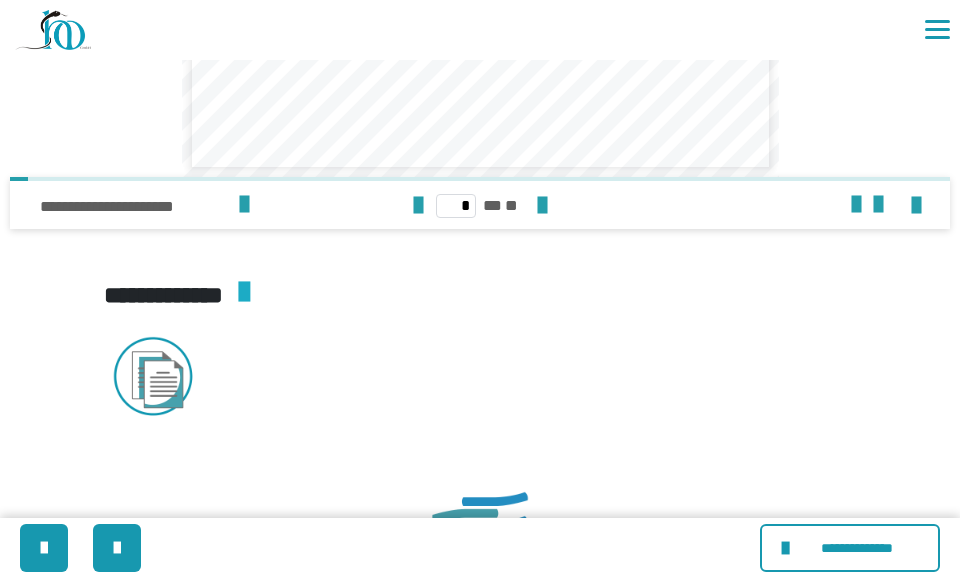 scroll, scrollTop: 2808, scrollLeft: 0, axis: vertical 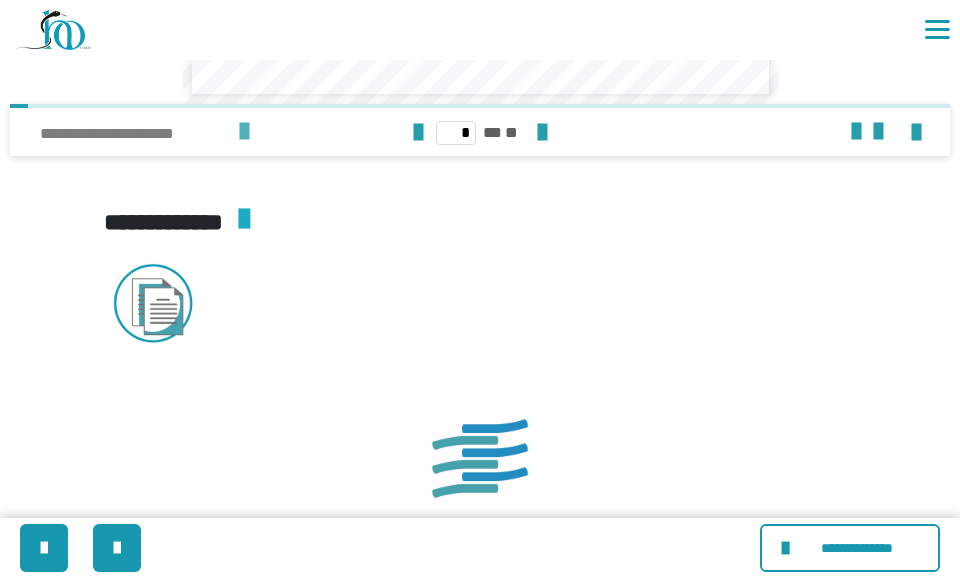 click at bounding box center [244, 132] 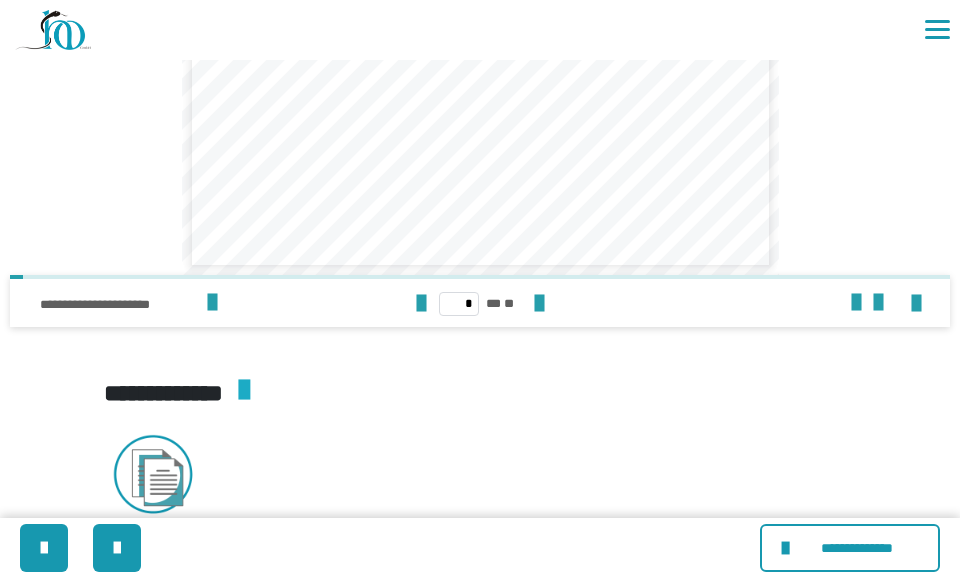 scroll, scrollTop: 4299, scrollLeft: 0, axis: vertical 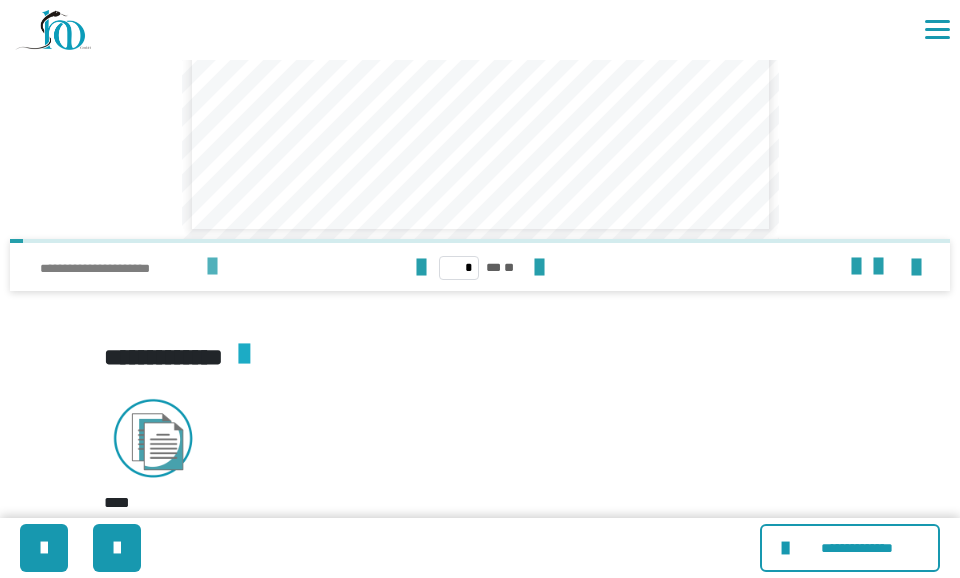 click at bounding box center (212, 267) 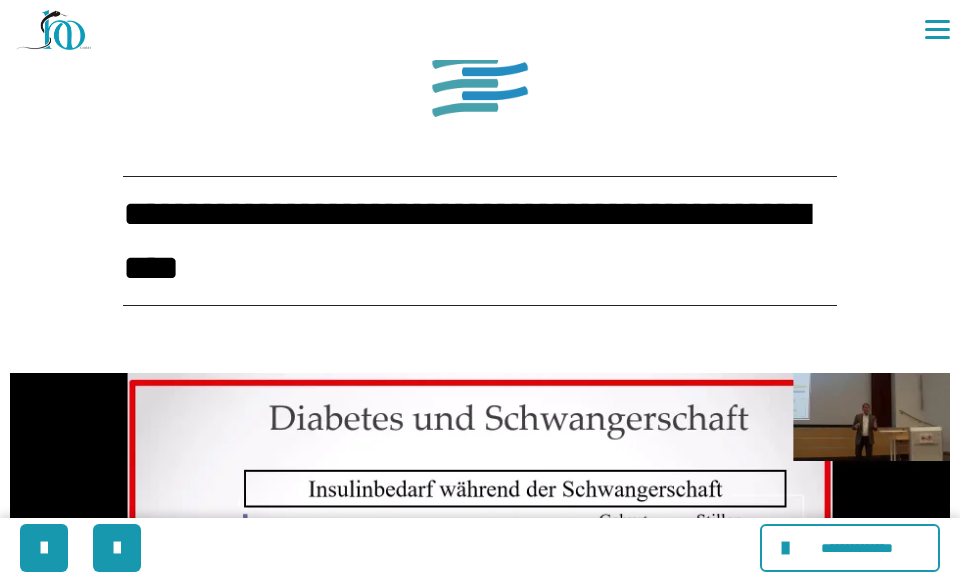 scroll, scrollTop: 3170, scrollLeft: 0, axis: vertical 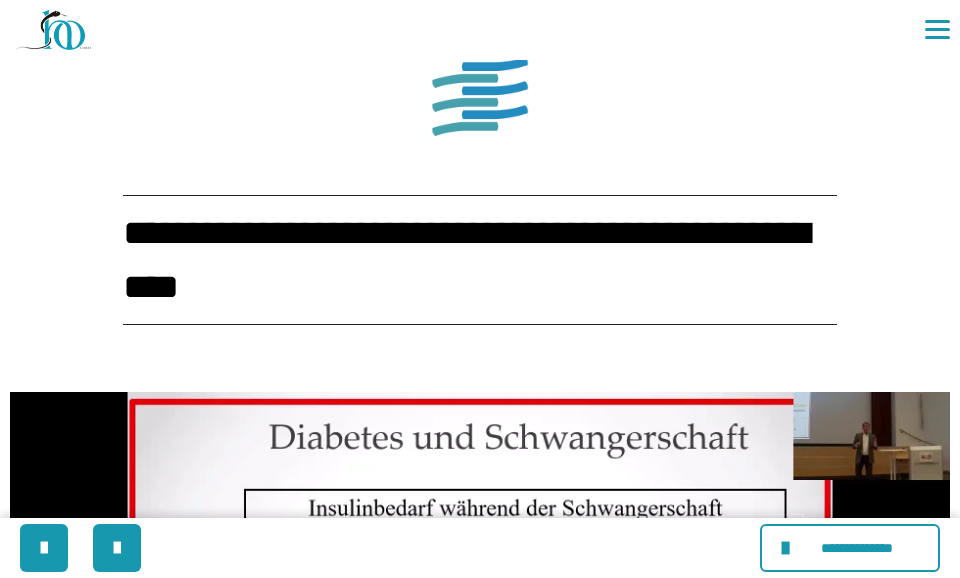 click at bounding box center (480, 97) 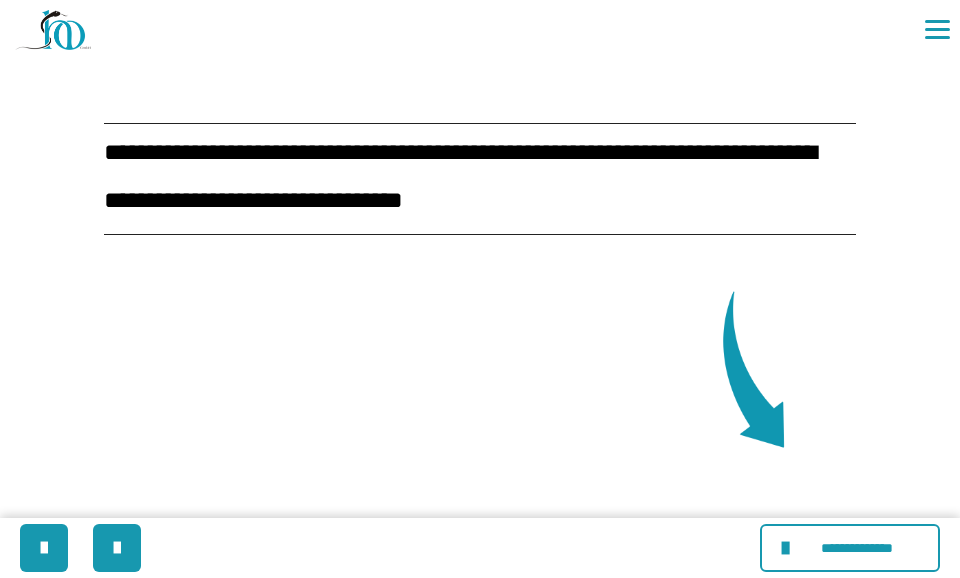 scroll, scrollTop: 5034, scrollLeft: 0, axis: vertical 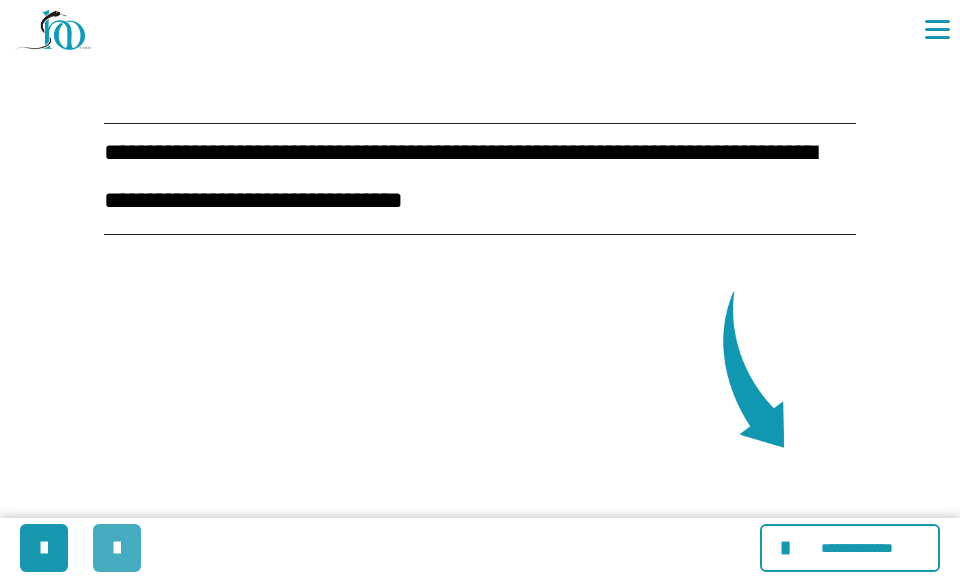 click at bounding box center (117, 548) 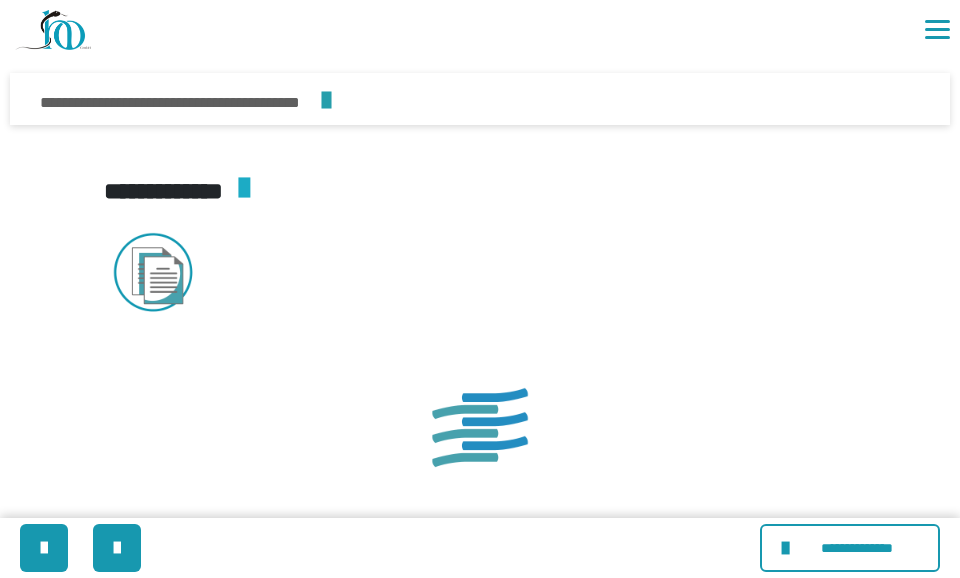 scroll, scrollTop: 2160, scrollLeft: 0, axis: vertical 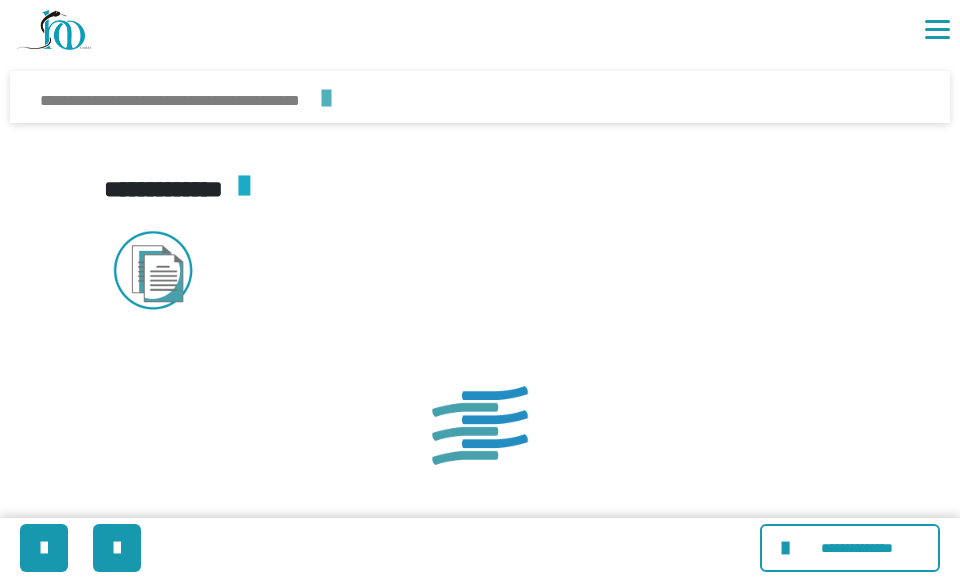 click at bounding box center [326, 99] 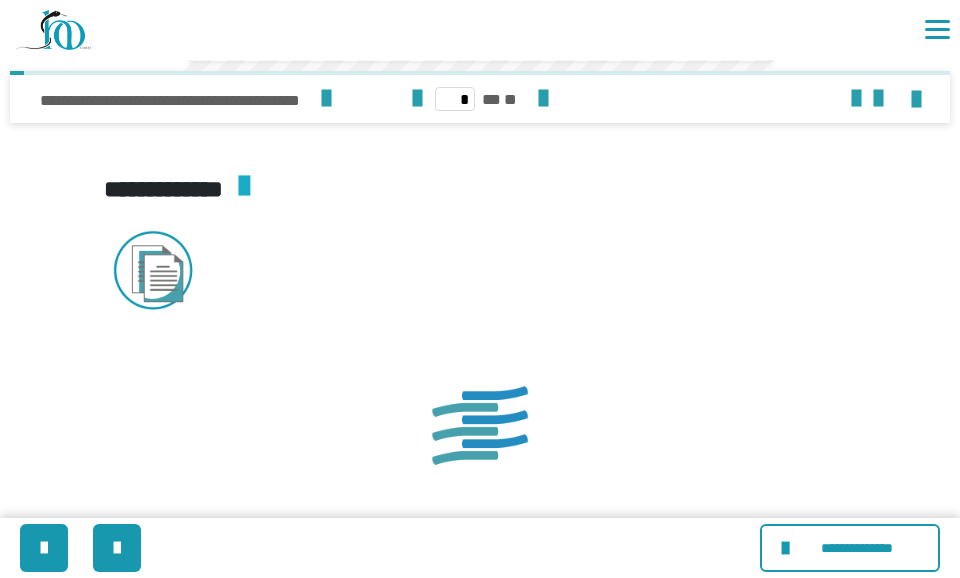 click on "**********" at bounding box center (480, 548) 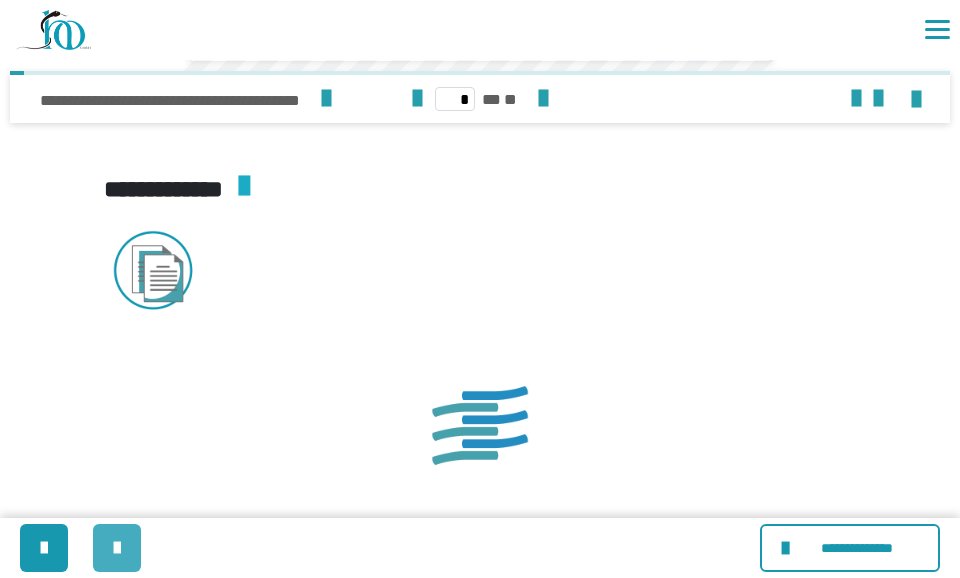 click at bounding box center [117, 548] 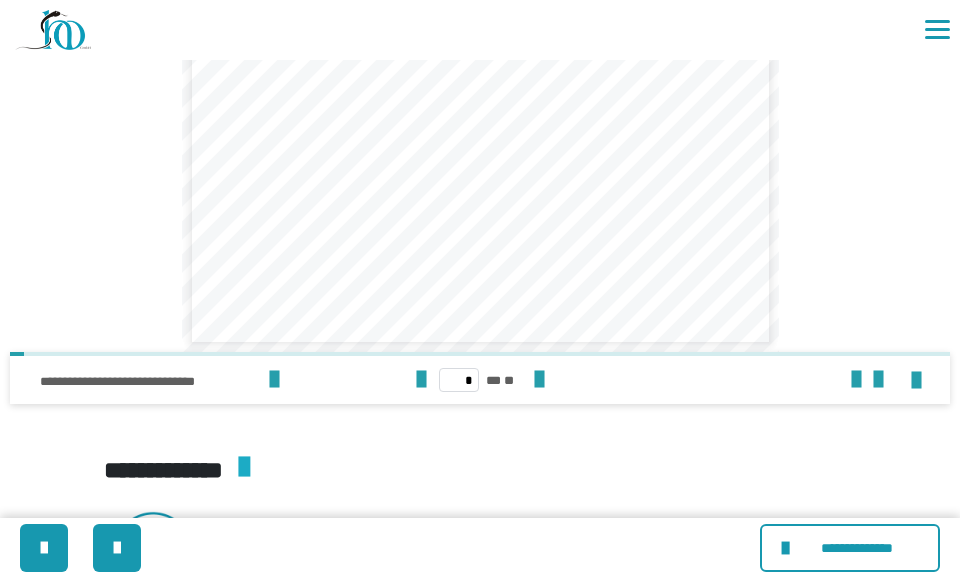 scroll, scrollTop: 2853, scrollLeft: 0, axis: vertical 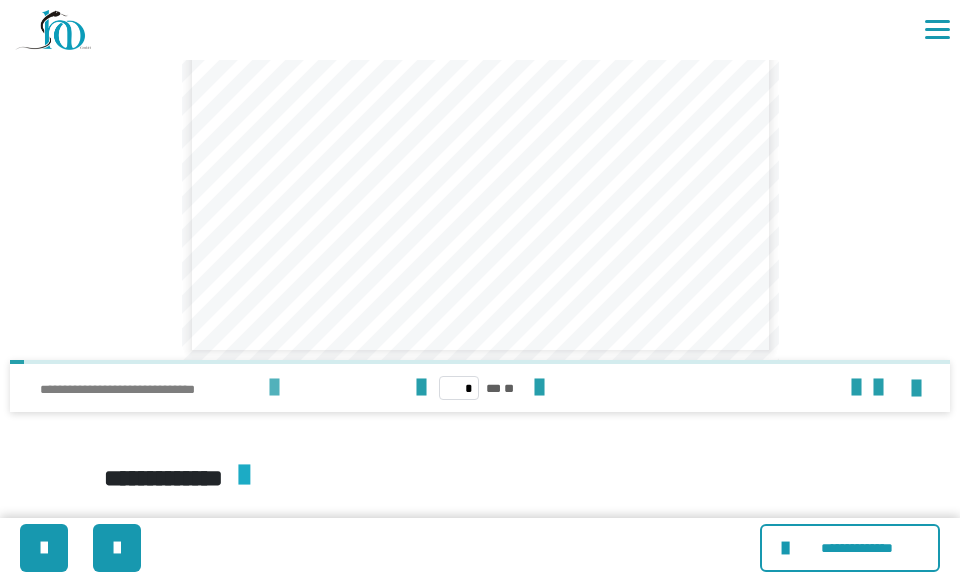 click at bounding box center (274, 388) 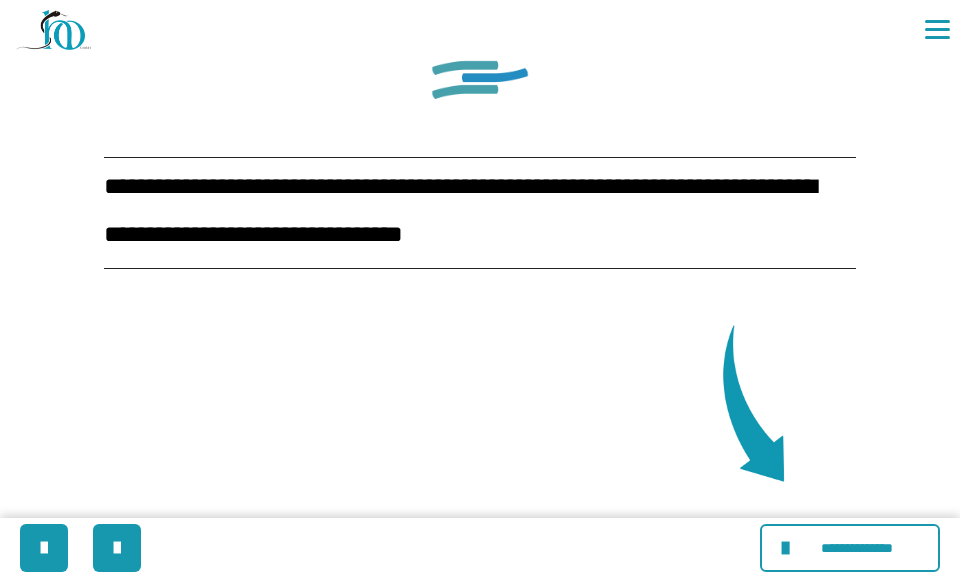 scroll, scrollTop: 3632, scrollLeft: 0, axis: vertical 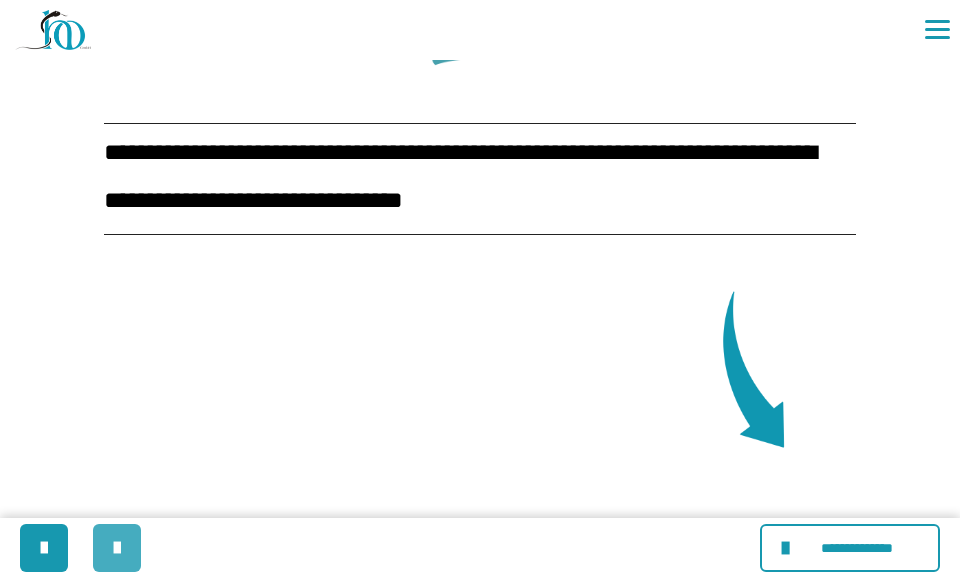 click at bounding box center [117, 548] 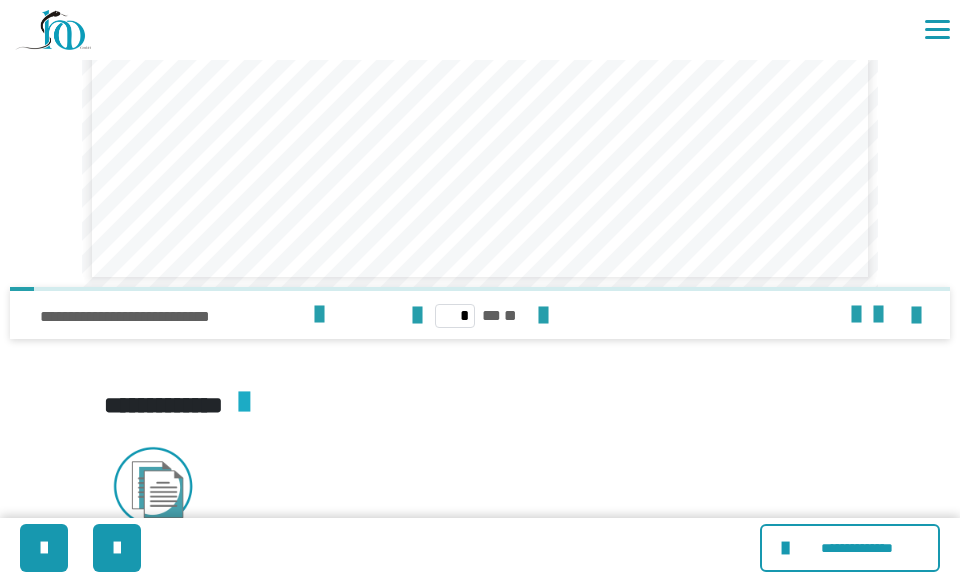 scroll, scrollTop: 3461, scrollLeft: 0, axis: vertical 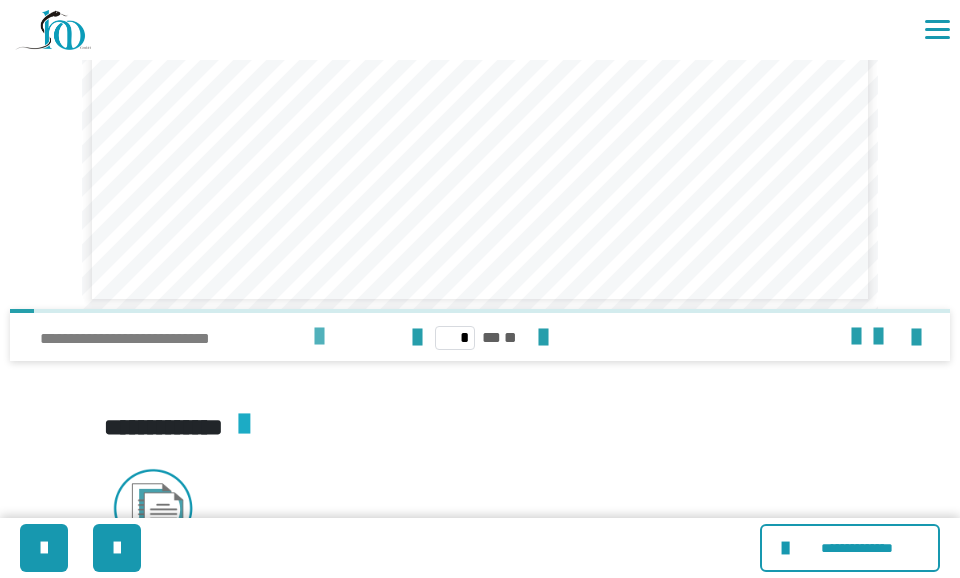 click at bounding box center (319, 337) 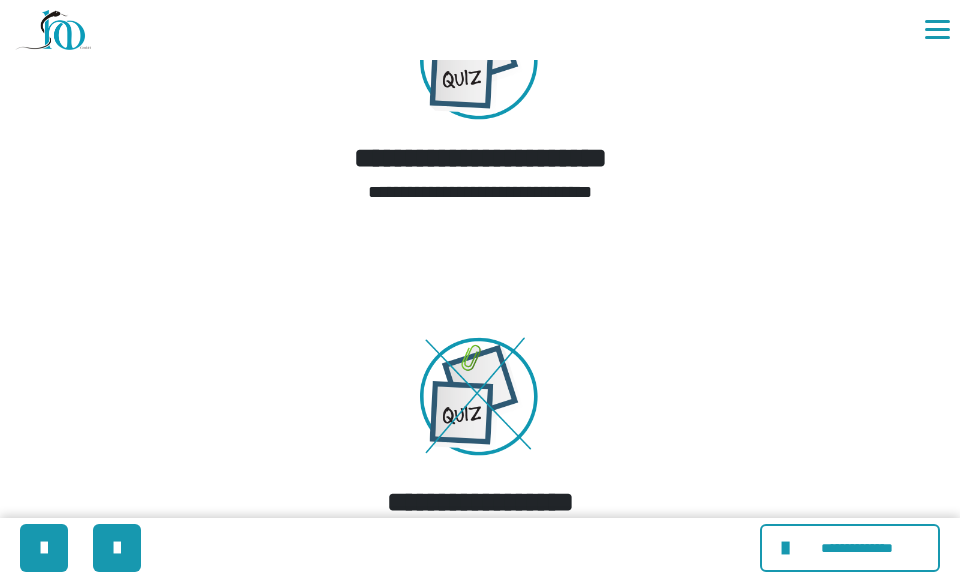 scroll, scrollTop: 4297, scrollLeft: 0, axis: vertical 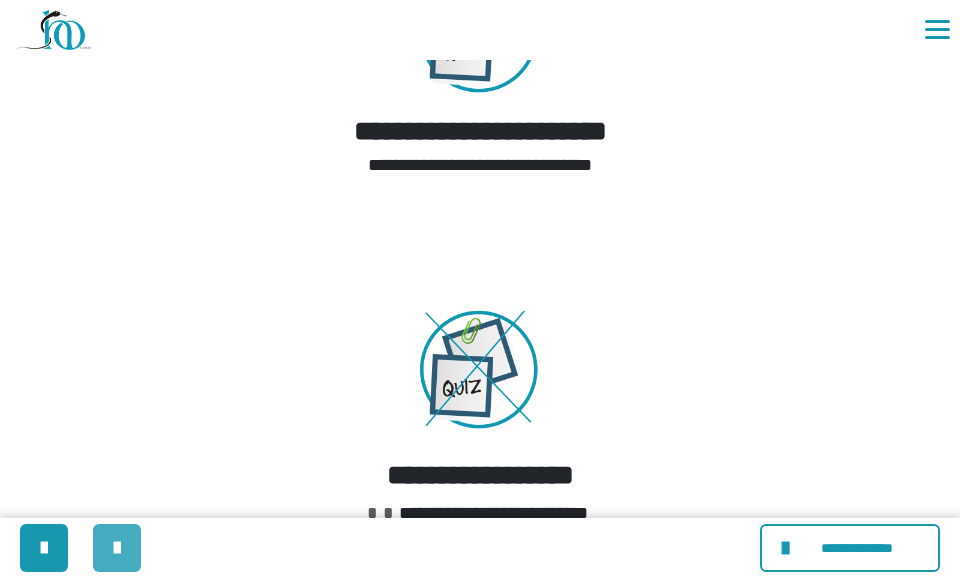 click at bounding box center (117, 548) 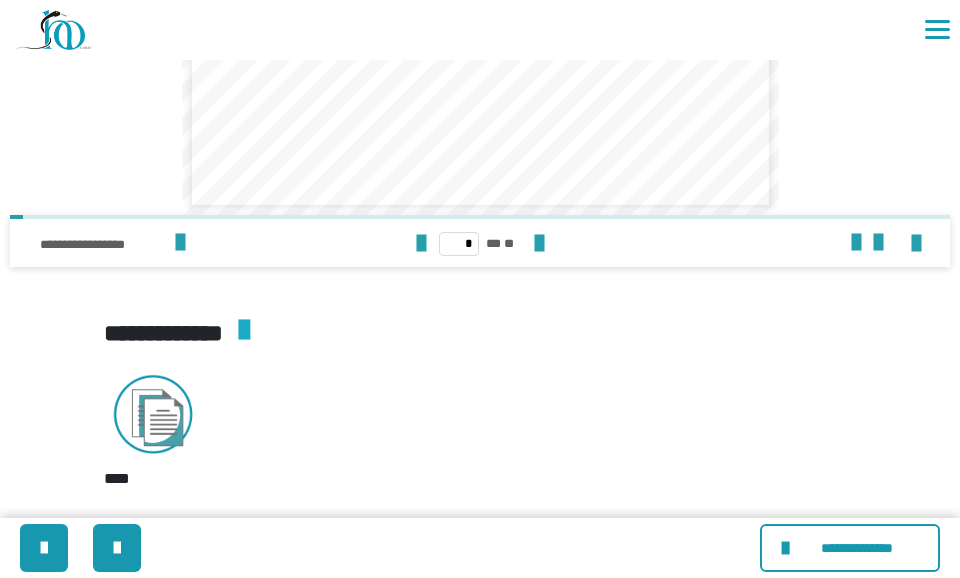 scroll, scrollTop: 2901, scrollLeft: 0, axis: vertical 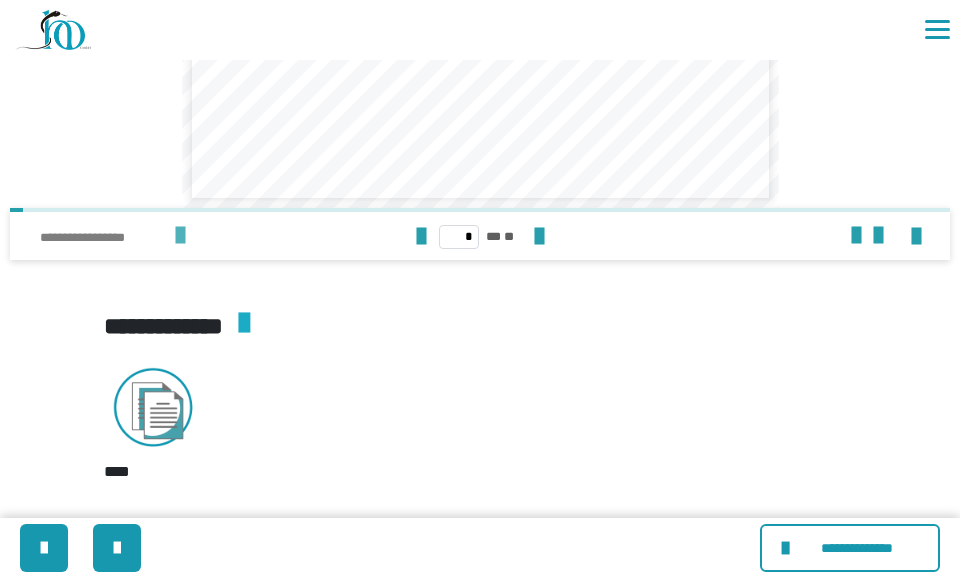 click at bounding box center [180, 236] 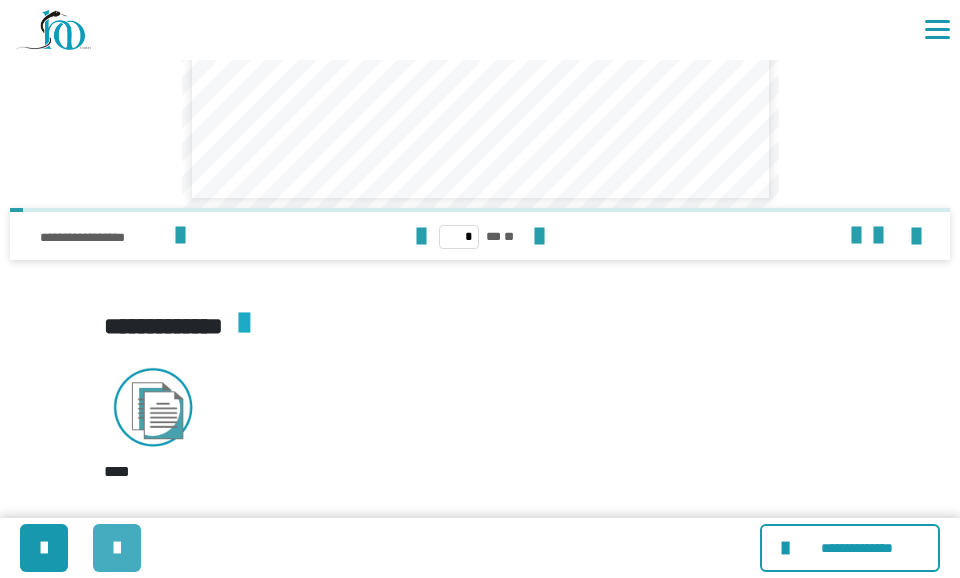click at bounding box center (117, 548) 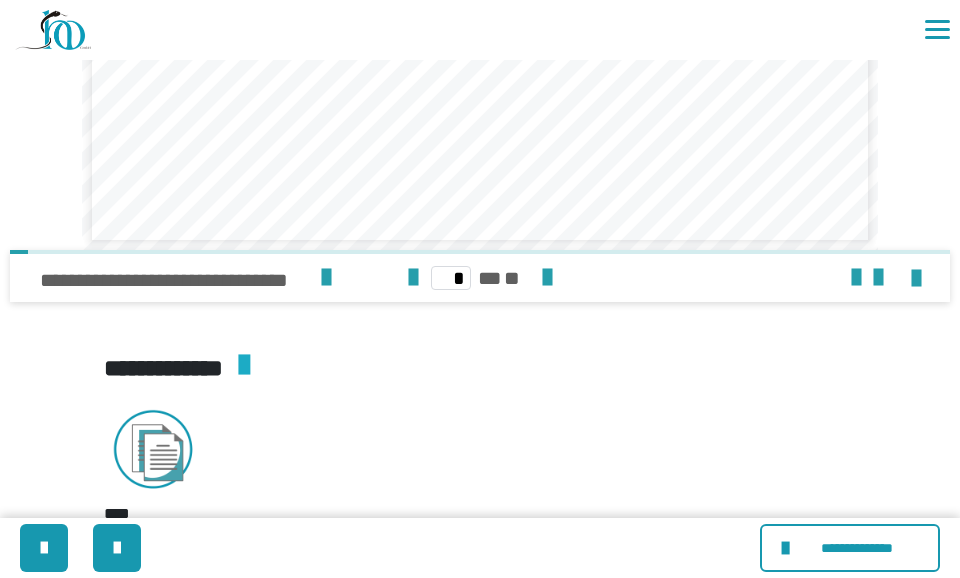 scroll, scrollTop: 3583, scrollLeft: 0, axis: vertical 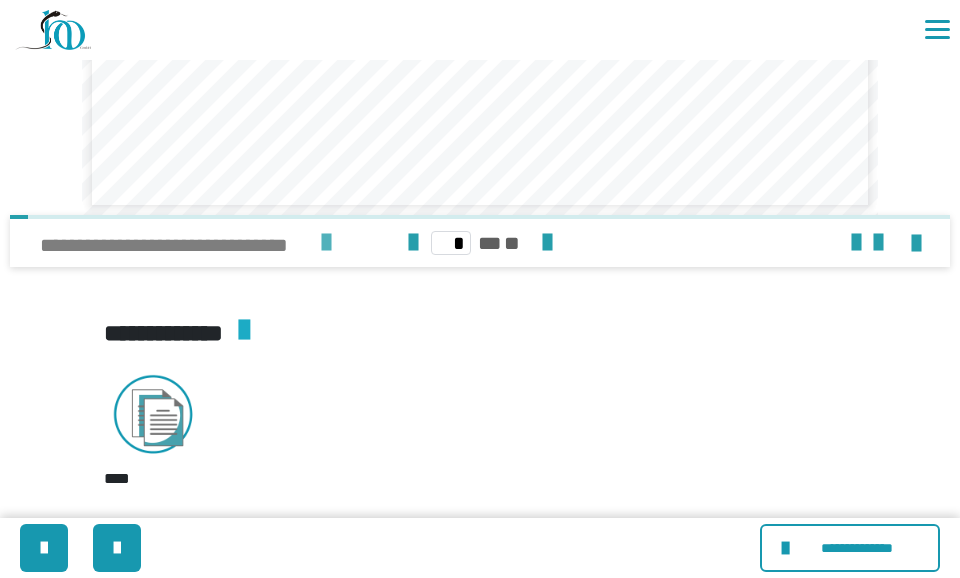 click at bounding box center (326, 243) 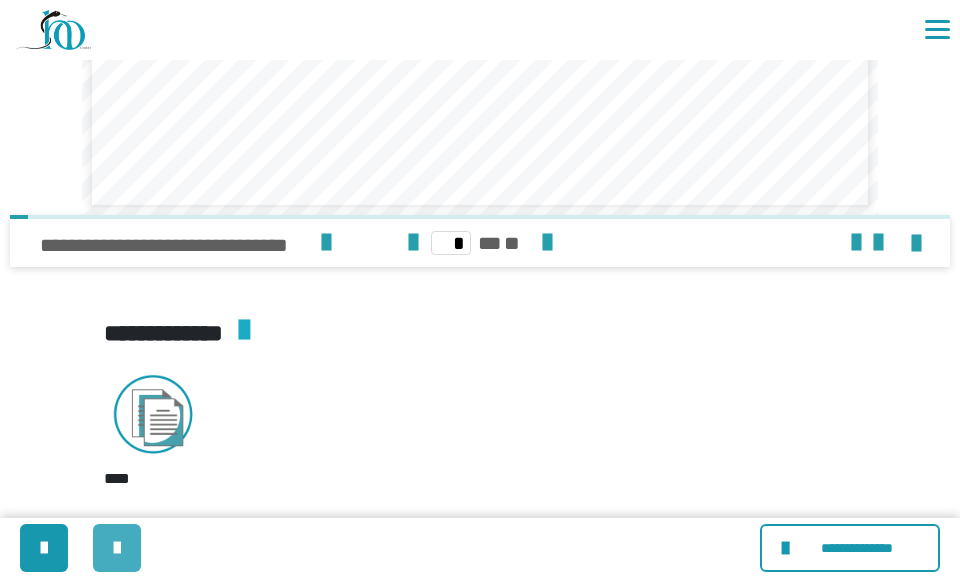 click at bounding box center [117, 548] 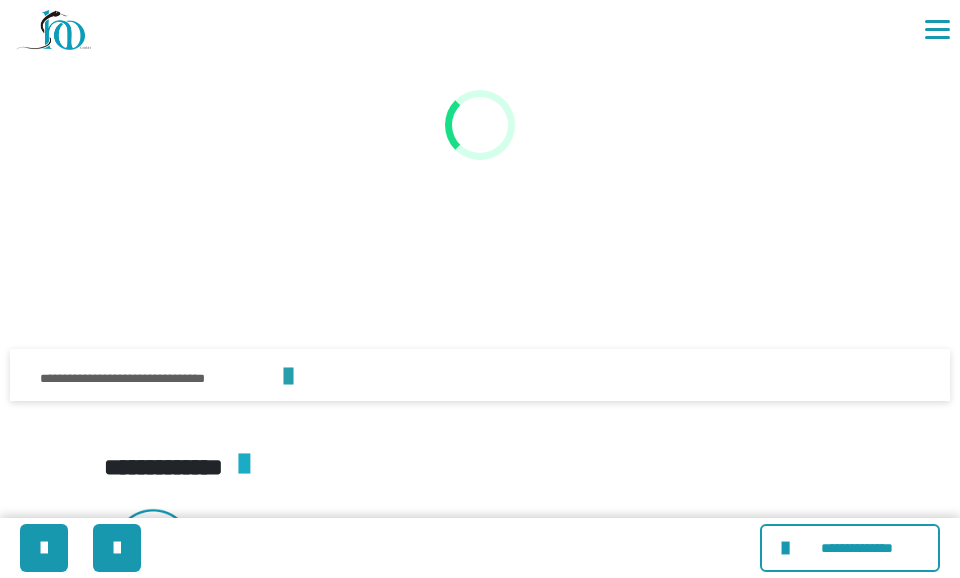 scroll, scrollTop: 2762, scrollLeft: 0, axis: vertical 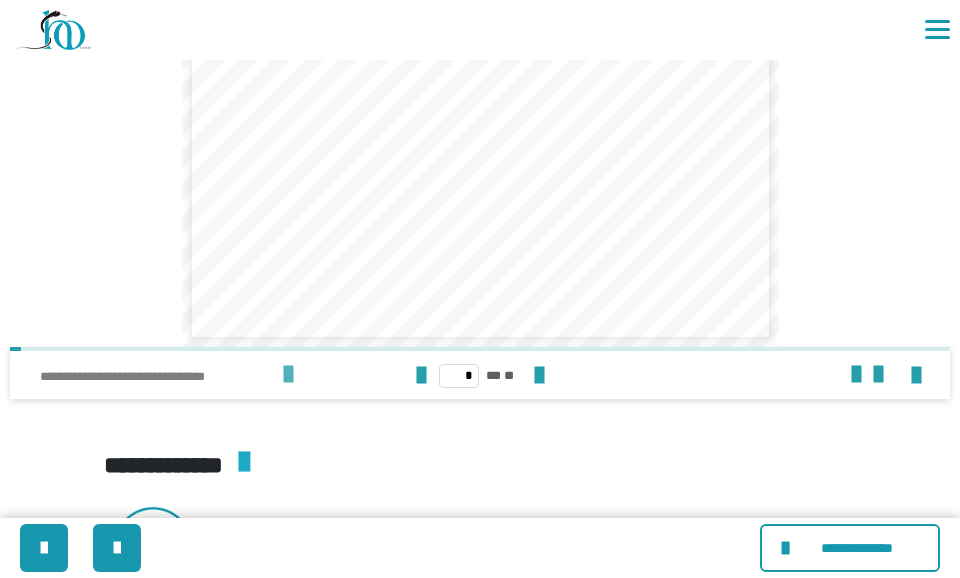 click at bounding box center (288, 375) 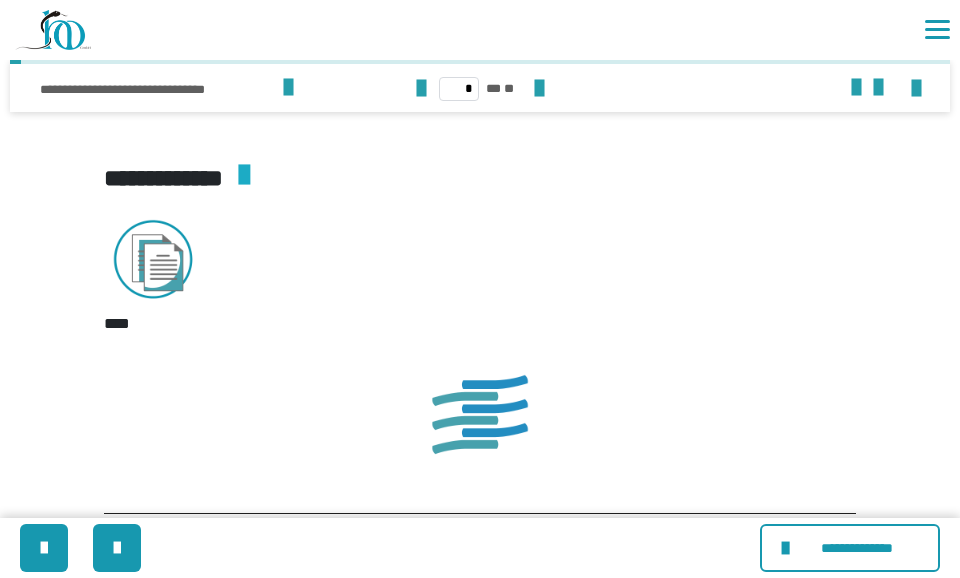scroll, scrollTop: 3179, scrollLeft: 0, axis: vertical 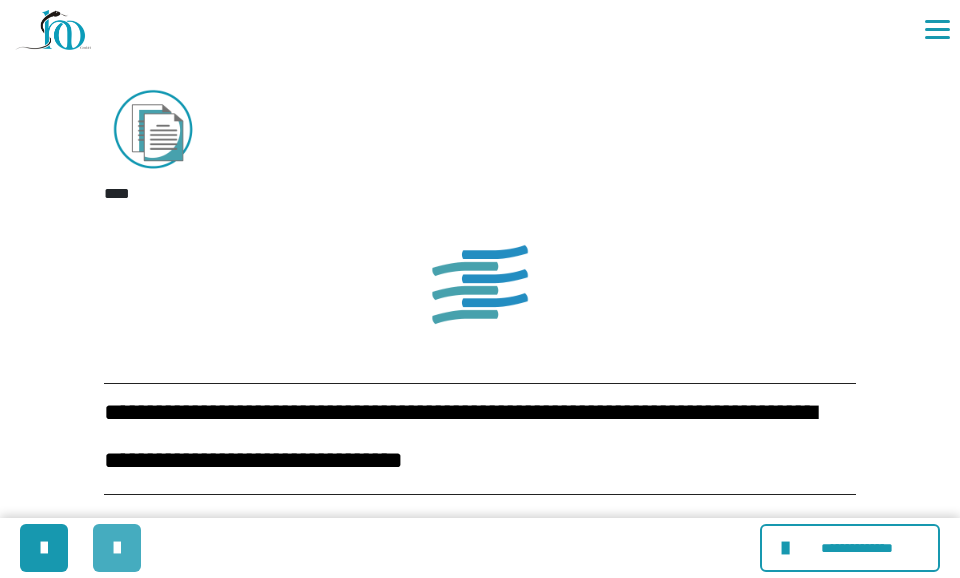click at bounding box center [117, 548] 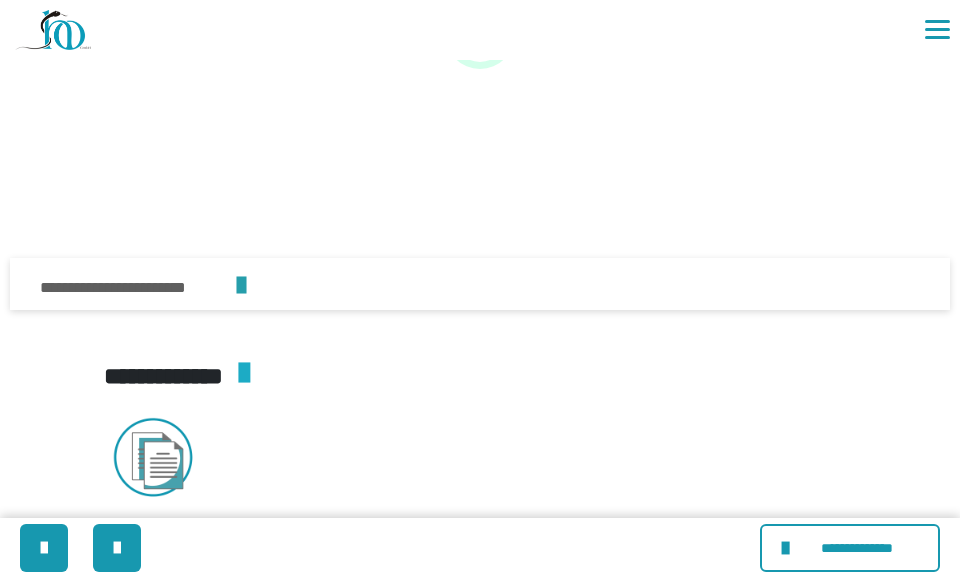 scroll, scrollTop: 1881, scrollLeft: 0, axis: vertical 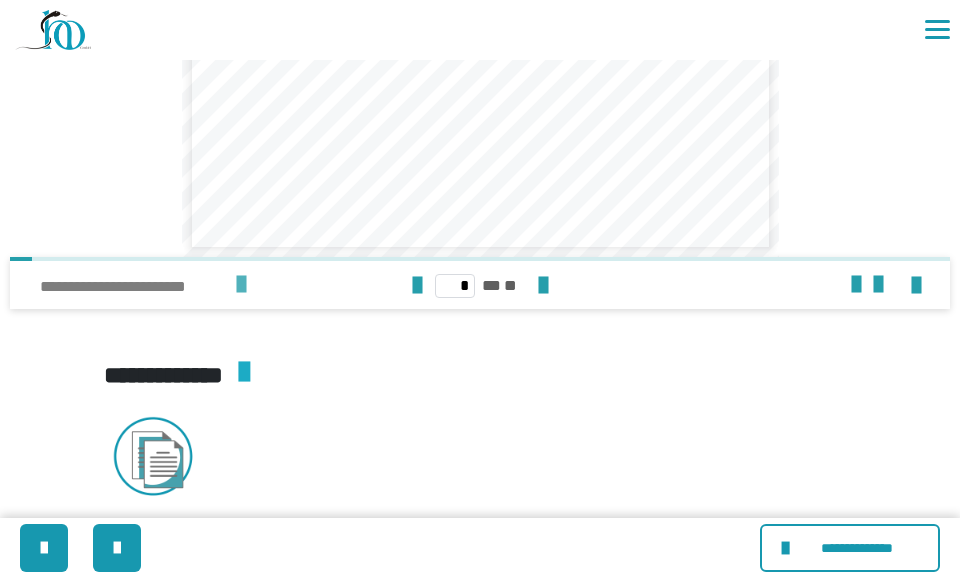click at bounding box center (241, 285) 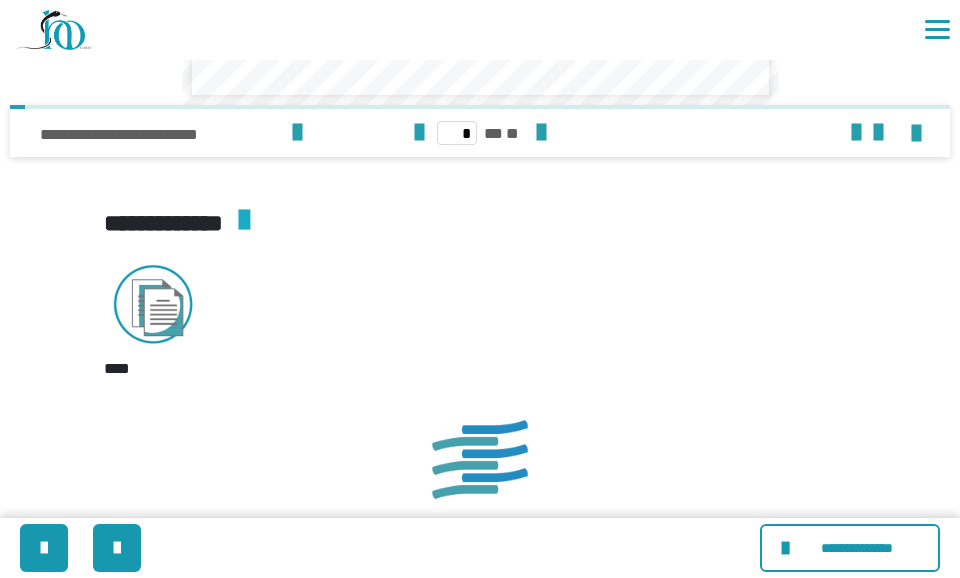scroll, scrollTop: 3702, scrollLeft: 0, axis: vertical 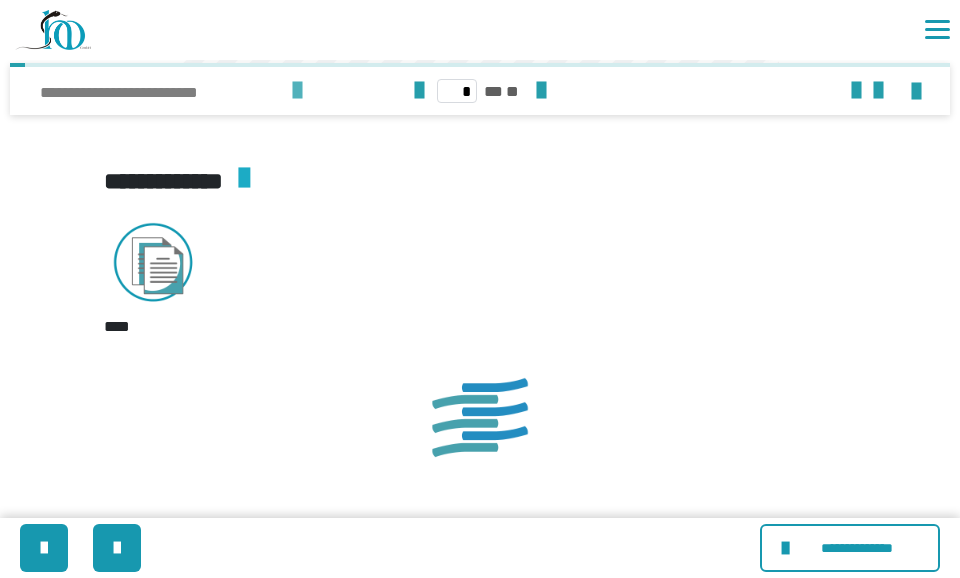 click at bounding box center [297, 91] 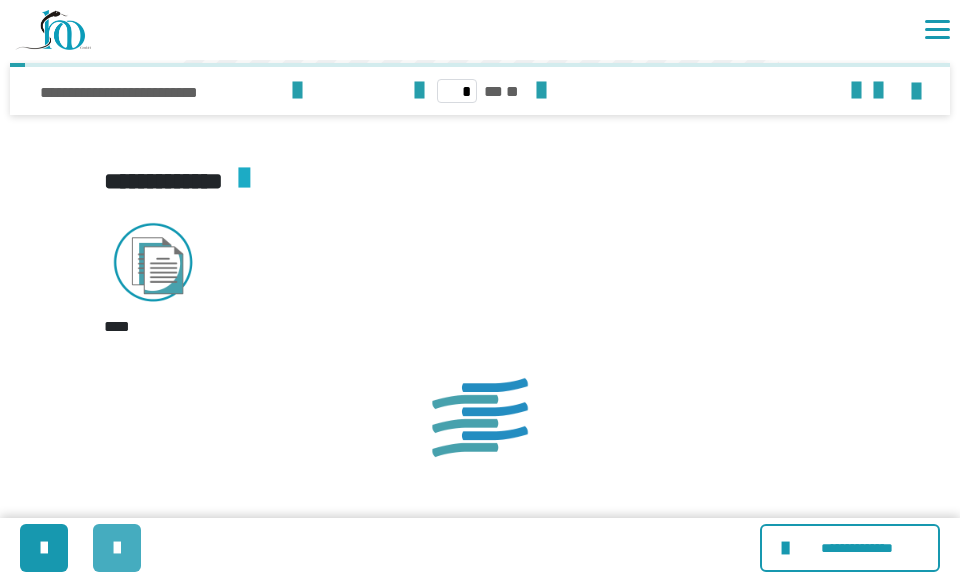 click at bounding box center [117, 548] 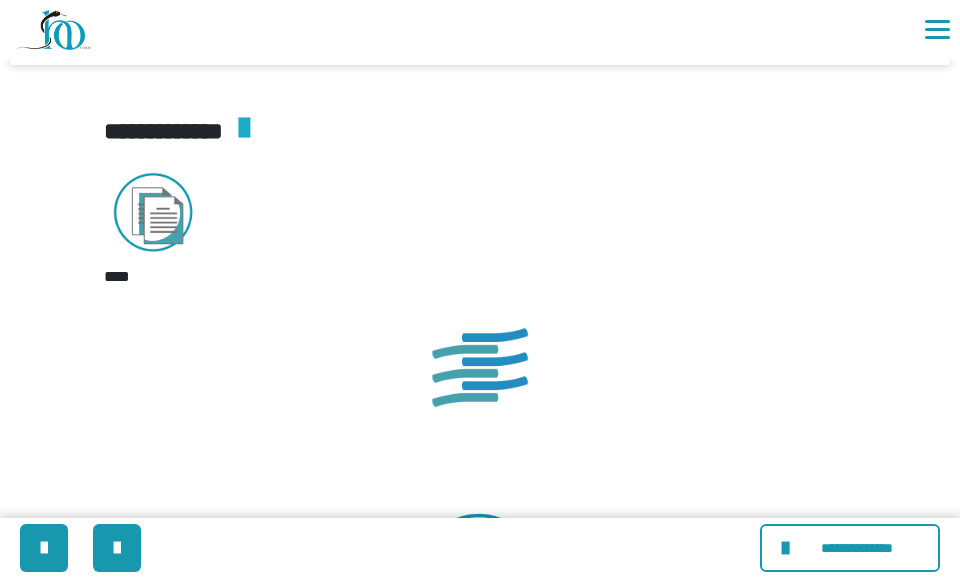 scroll, scrollTop: 5952, scrollLeft: 0, axis: vertical 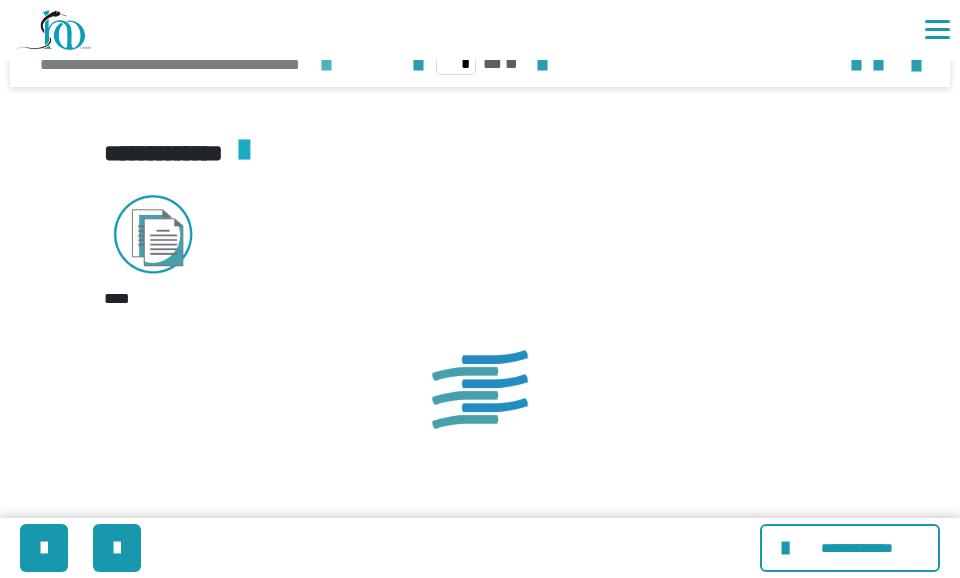 click at bounding box center (326, 63) 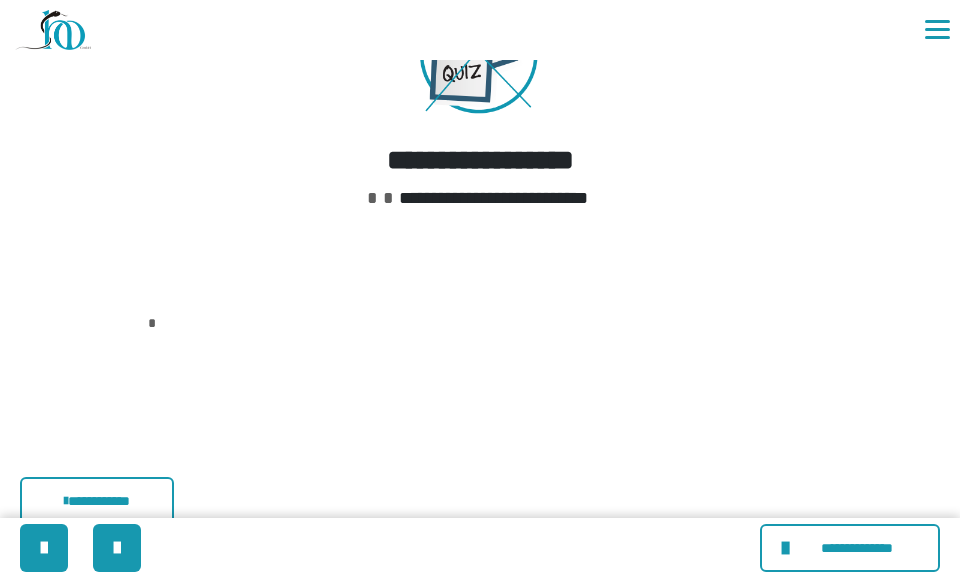 scroll, scrollTop: 6873, scrollLeft: 0, axis: vertical 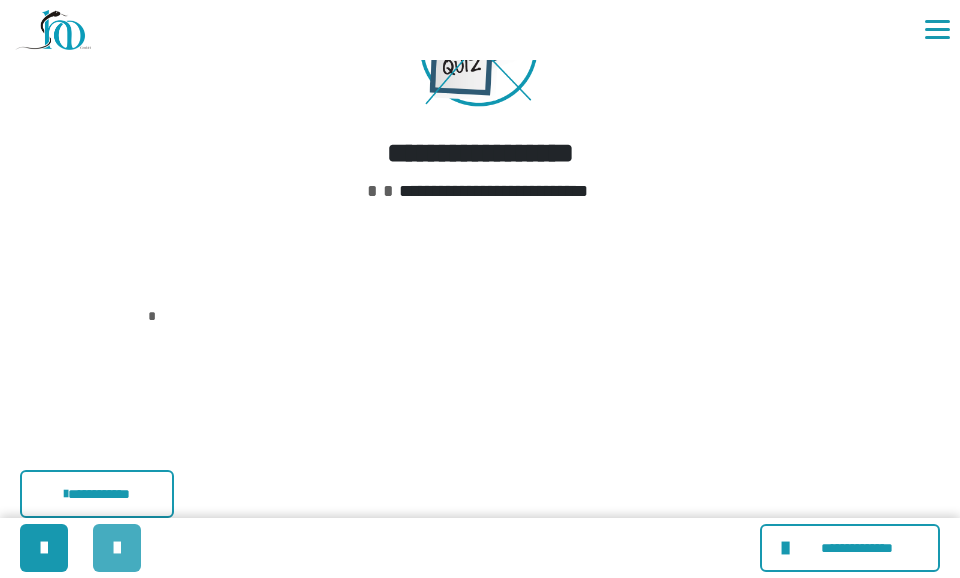 click at bounding box center [117, 548] 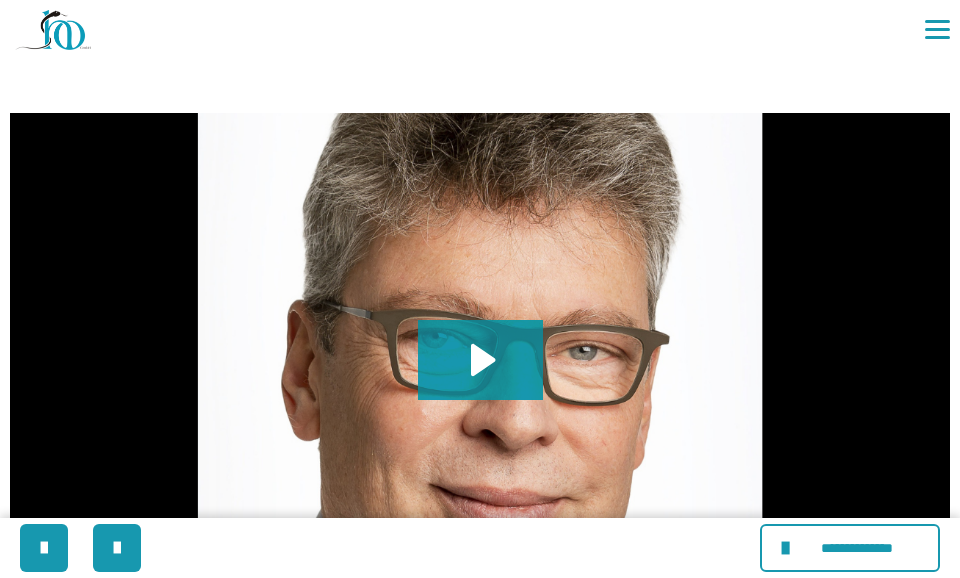 scroll, scrollTop: 753, scrollLeft: 0, axis: vertical 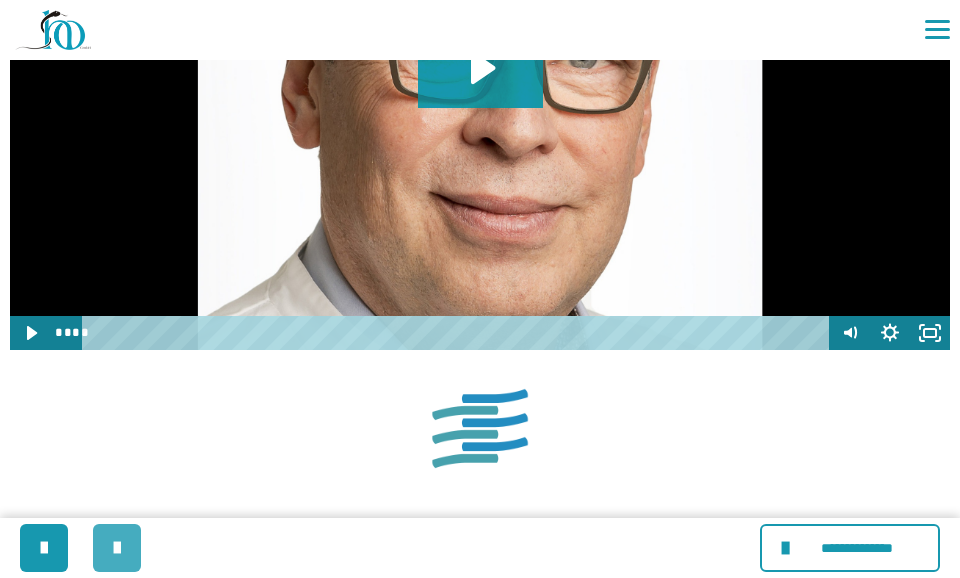 click at bounding box center (117, 548) 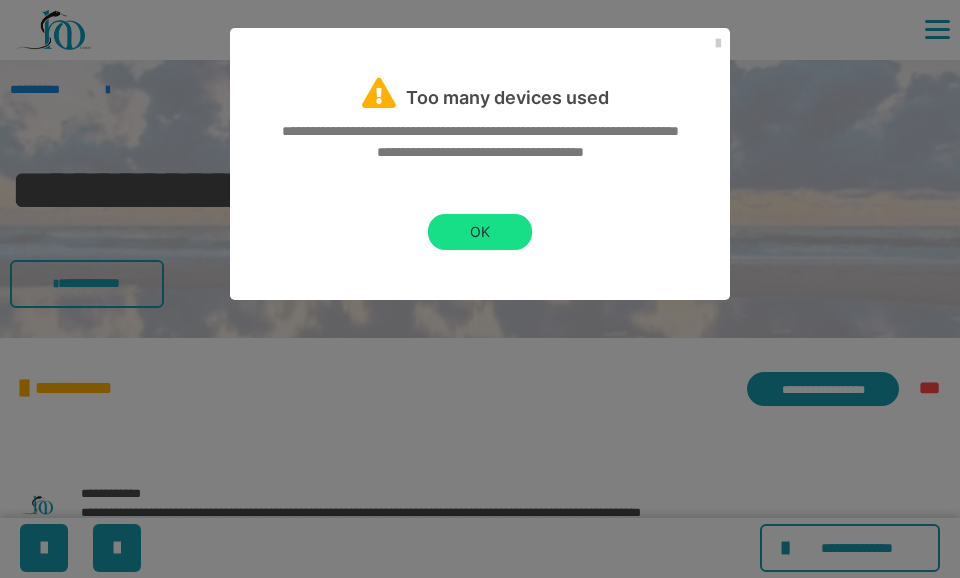 scroll, scrollTop: 136, scrollLeft: 0, axis: vertical 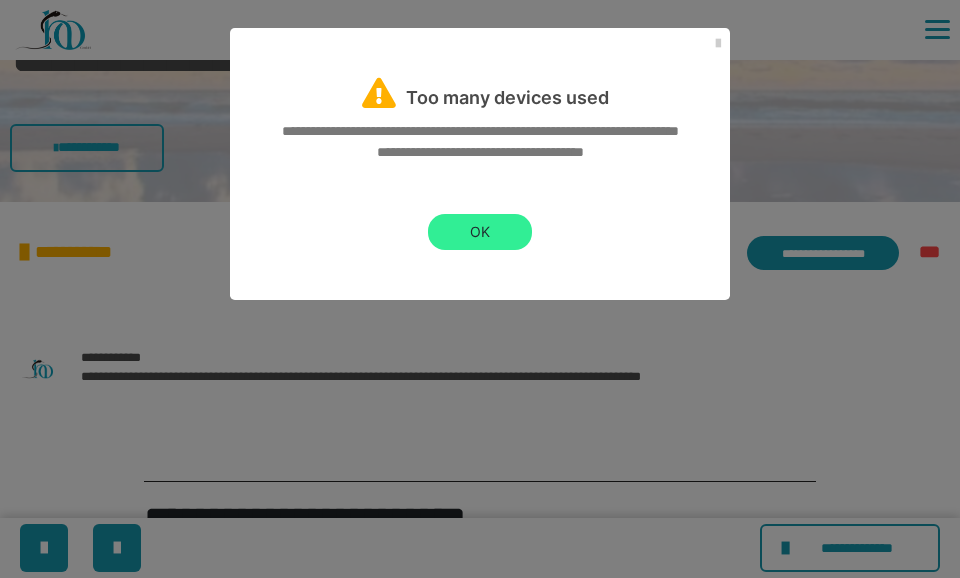 click on "OK" at bounding box center (480, 232) 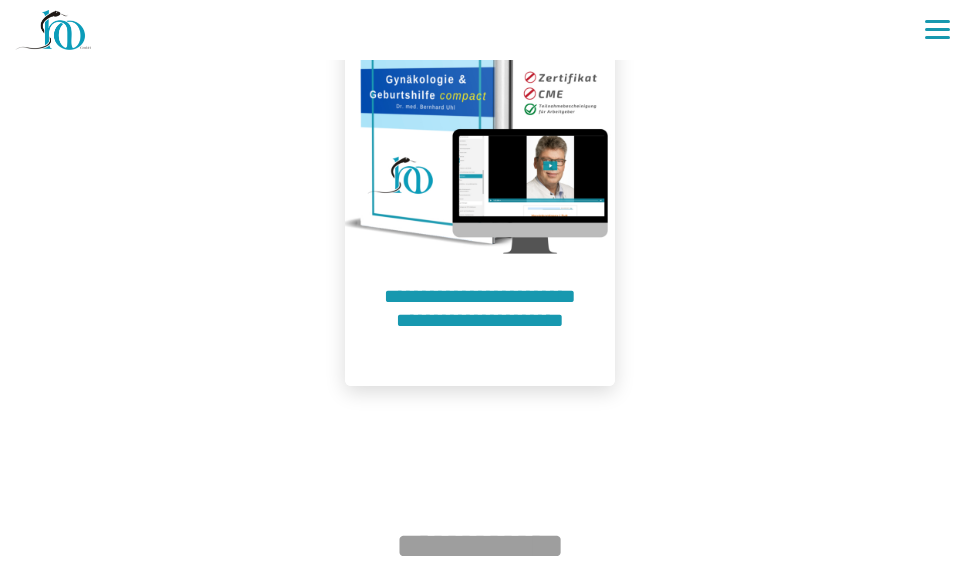 scroll, scrollTop: 766, scrollLeft: 0, axis: vertical 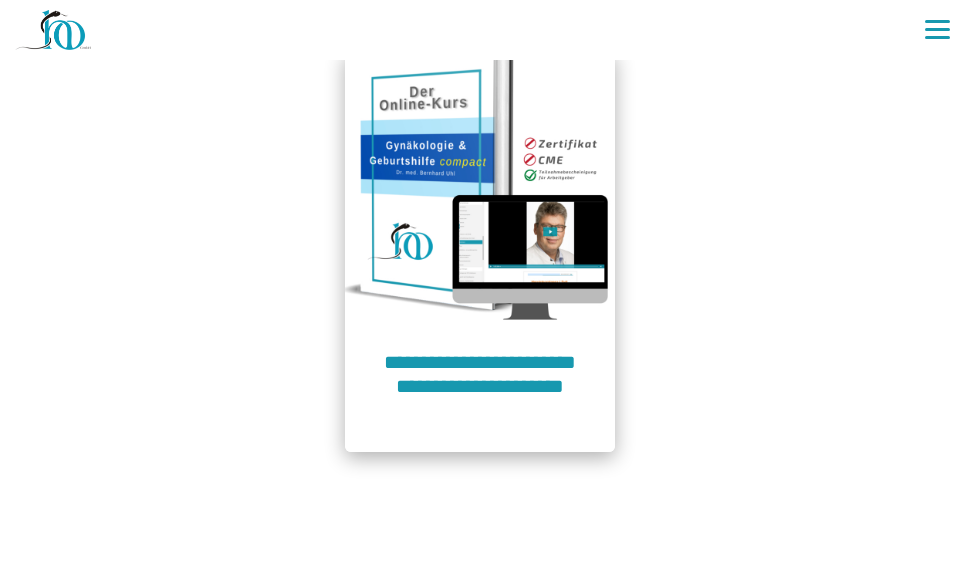 click at bounding box center (480, 185) 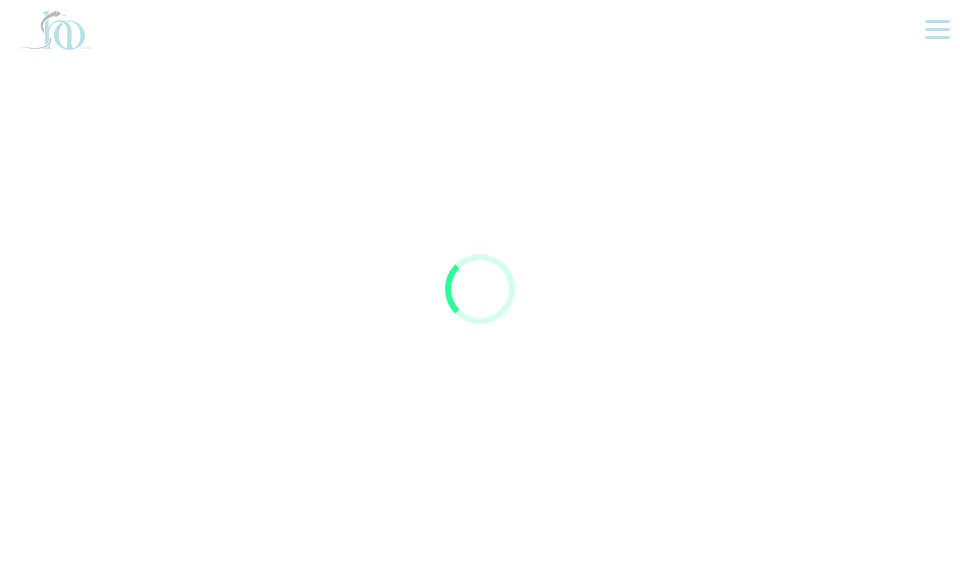scroll, scrollTop: 0, scrollLeft: 0, axis: both 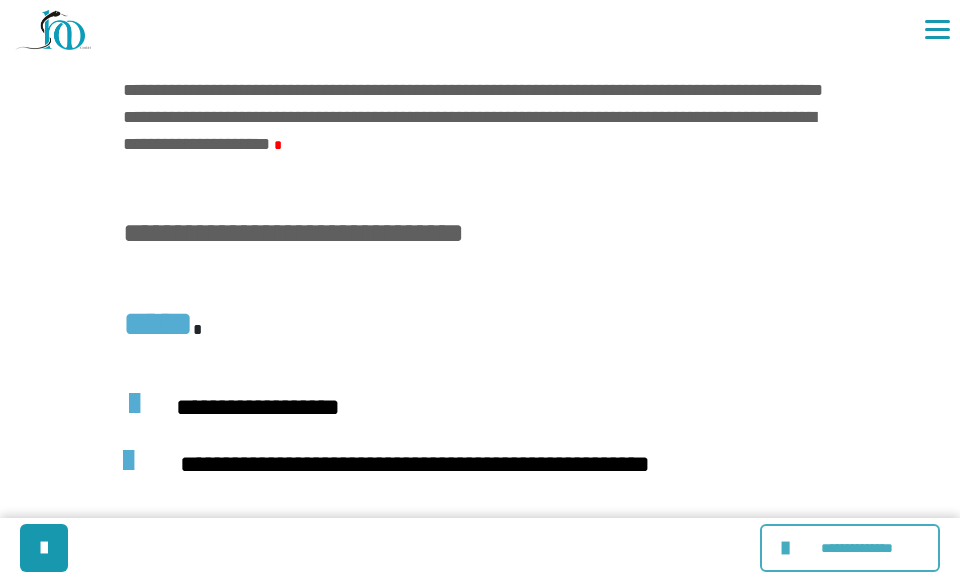 click on "**********" at bounding box center [856, 548] 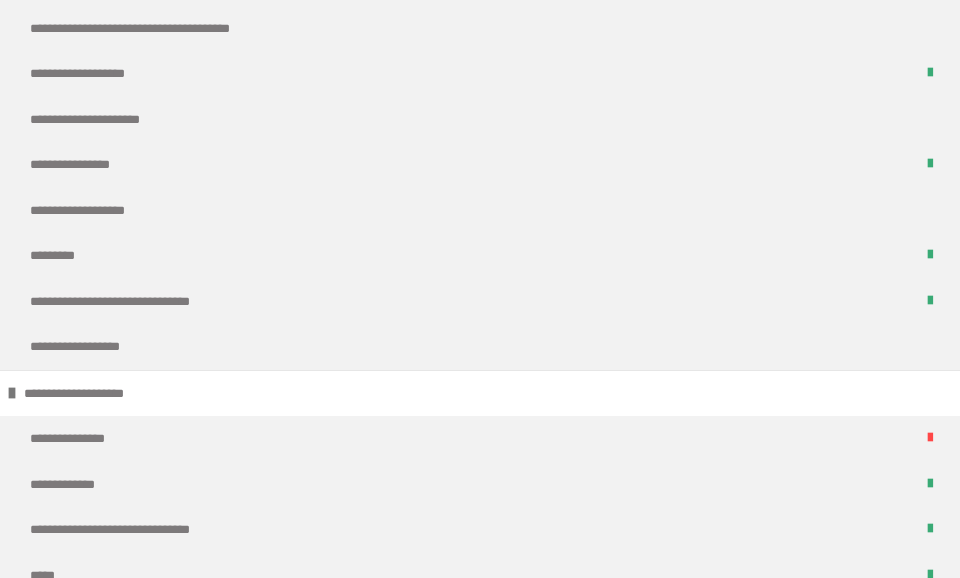 scroll, scrollTop: 1047, scrollLeft: 0, axis: vertical 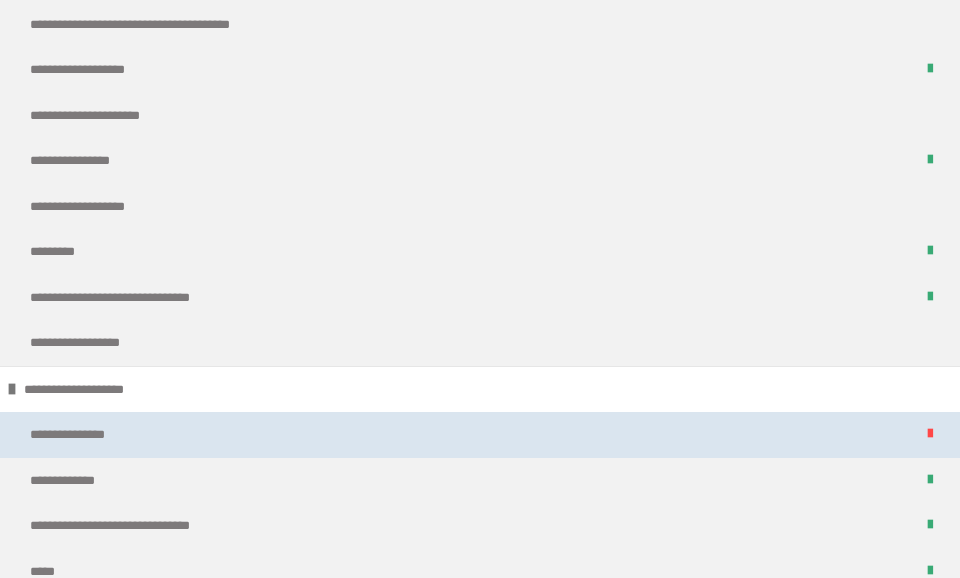 click on "**********" at bounding box center [480, 435] 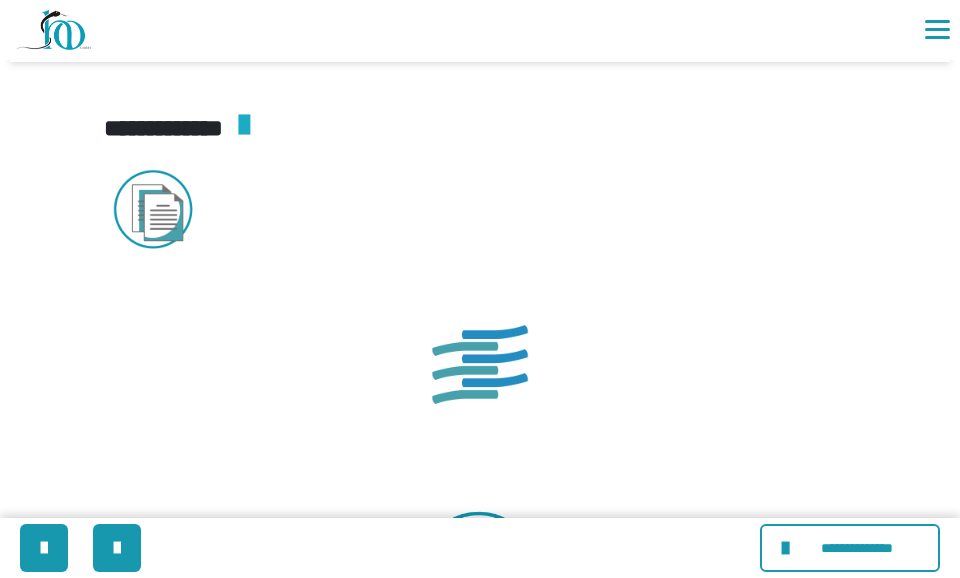scroll, scrollTop: 2688, scrollLeft: 0, axis: vertical 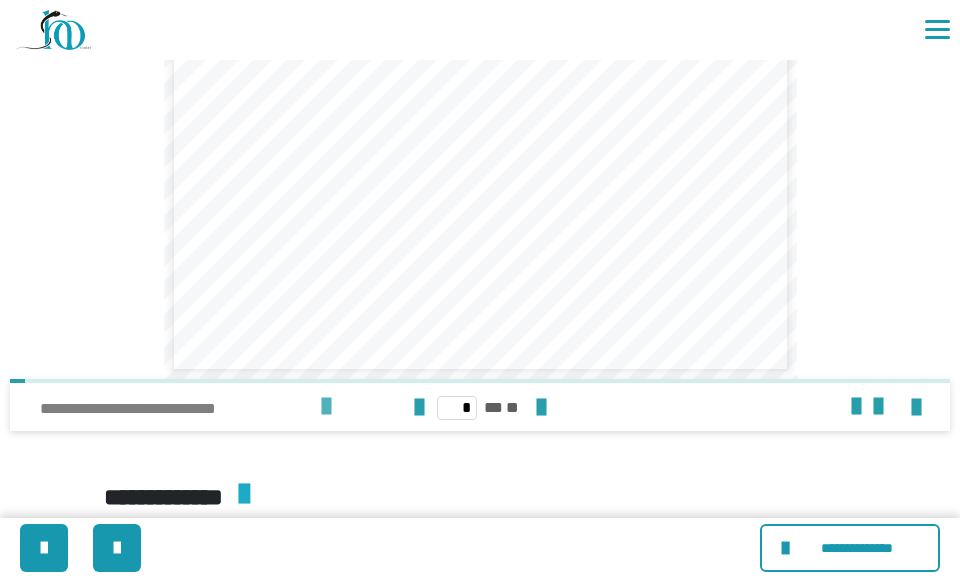 click at bounding box center (326, 407) 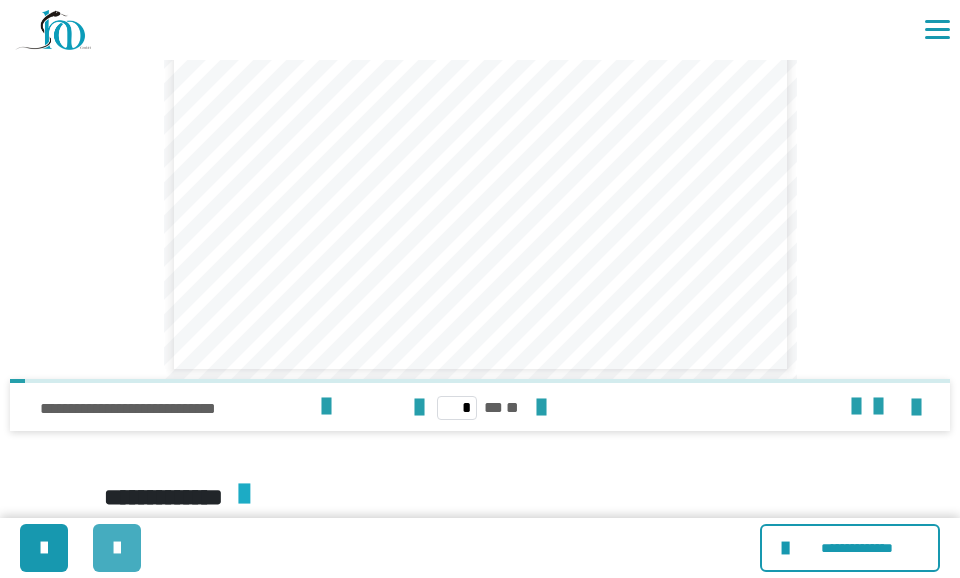 click at bounding box center [117, 548] 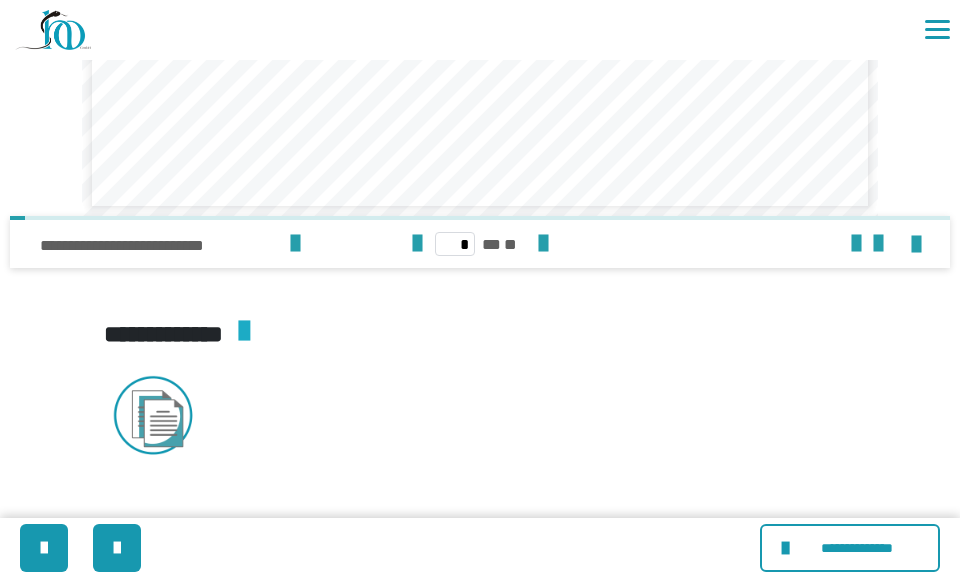 scroll, scrollTop: 2900, scrollLeft: 0, axis: vertical 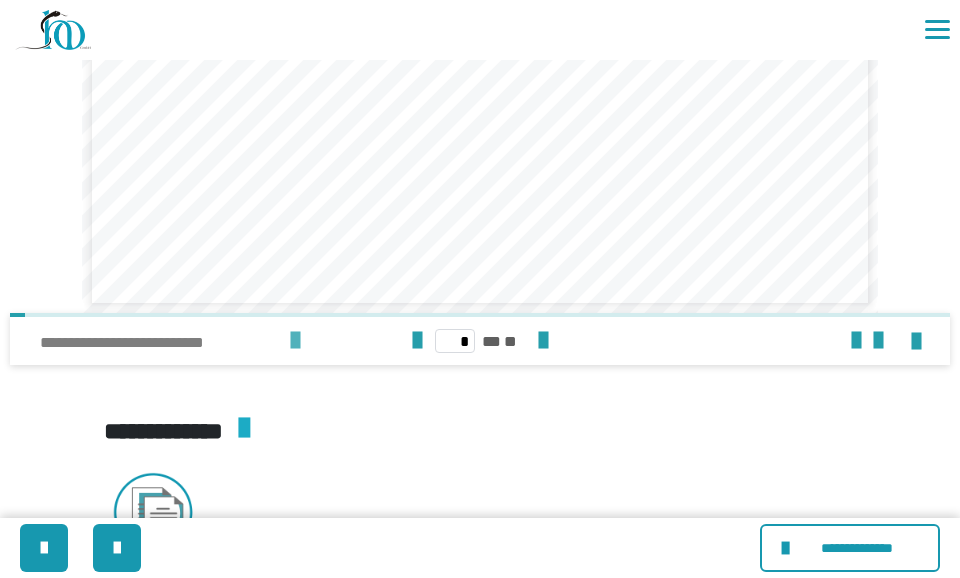 click at bounding box center [295, 341] 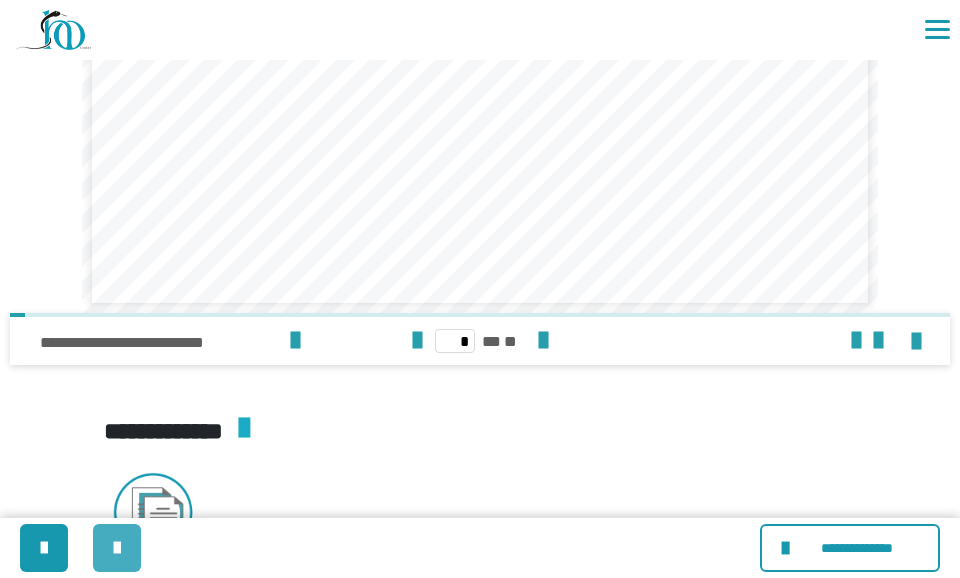 click at bounding box center [117, 548] 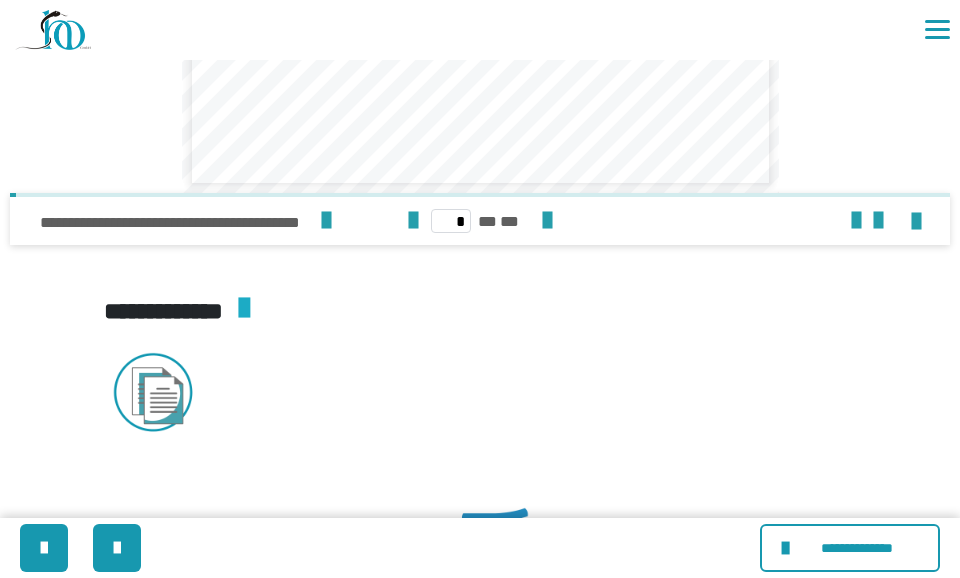 scroll, scrollTop: 3487, scrollLeft: 0, axis: vertical 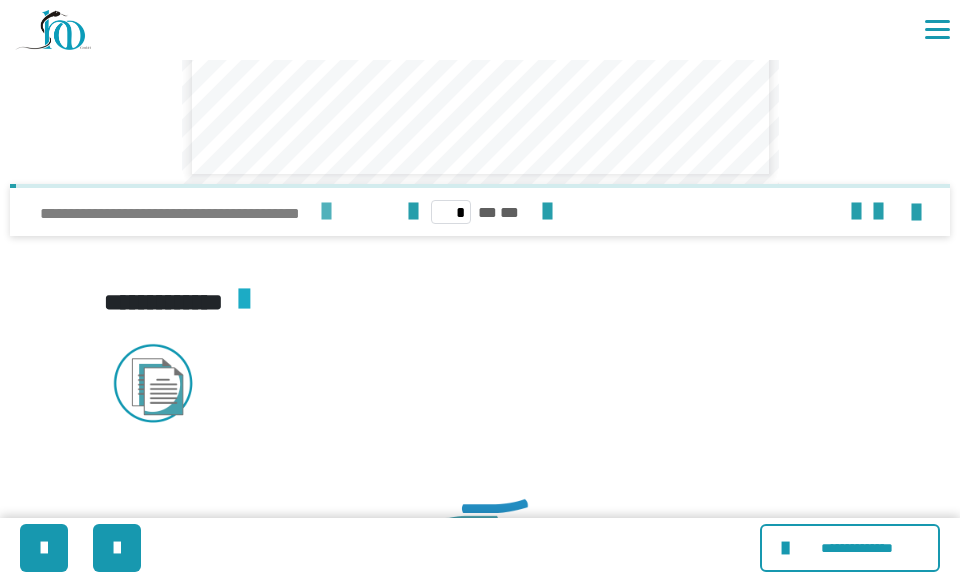 click at bounding box center (326, 212) 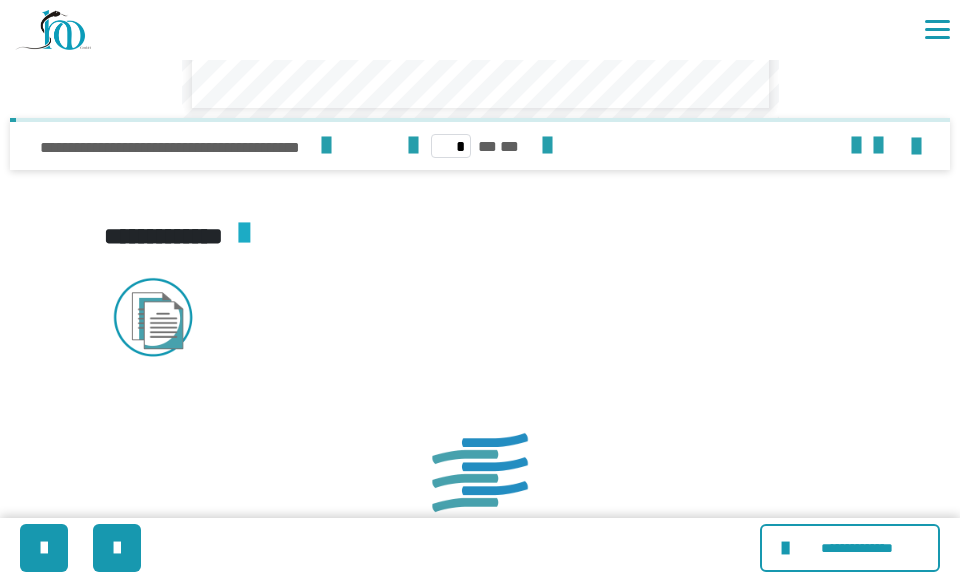 scroll, scrollTop: 3554, scrollLeft: 0, axis: vertical 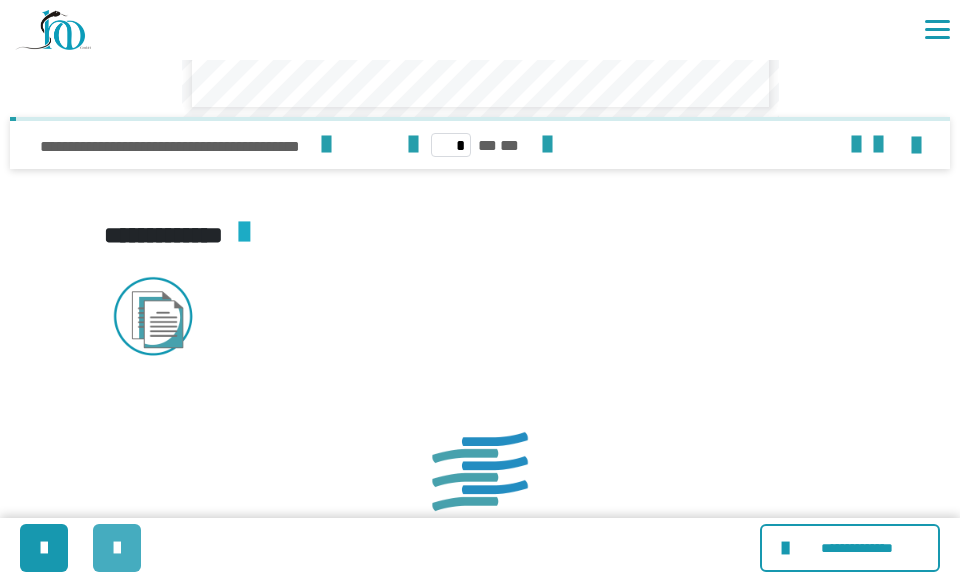 click at bounding box center [117, 548] 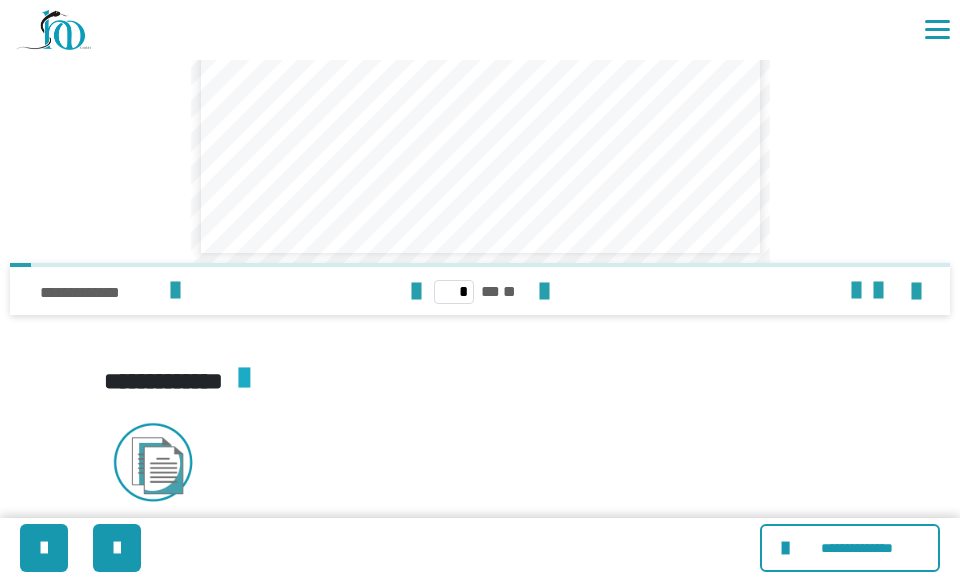 scroll, scrollTop: 3477, scrollLeft: 0, axis: vertical 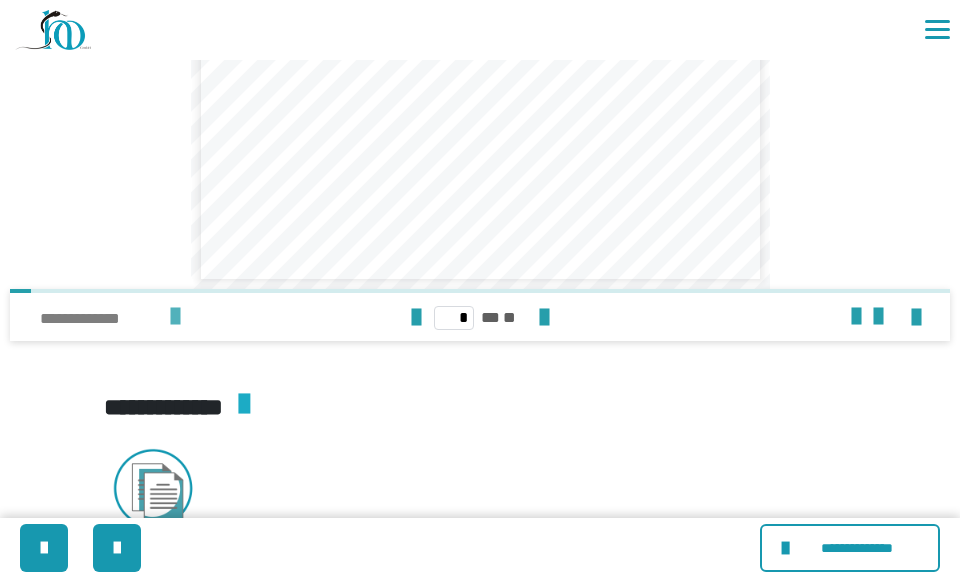 click at bounding box center [175, 317] 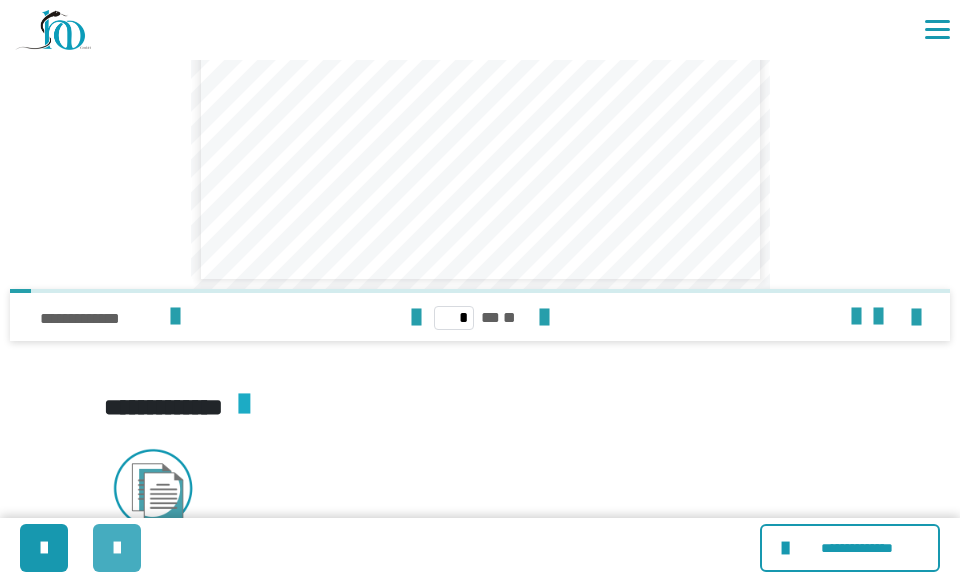 click at bounding box center [117, 548] 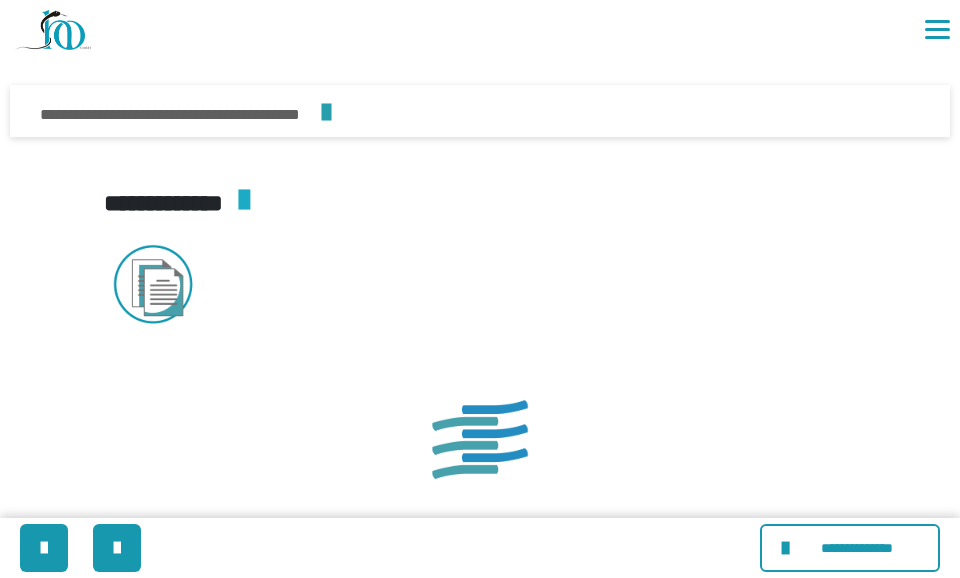 scroll, scrollTop: 3013, scrollLeft: 0, axis: vertical 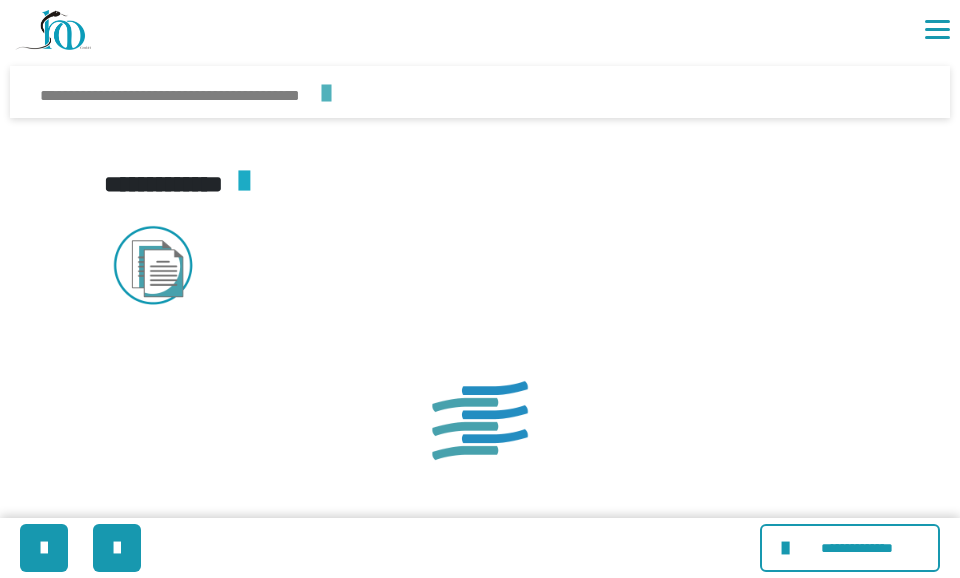 click at bounding box center (326, 94) 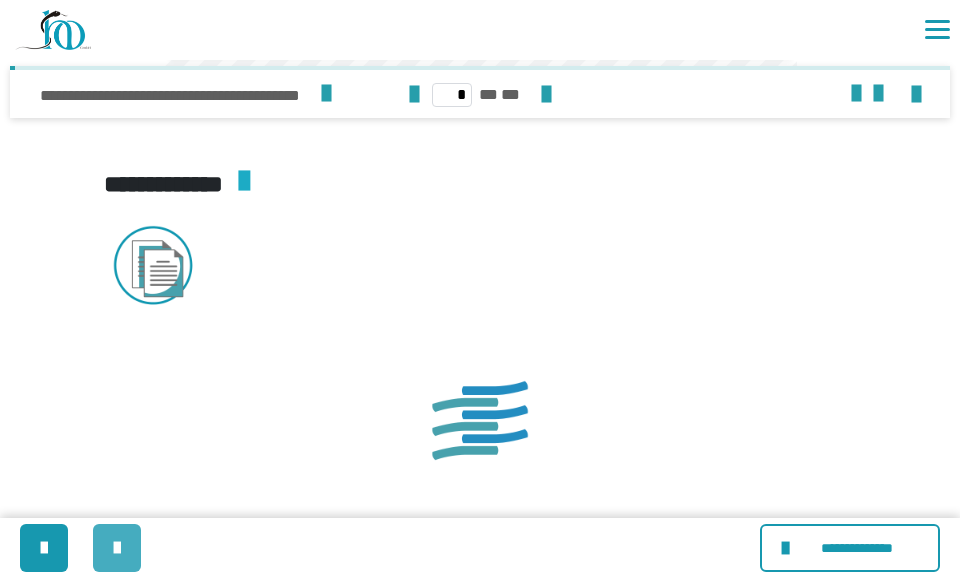 click at bounding box center (117, 548) 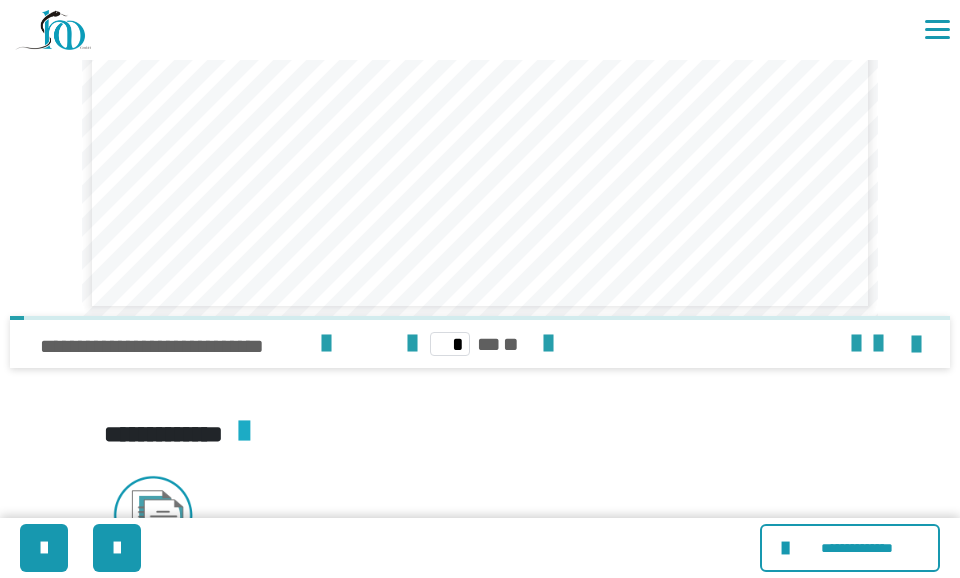 scroll, scrollTop: 3581, scrollLeft: 0, axis: vertical 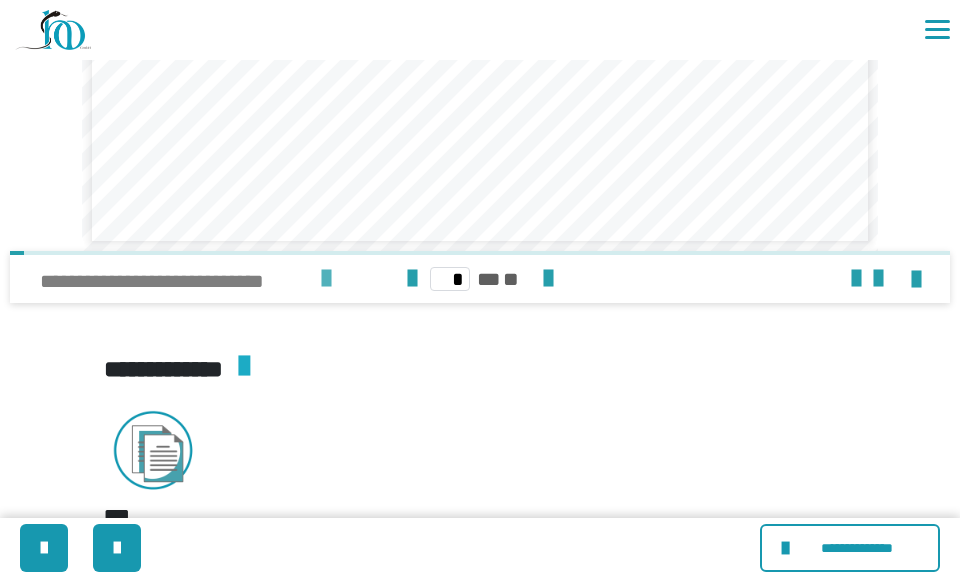 click at bounding box center [326, 279] 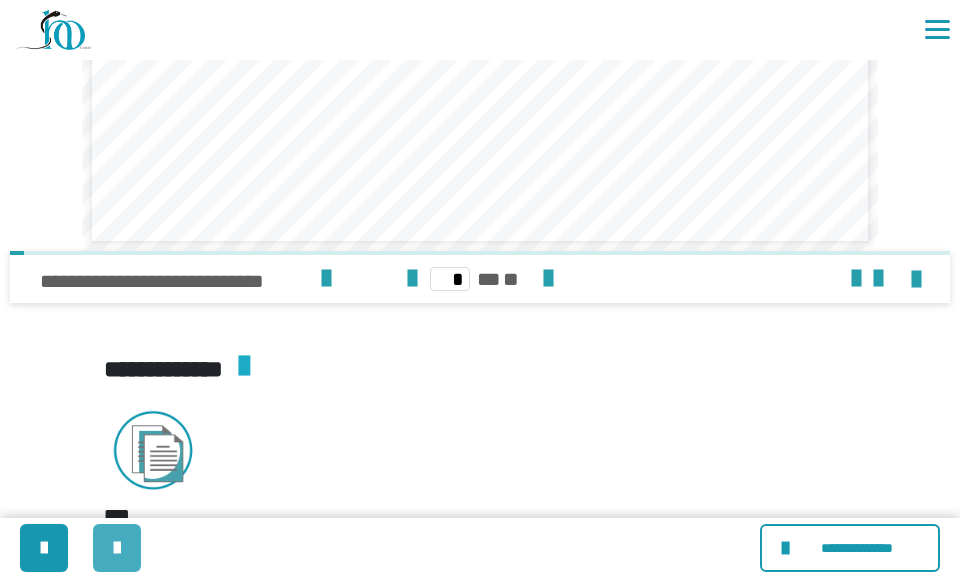 click at bounding box center (117, 548) 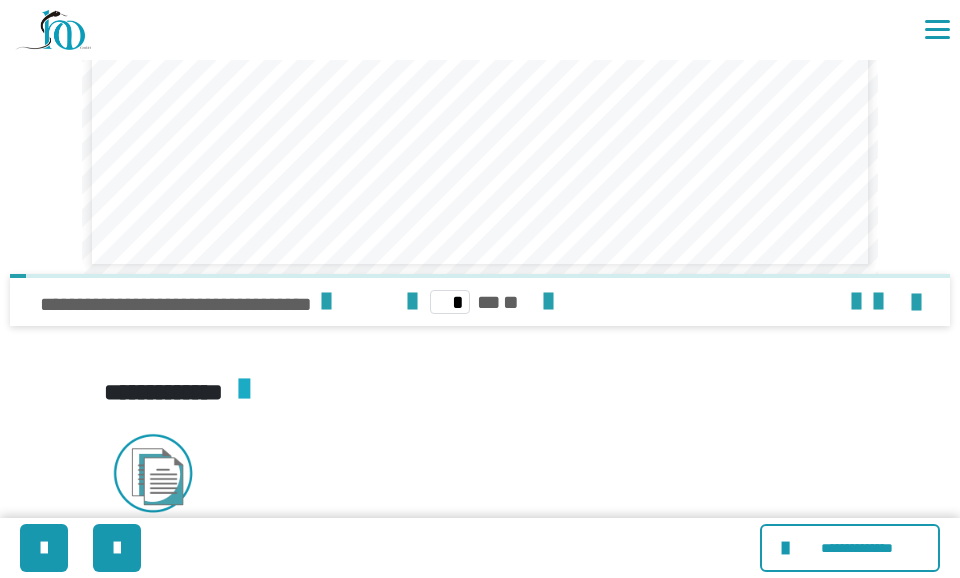 scroll, scrollTop: 3834, scrollLeft: 0, axis: vertical 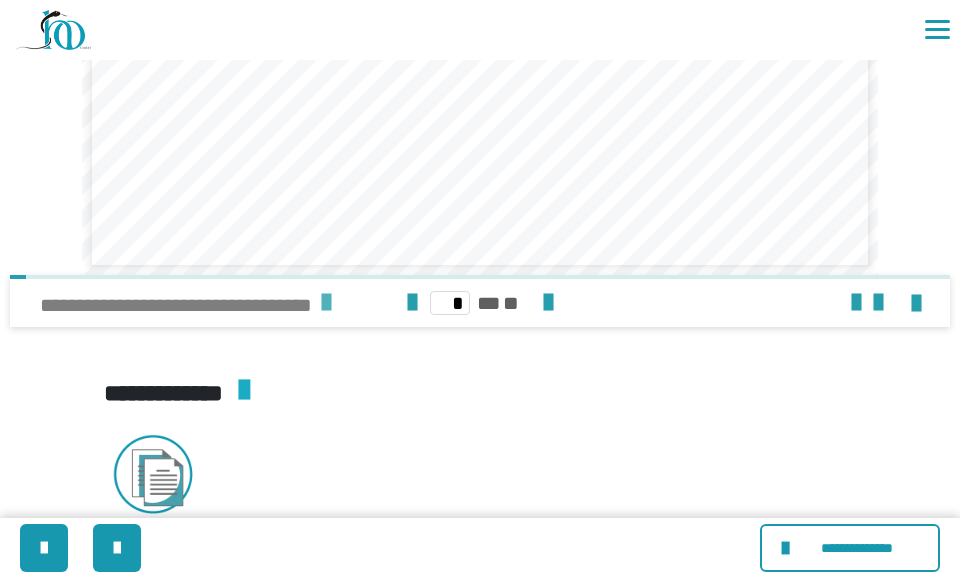 click at bounding box center [326, 303] 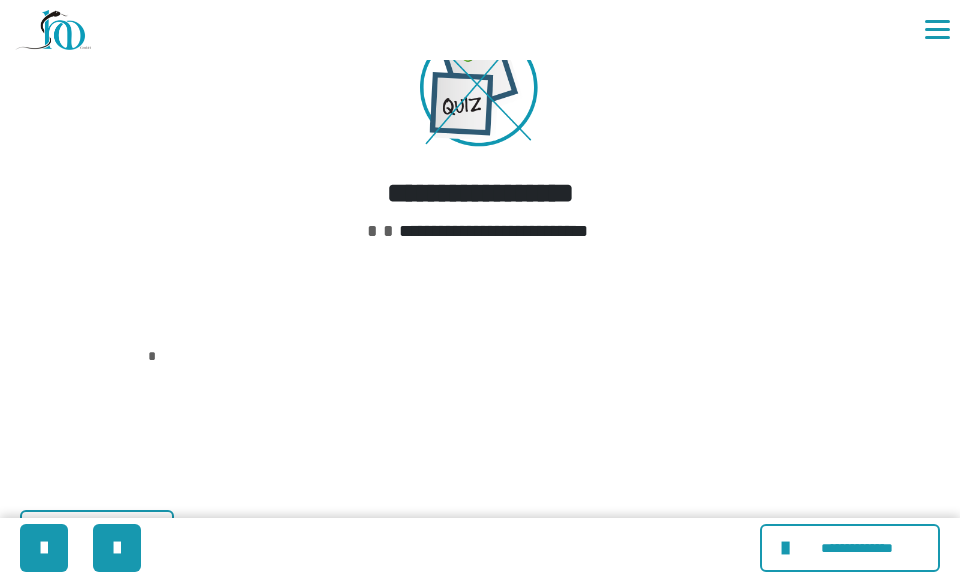 scroll, scrollTop: 5092, scrollLeft: 0, axis: vertical 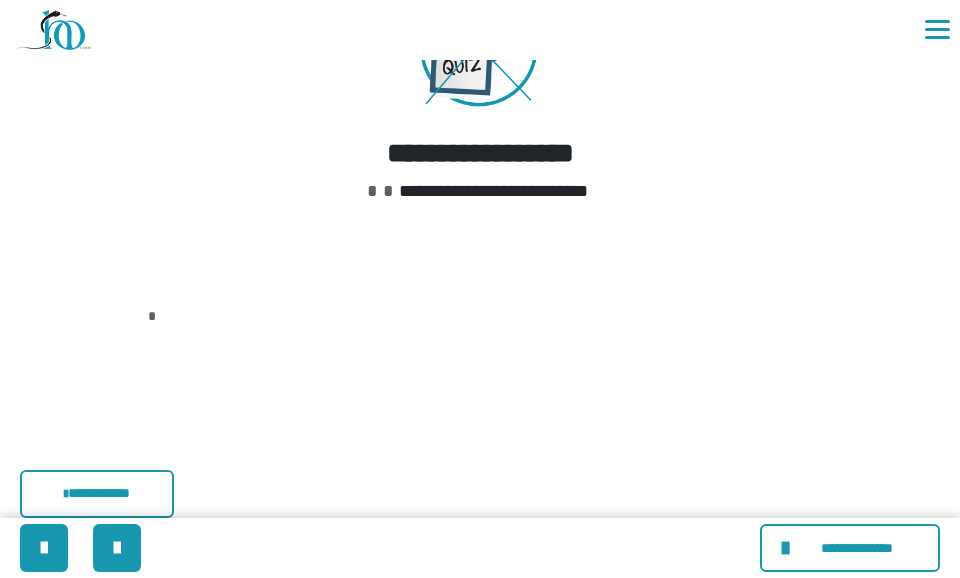 click on "**********" at bounding box center (480, 184) 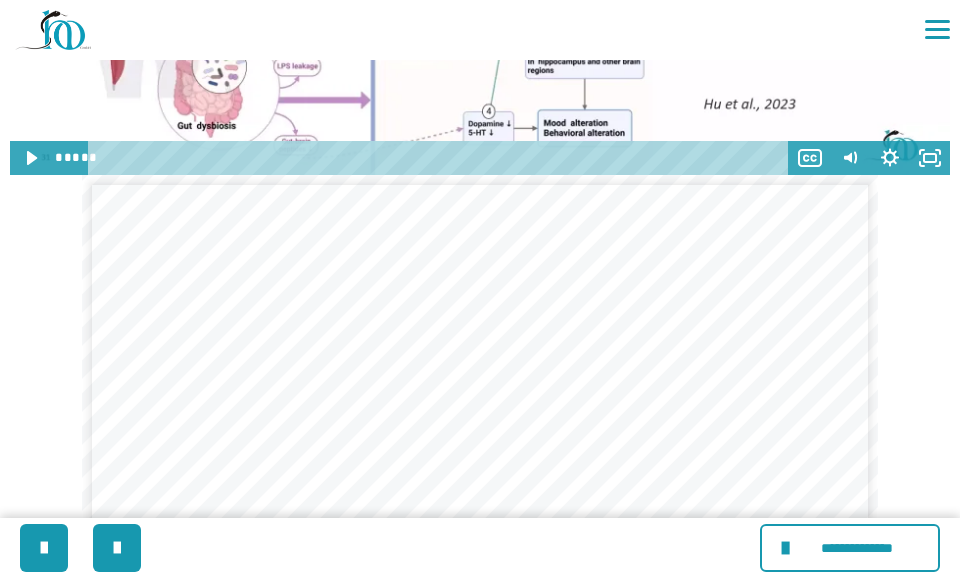 scroll, scrollTop: 3444, scrollLeft: 0, axis: vertical 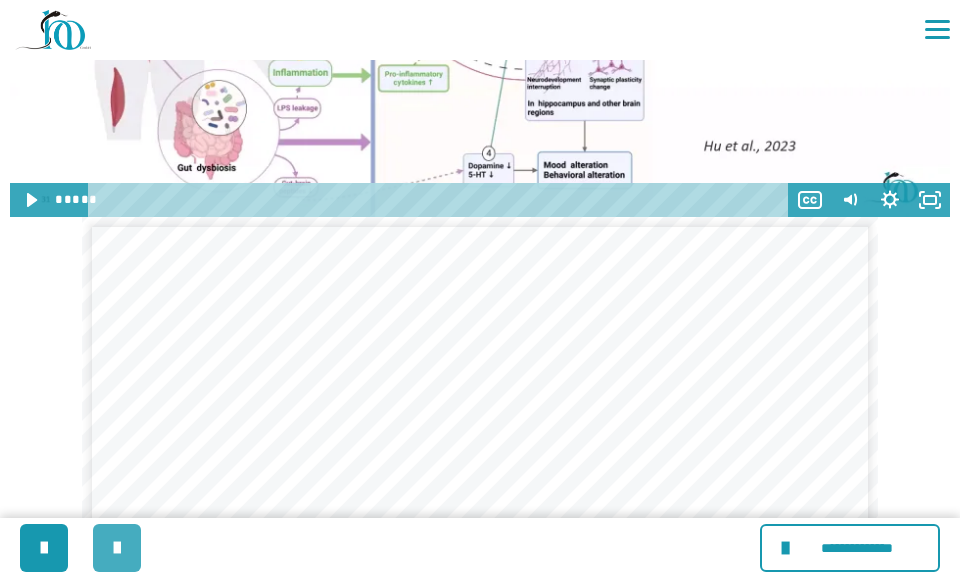 click at bounding box center (117, 548) 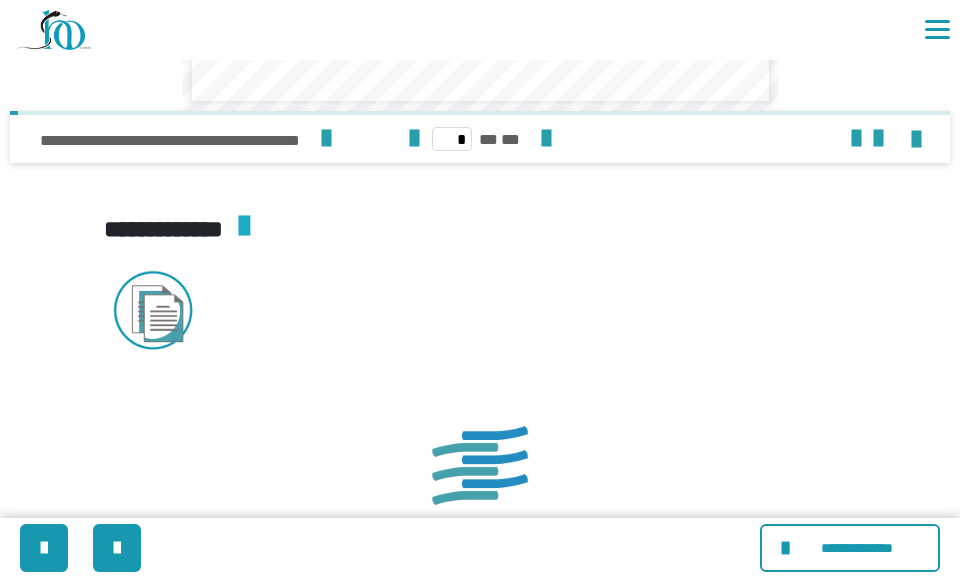 scroll, scrollTop: 1989, scrollLeft: 0, axis: vertical 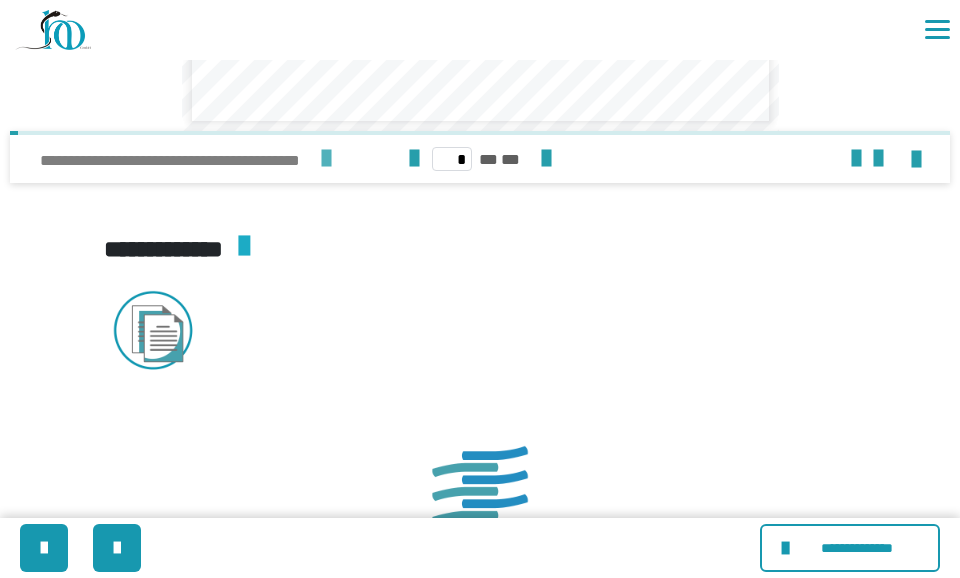 click at bounding box center [326, 159] 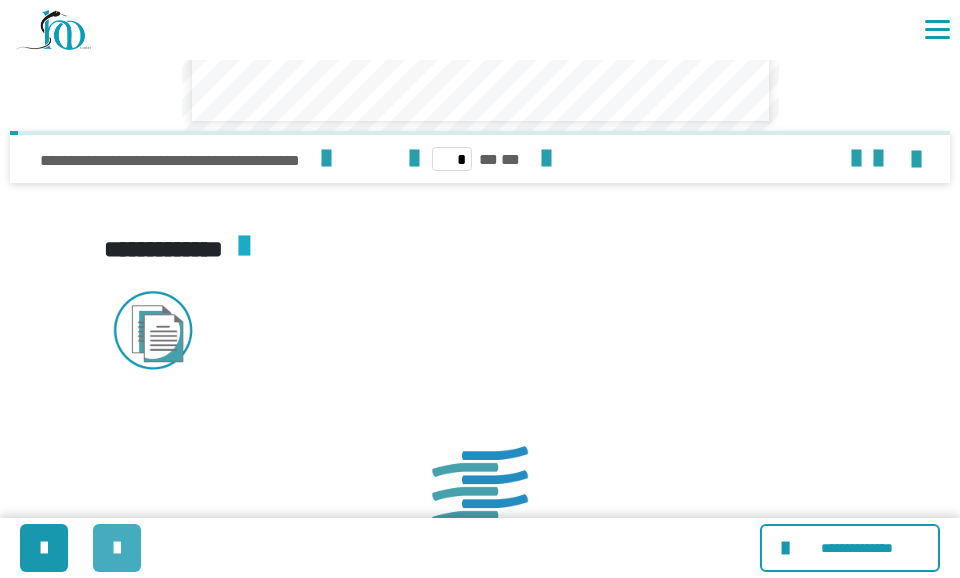 click at bounding box center (117, 548) 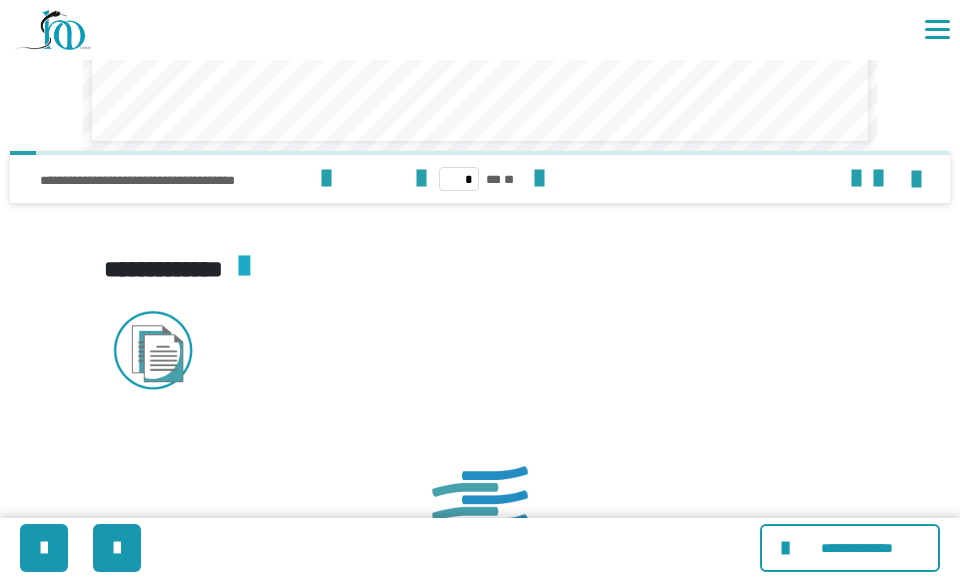 scroll, scrollTop: 3913, scrollLeft: 0, axis: vertical 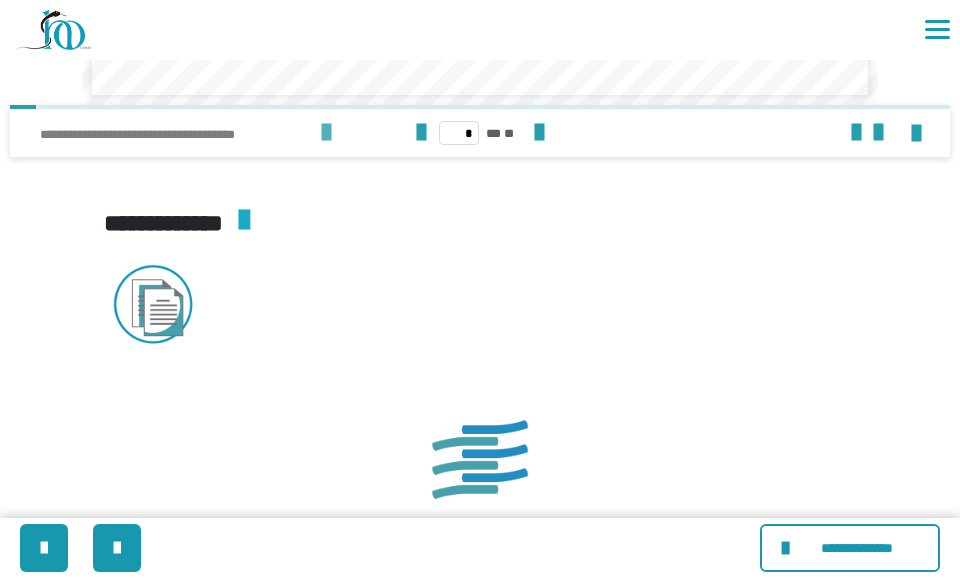 click at bounding box center (326, 133) 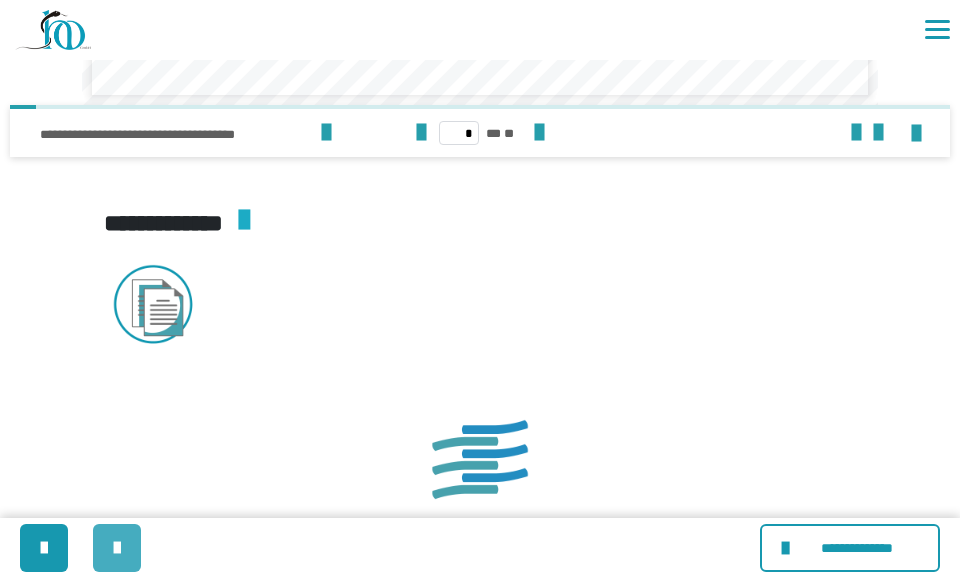 click at bounding box center [117, 548] 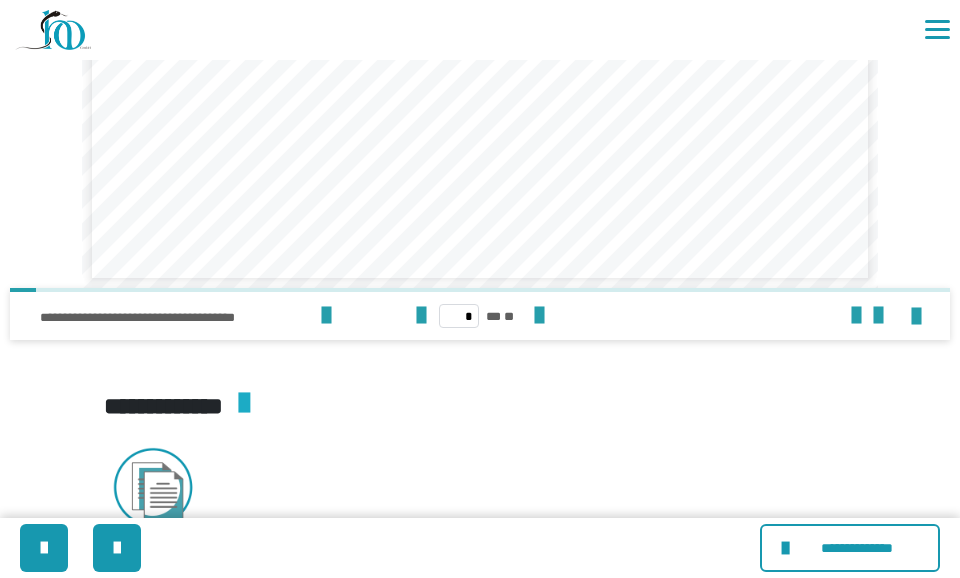 scroll, scrollTop: 0, scrollLeft: 0, axis: both 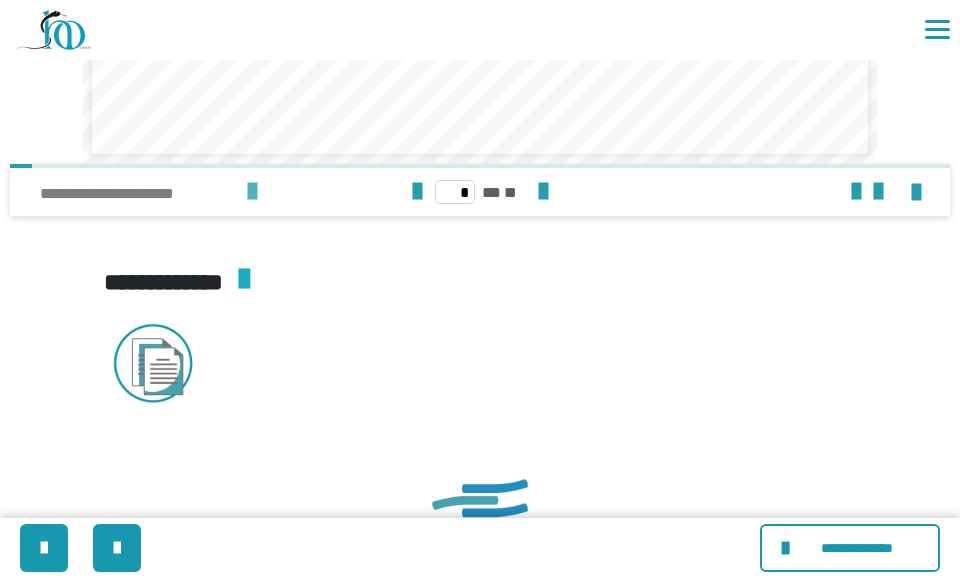 click at bounding box center (252, 192) 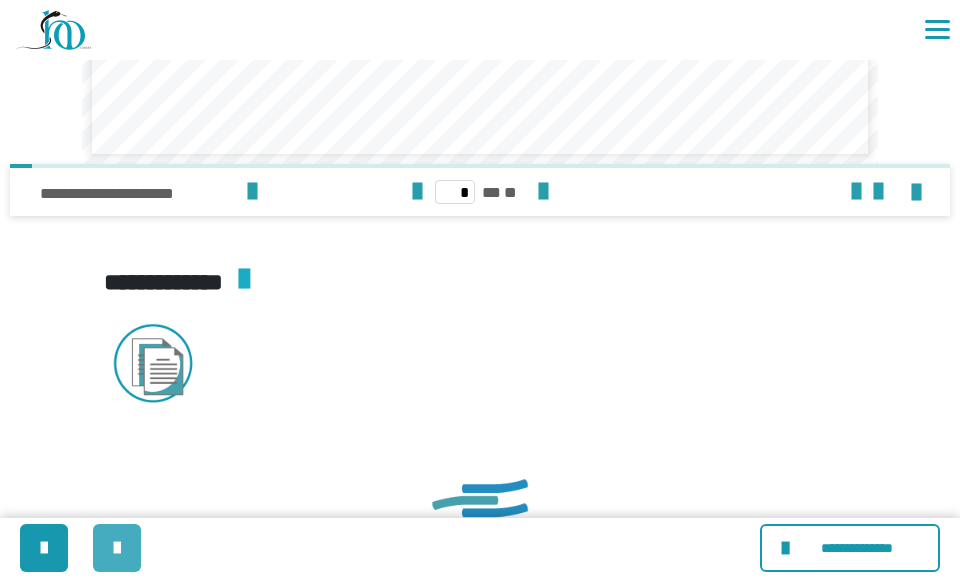 click at bounding box center [117, 548] 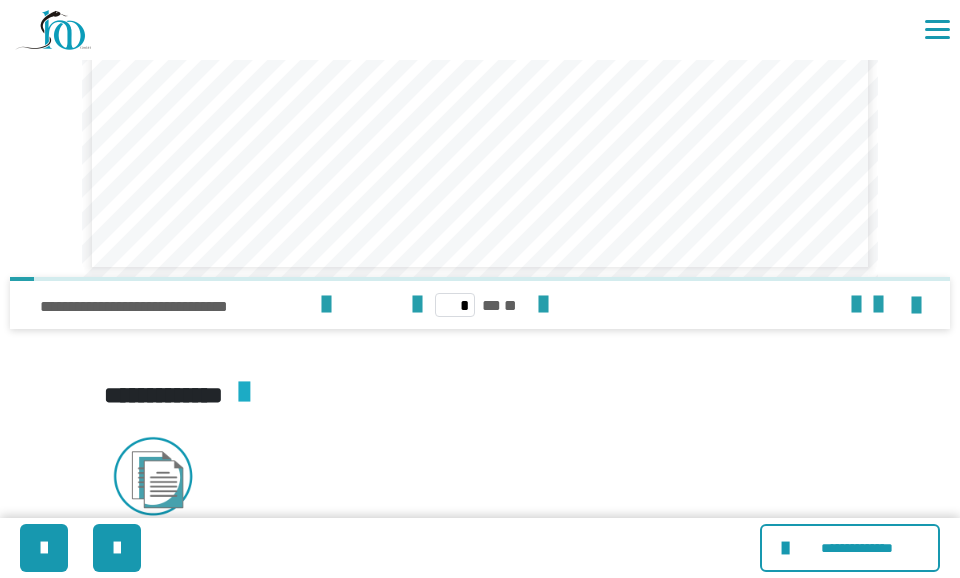 scroll, scrollTop: 5055, scrollLeft: 0, axis: vertical 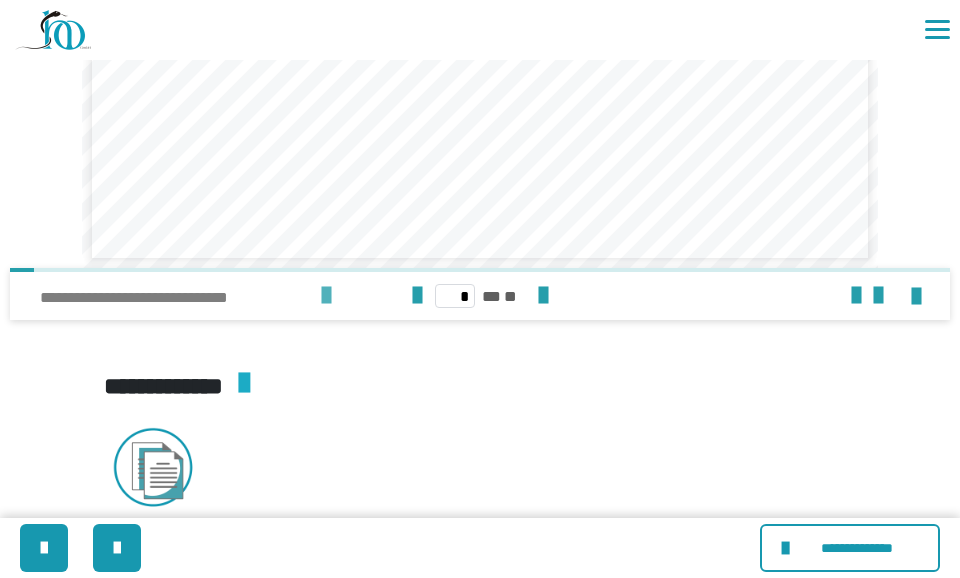 click at bounding box center [326, 296] 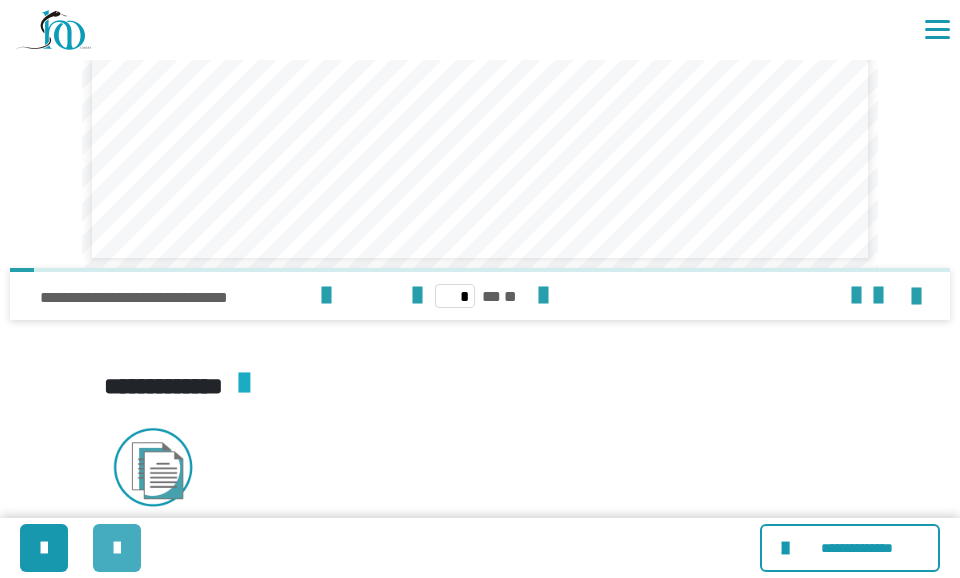 click at bounding box center [117, 548] 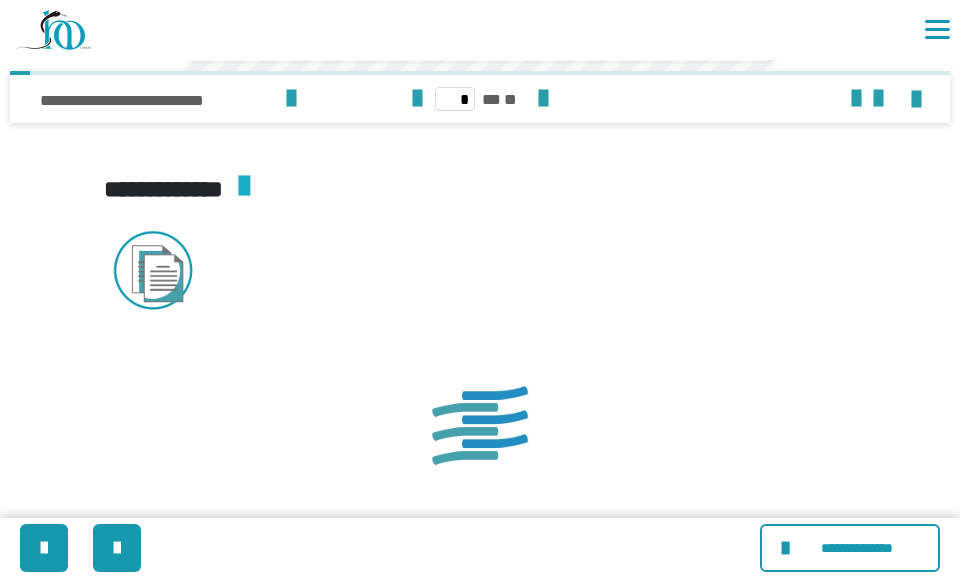 scroll, scrollTop: 3328, scrollLeft: 0, axis: vertical 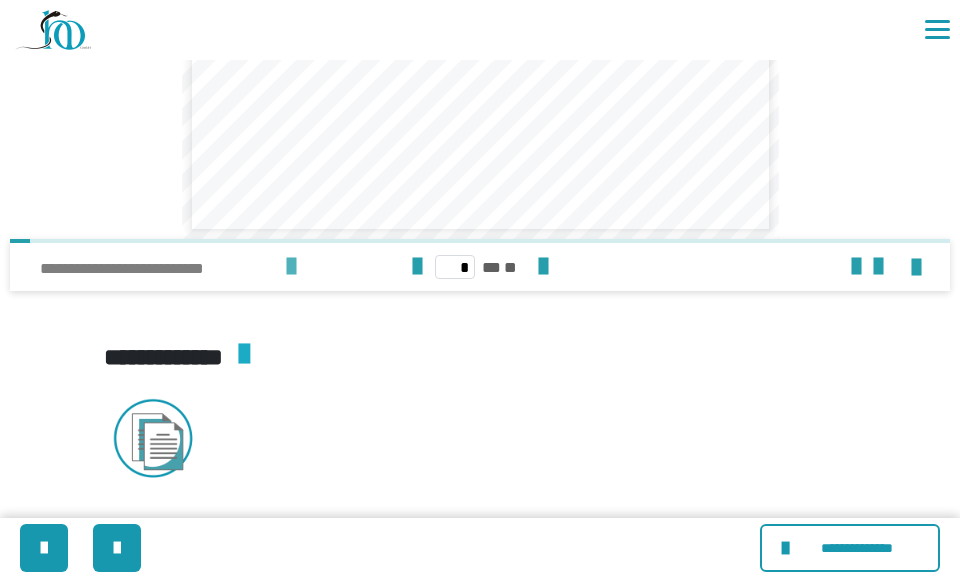 click at bounding box center [291, 267] 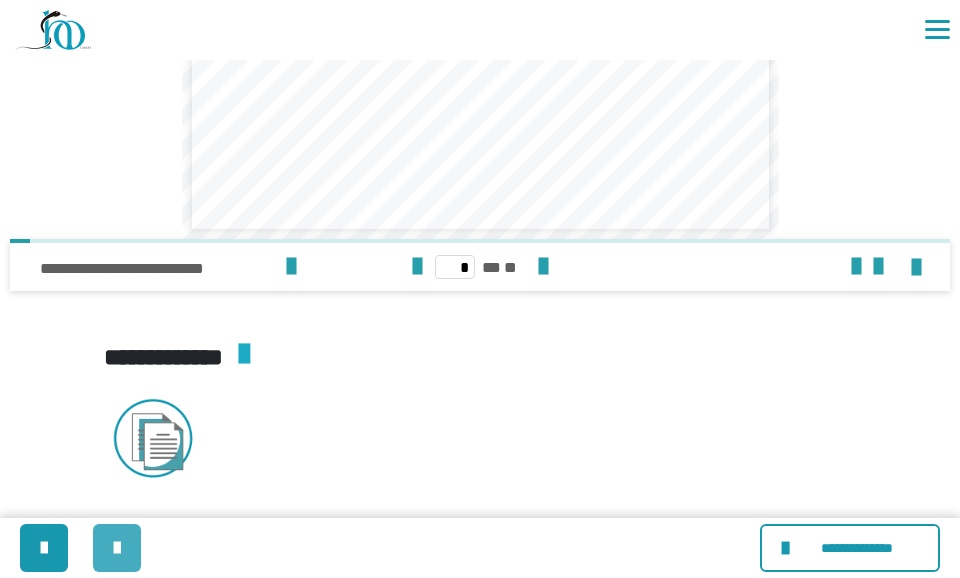 click at bounding box center (117, 548) 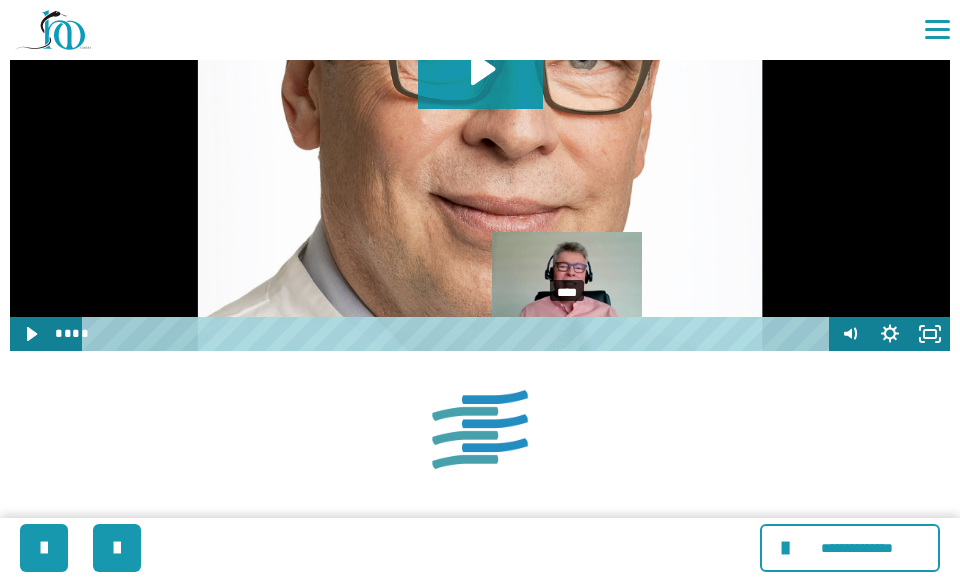 scroll, scrollTop: 753, scrollLeft: 0, axis: vertical 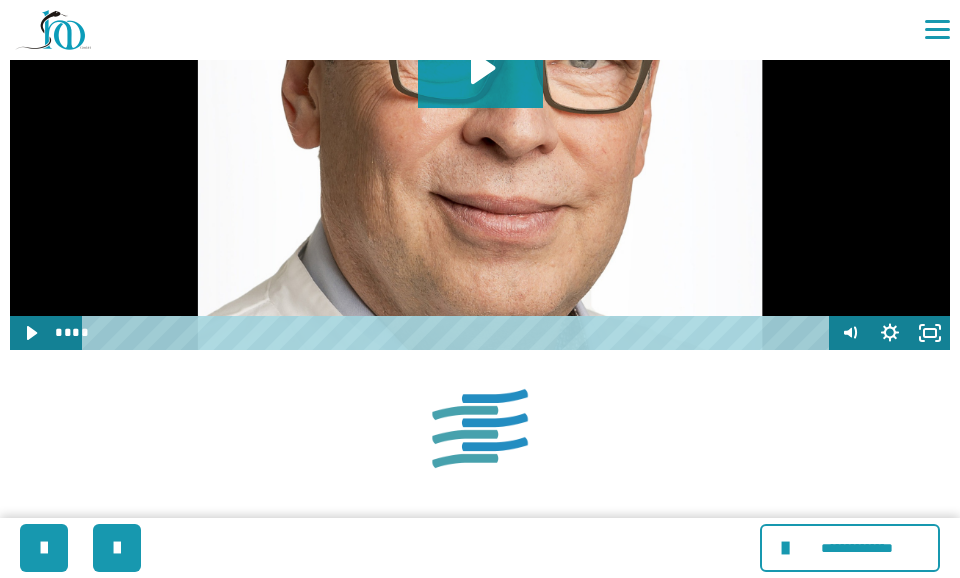 click on "**********" at bounding box center [480, 548] 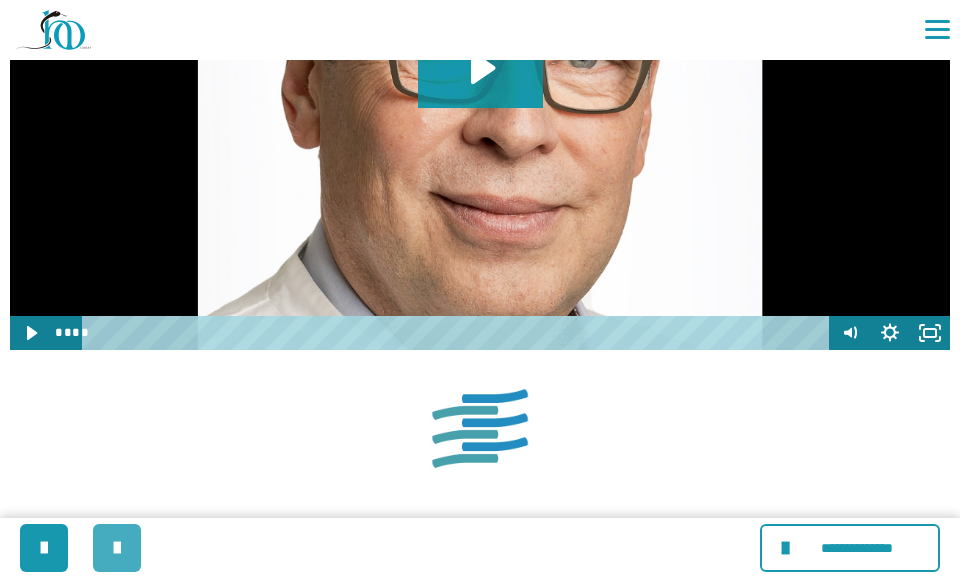 click at bounding box center (117, 548) 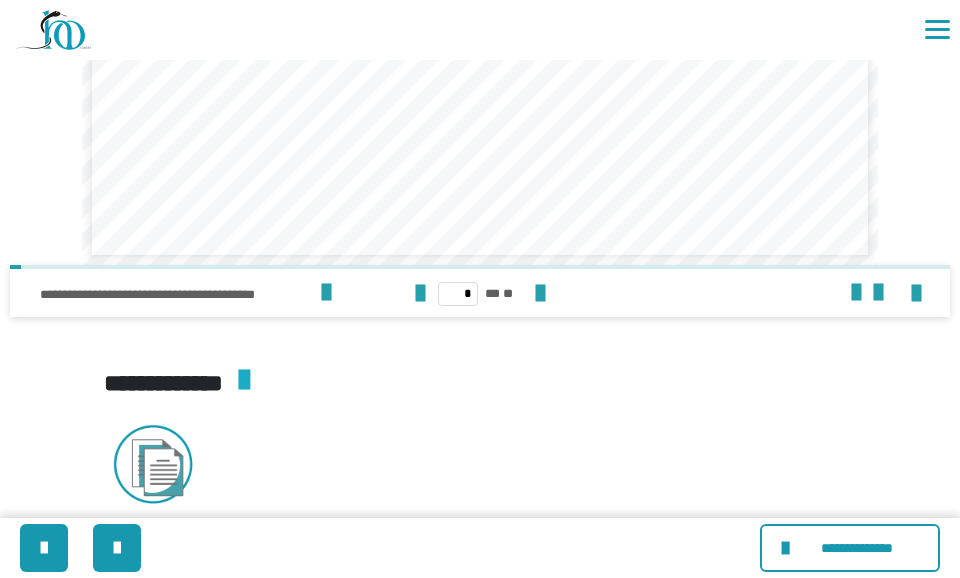 scroll, scrollTop: 5316, scrollLeft: 0, axis: vertical 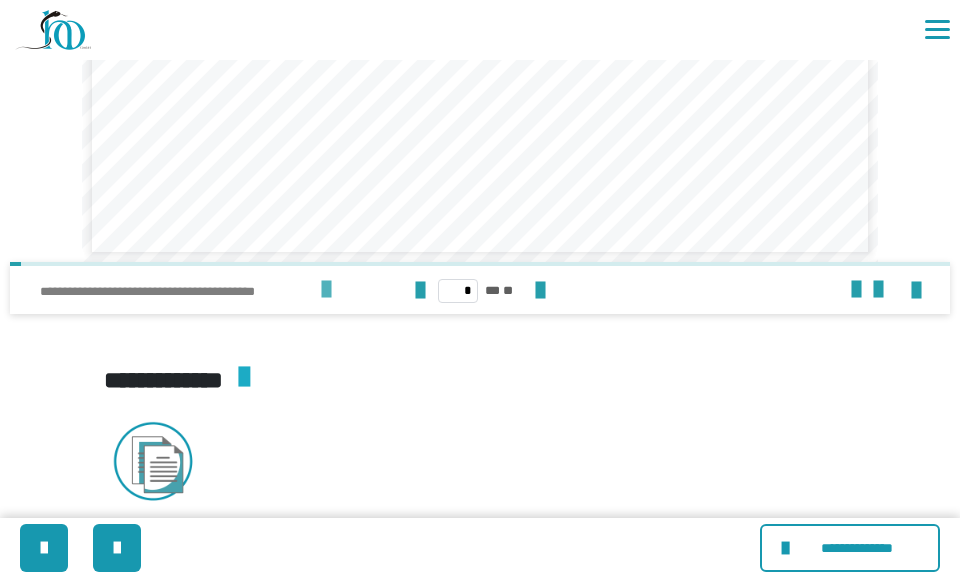 click at bounding box center [326, 290] 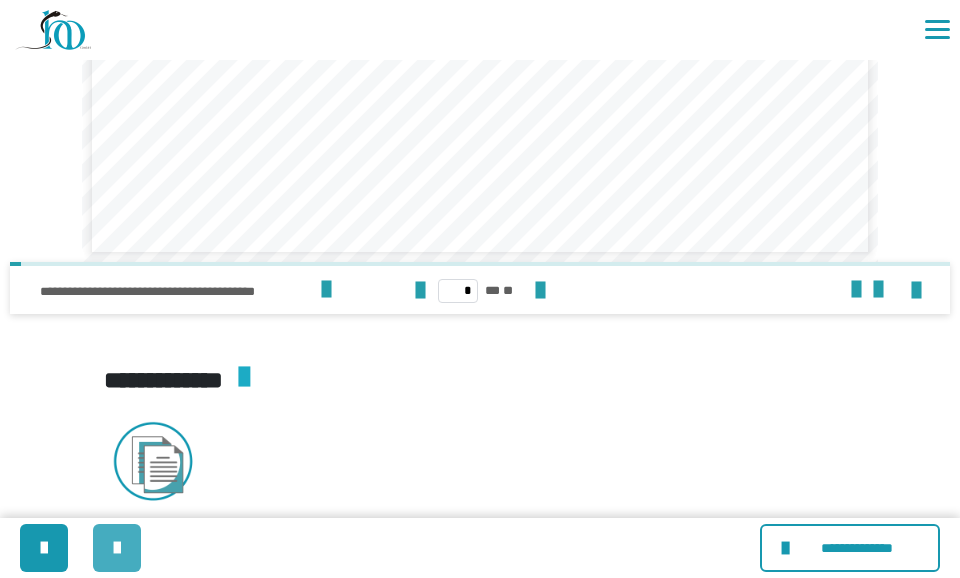 click at bounding box center (117, 548) 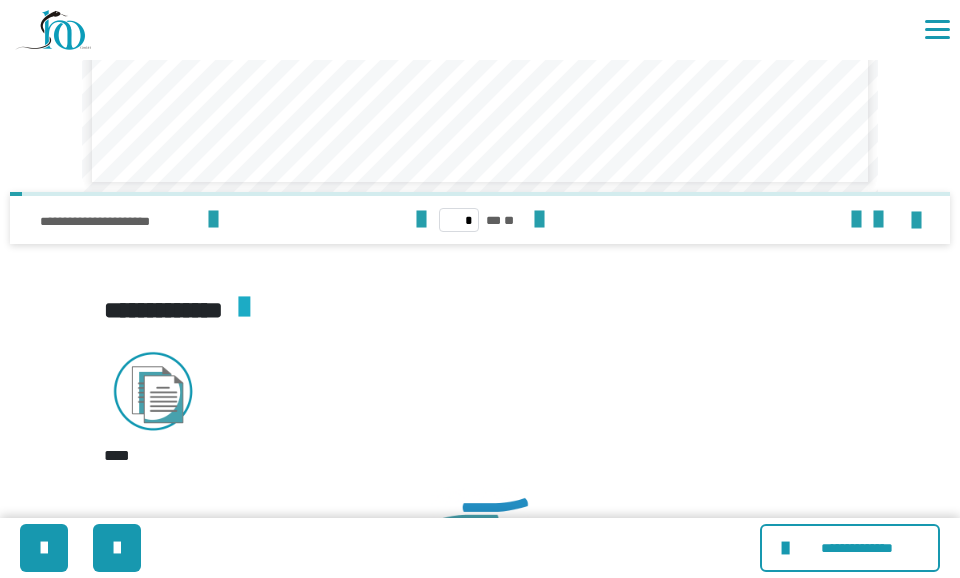 scroll, scrollTop: 3590, scrollLeft: 0, axis: vertical 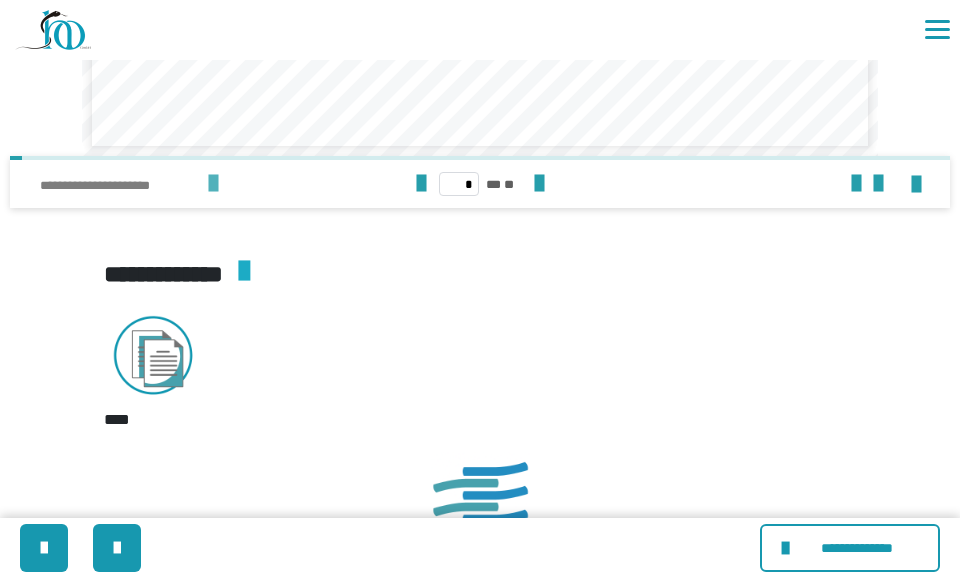 click at bounding box center [213, 184] 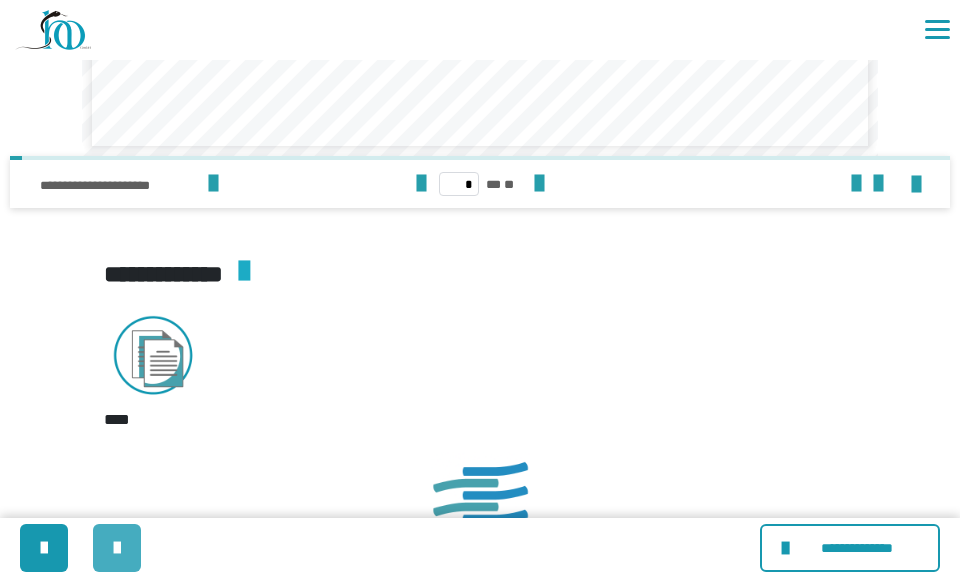 click at bounding box center [117, 548] 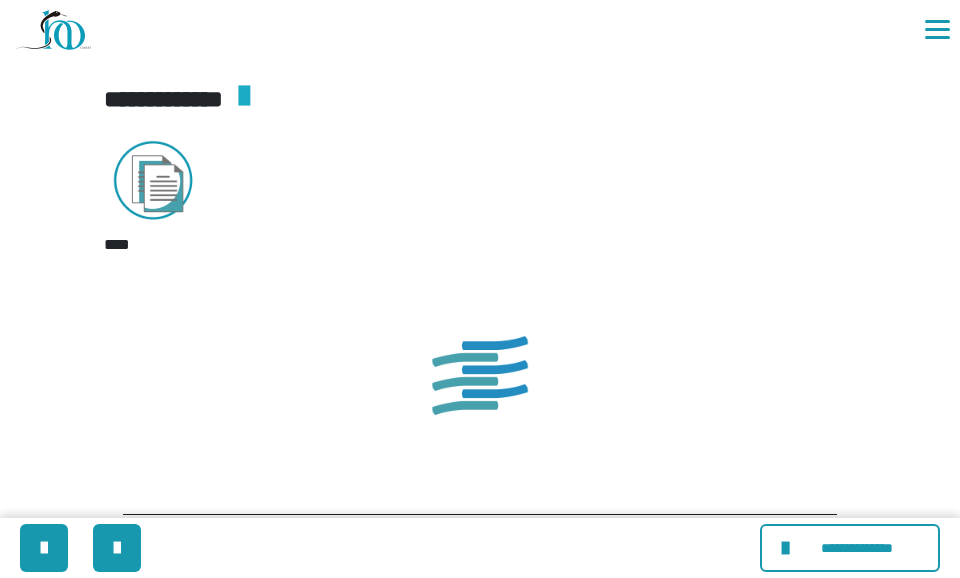 scroll, scrollTop: 3851, scrollLeft: 0, axis: vertical 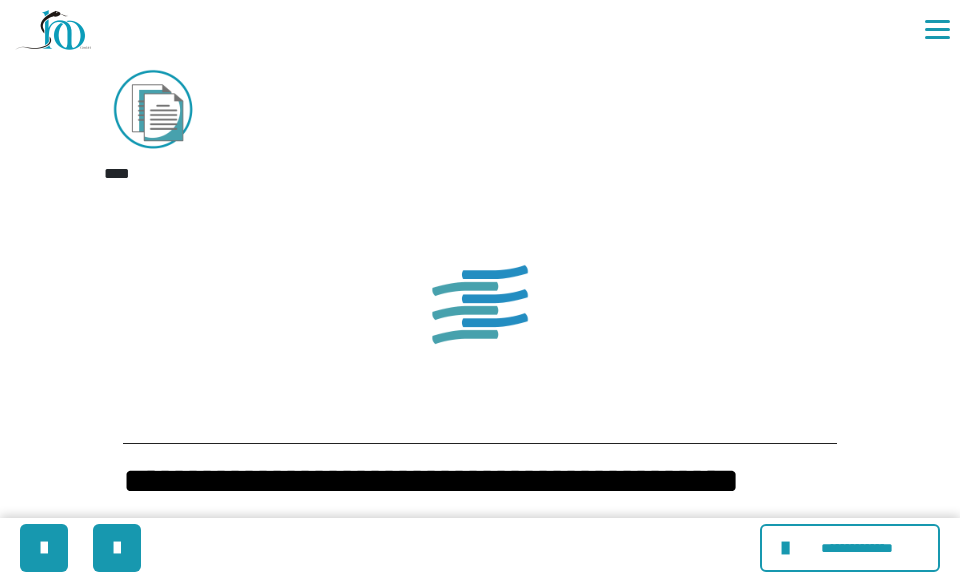 click at bounding box center (326, -62) 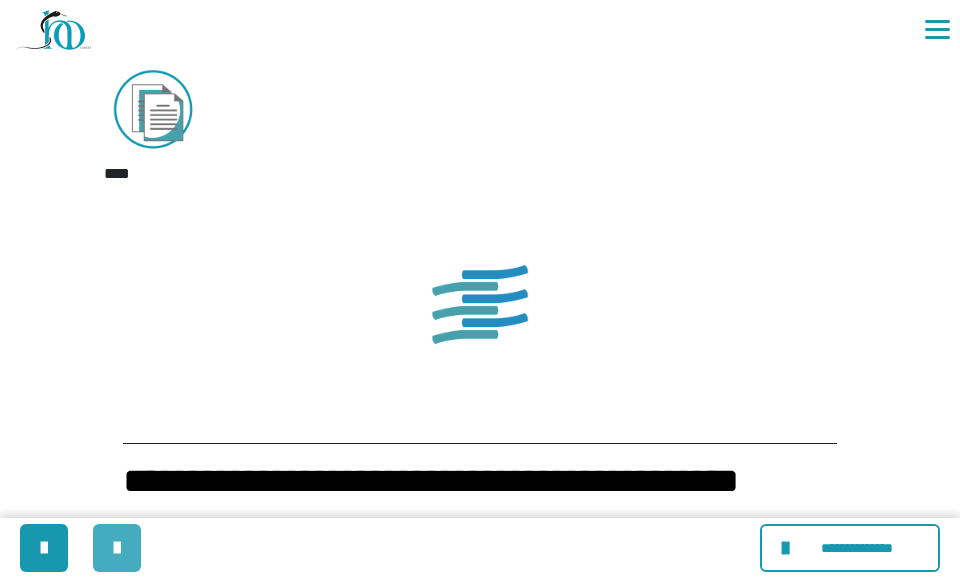 click at bounding box center [117, 548] 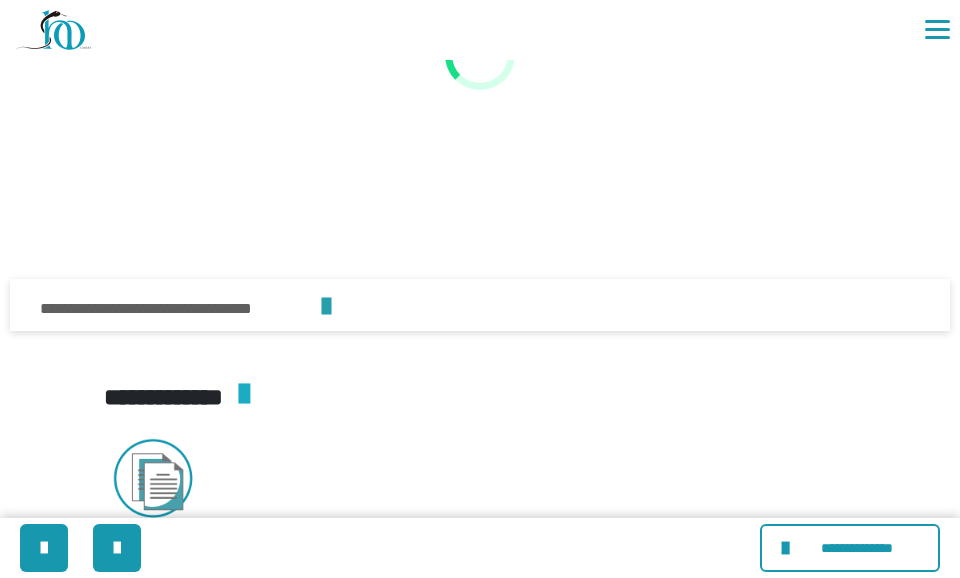 scroll, scrollTop: 3479, scrollLeft: 0, axis: vertical 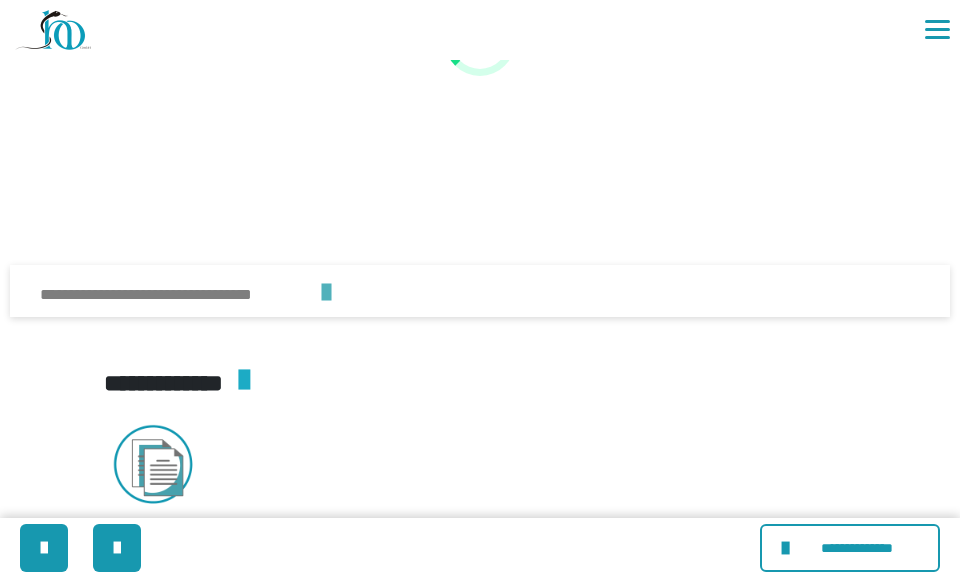 click at bounding box center [326, 293] 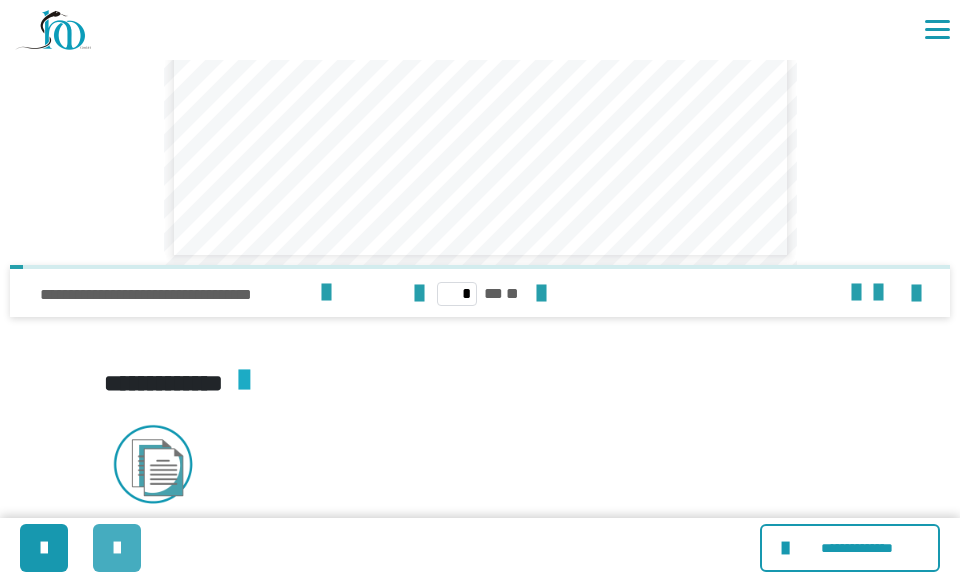 click at bounding box center [117, 548] 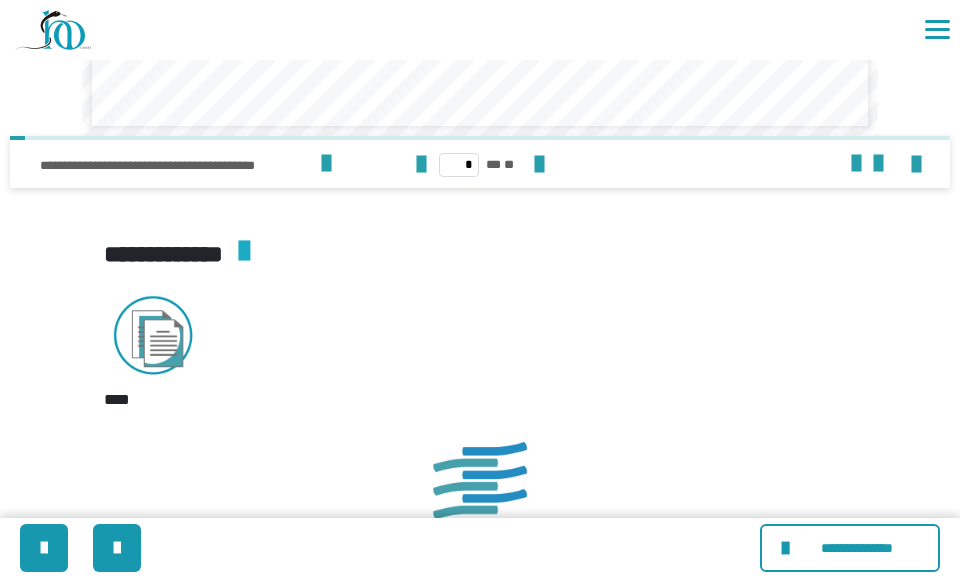 scroll, scrollTop: 4967, scrollLeft: 0, axis: vertical 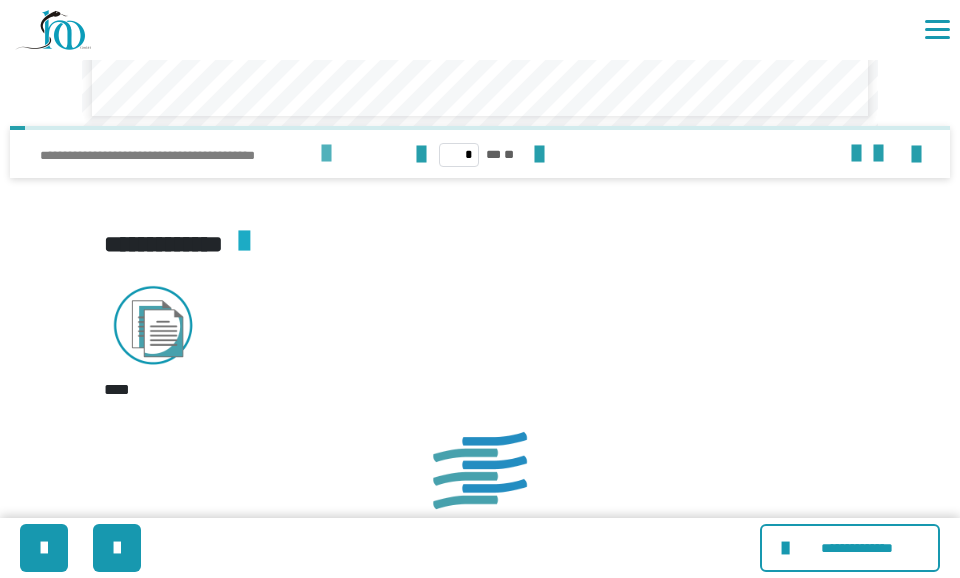 click at bounding box center (326, 154) 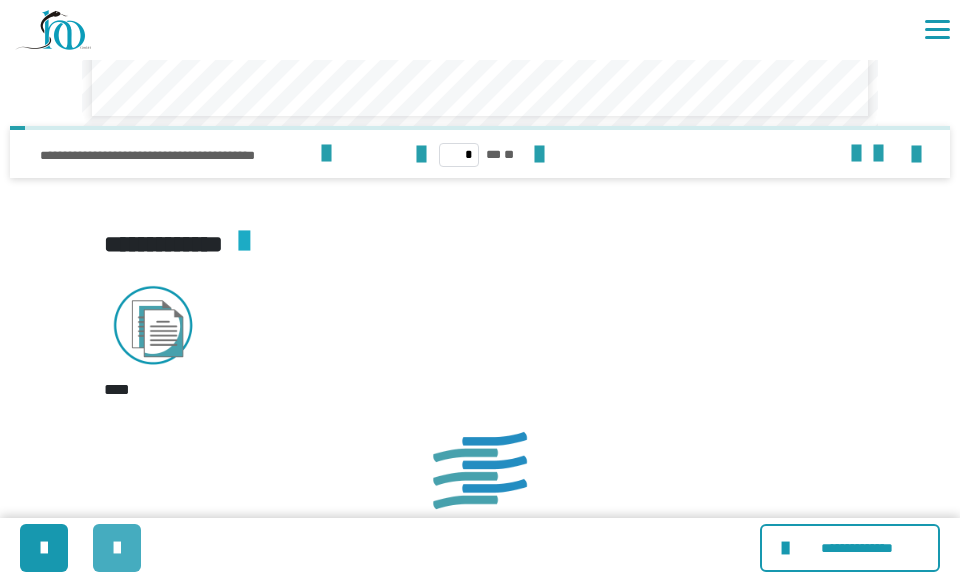 click at bounding box center [117, 548] 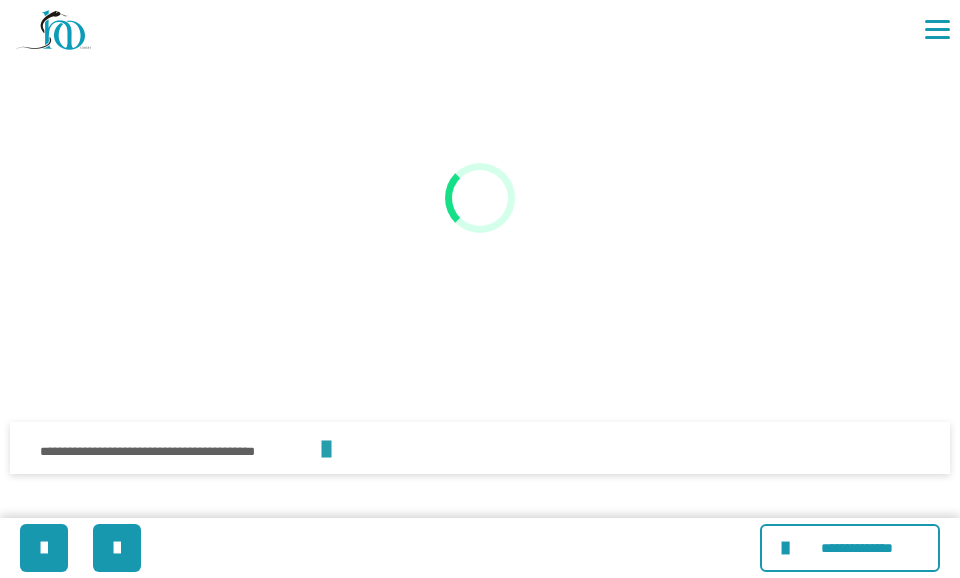 scroll, scrollTop: 3529, scrollLeft: 0, axis: vertical 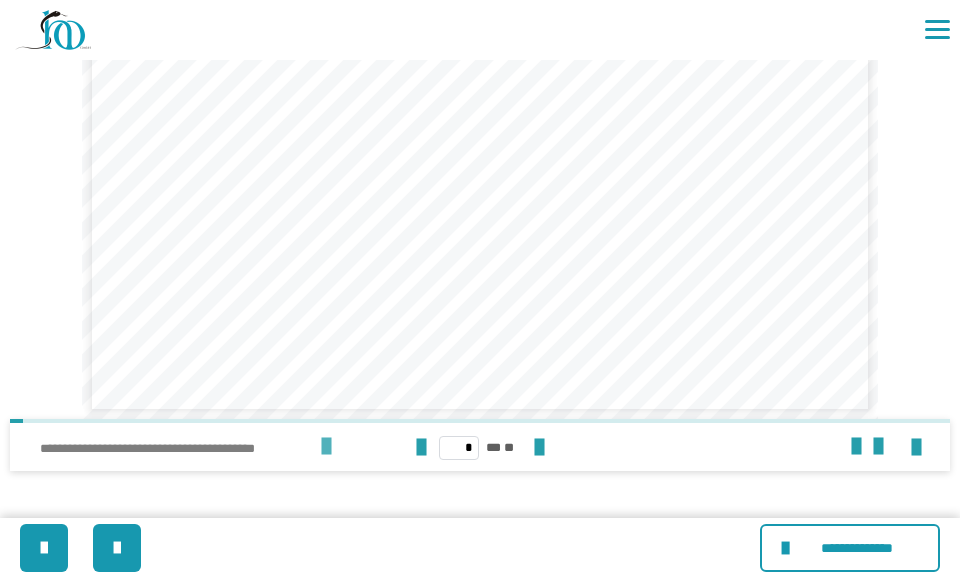 click at bounding box center [326, 447] 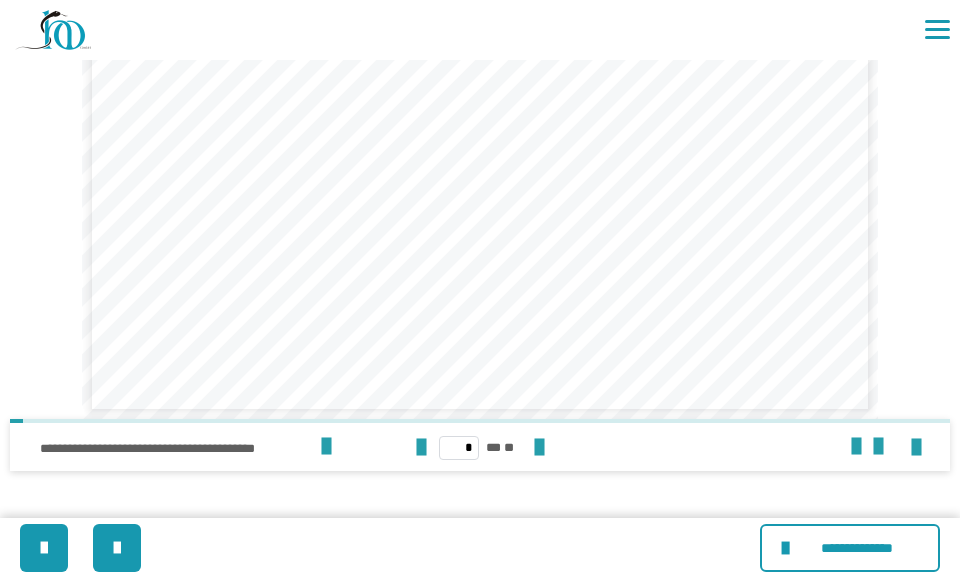 drag, startPoint x: 123, startPoint y: 546, endPoint x: 270, endPoint y: 428, distance: 188.50198 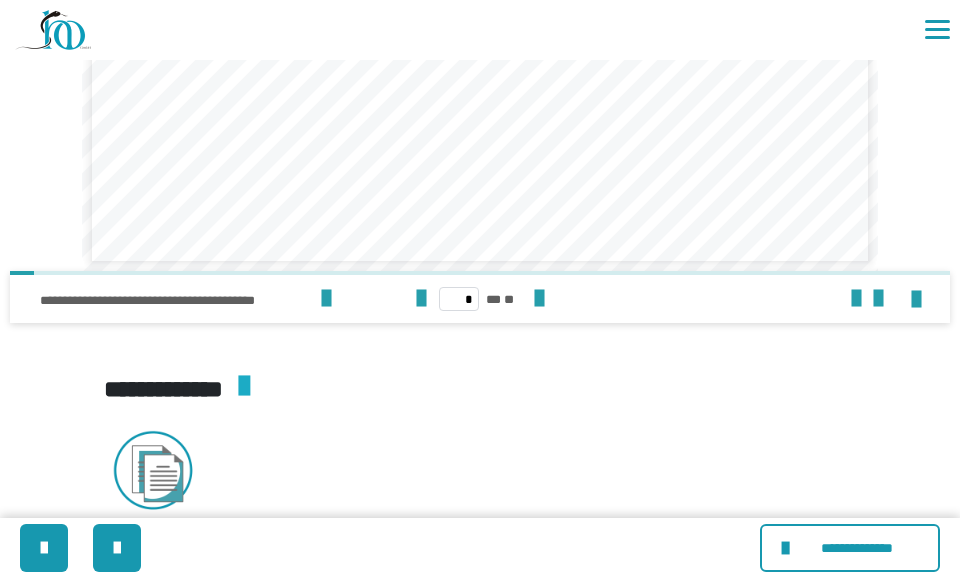 scroll, scrollTop: 4514, scrollLeft: 0, axis: vertical 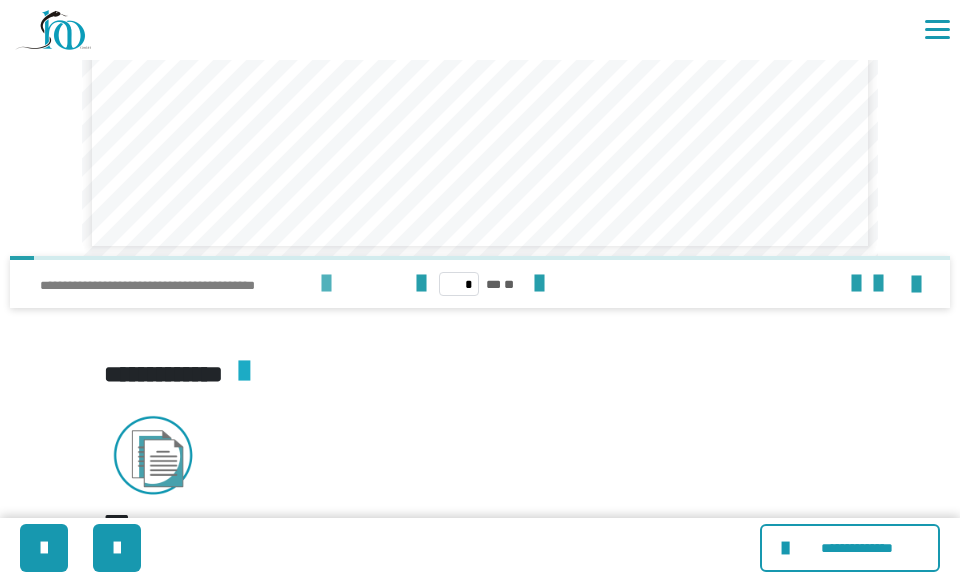 click at bounding box center (326, 284) 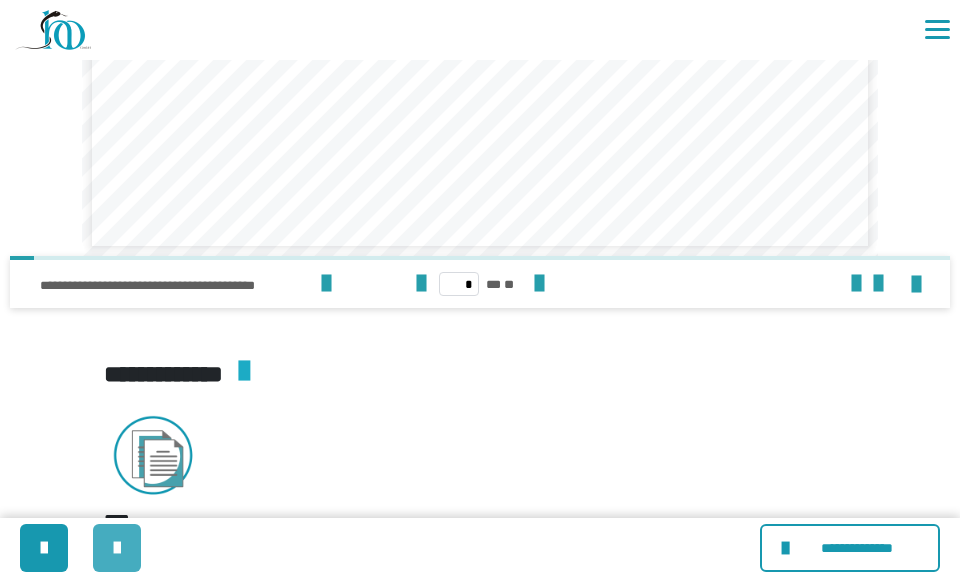 click at bounding box center (117, 548) 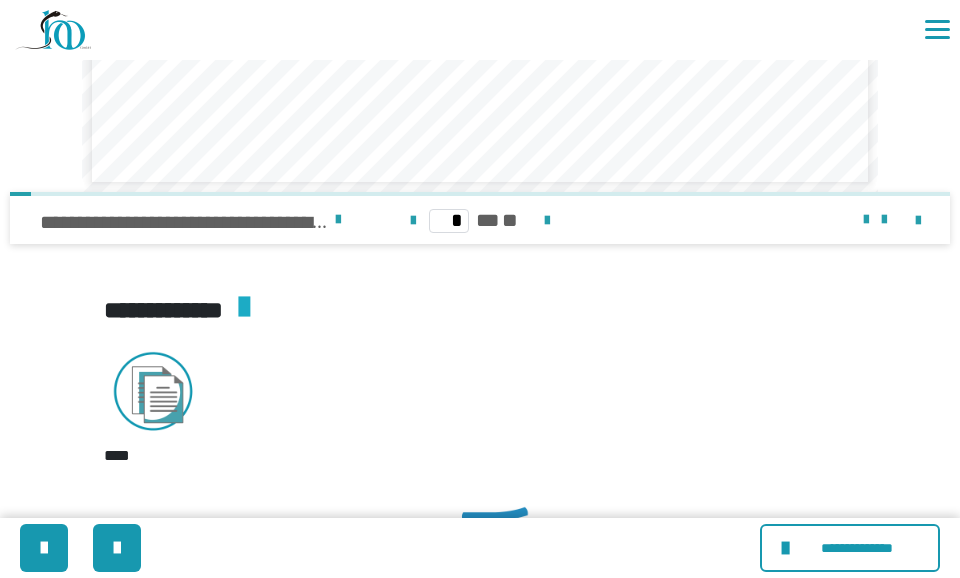 scroll, scrollTop: 4314, scrollLeft: 0, axis: vertical 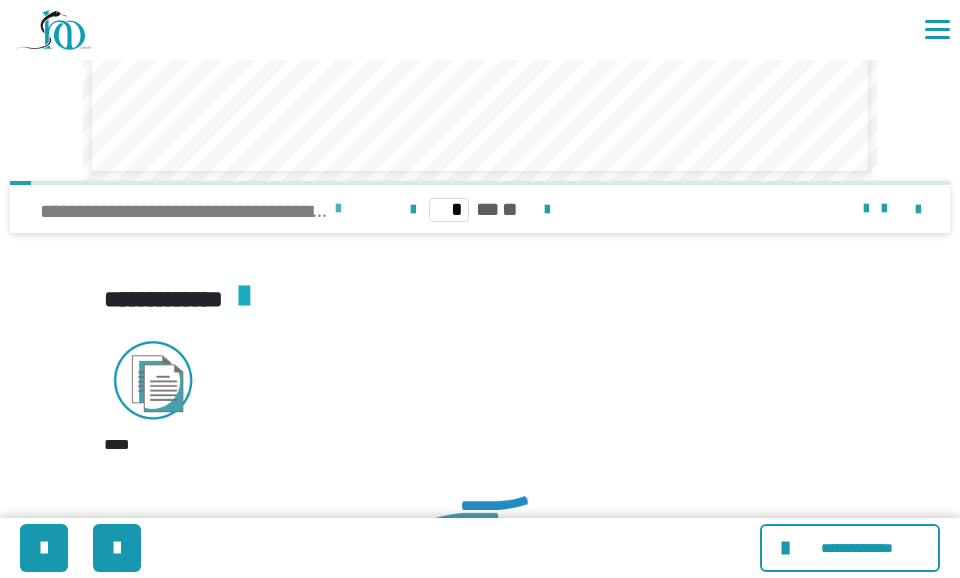 click at bounding box center [338, 209] 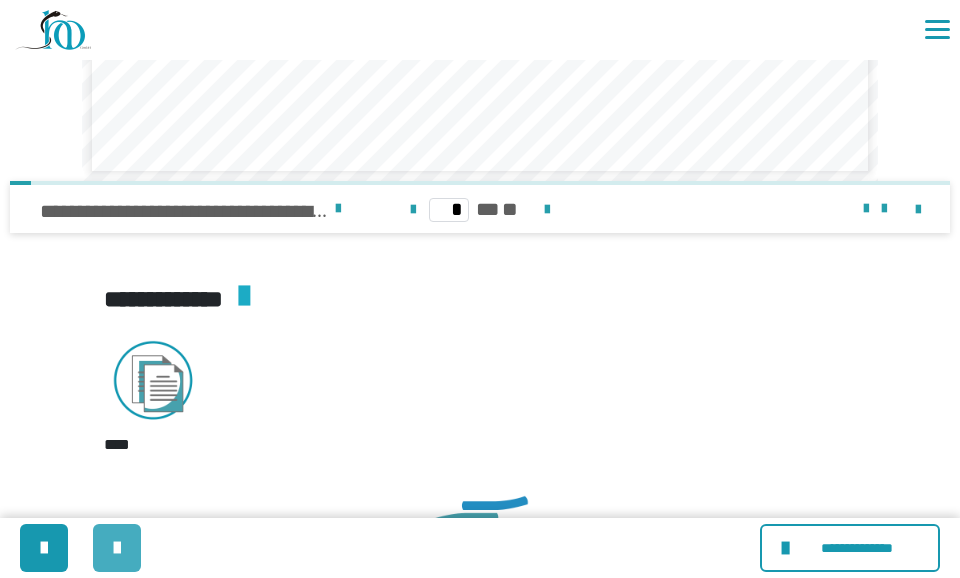 click at bounding box center [117, 548] 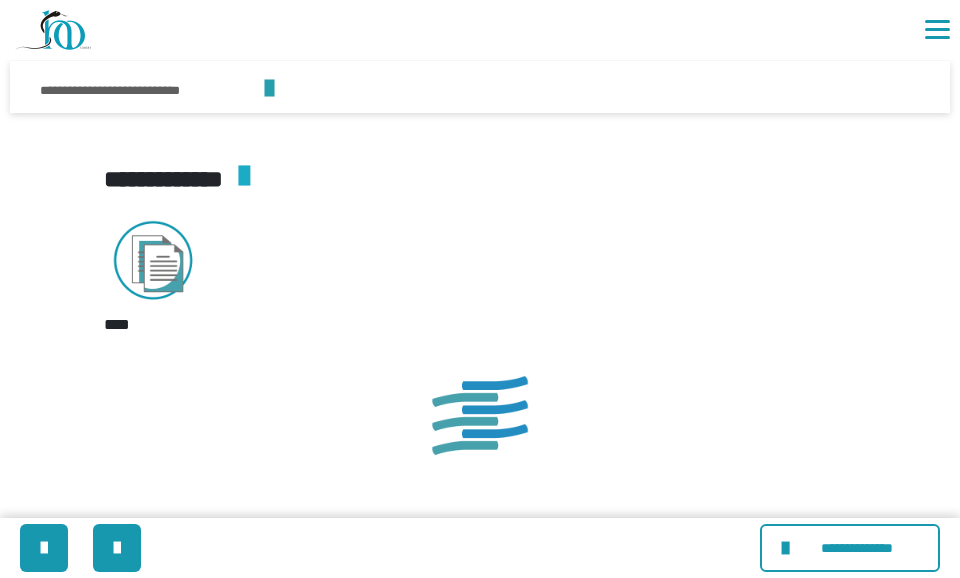 scroll, scrollTop: 5573, scrollLeft: 0, axis: vertical 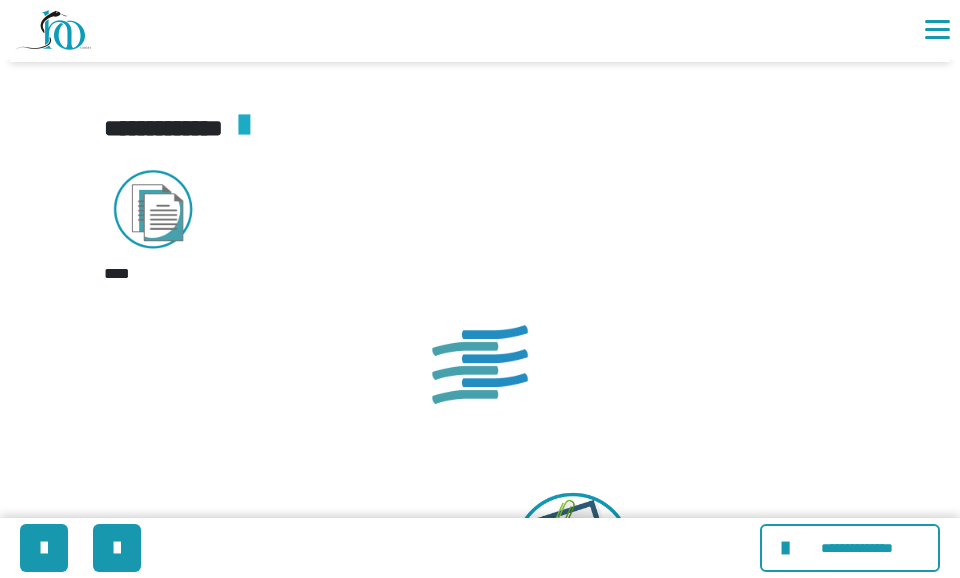 click at bounding box center (269, 38) 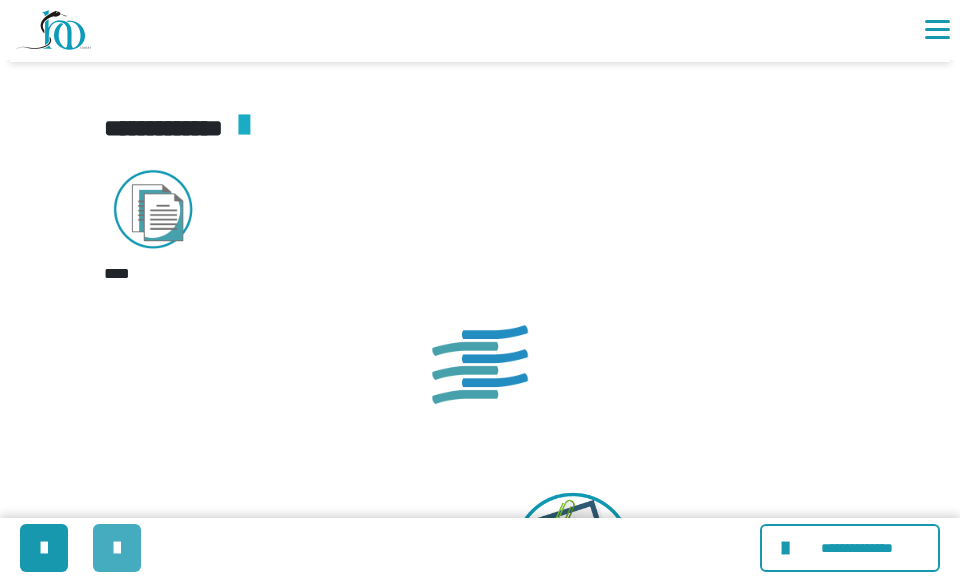 click at bounding box center [117, 548] 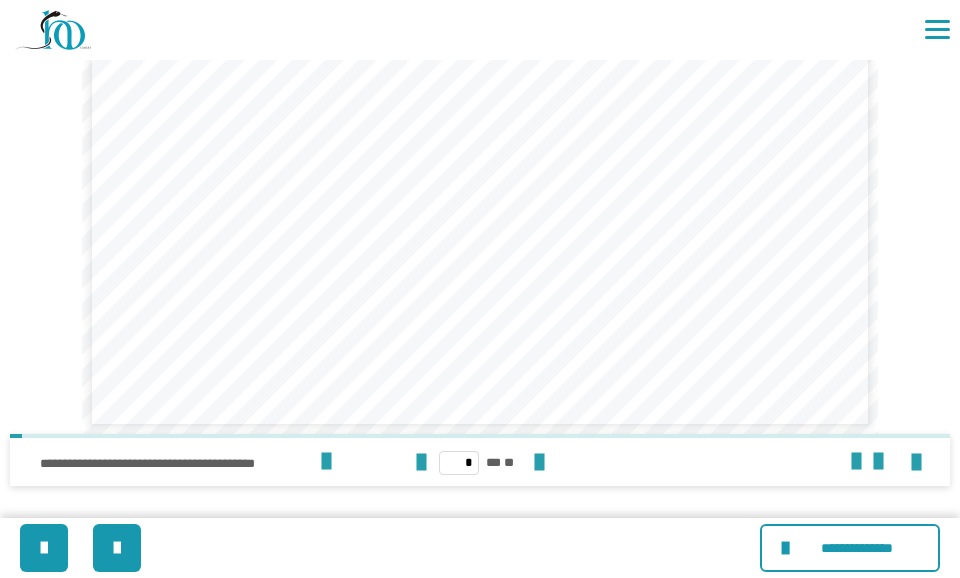 scroll, scrollTop: 3643, scrollLeft: 0, axis: vertical 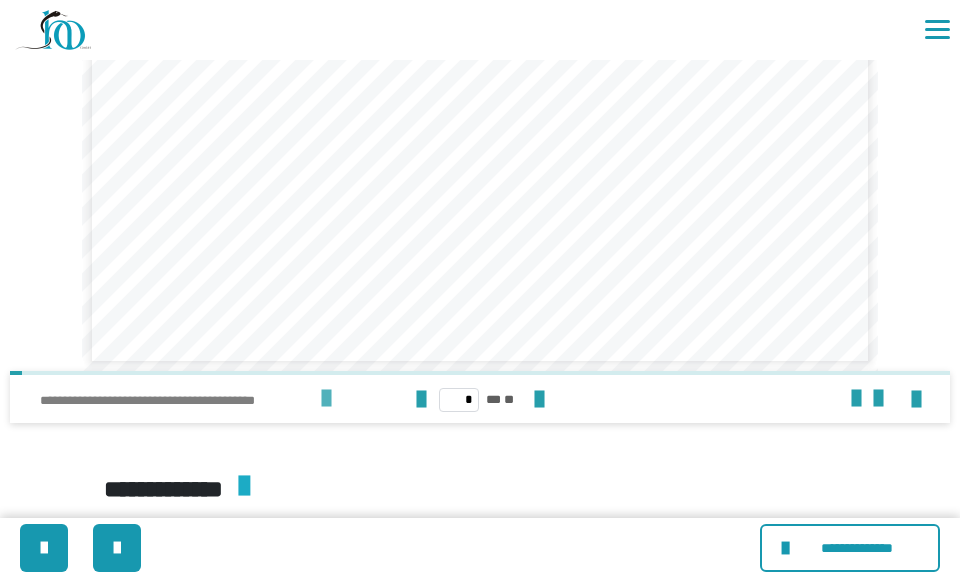click at bounding box center [326, 399] 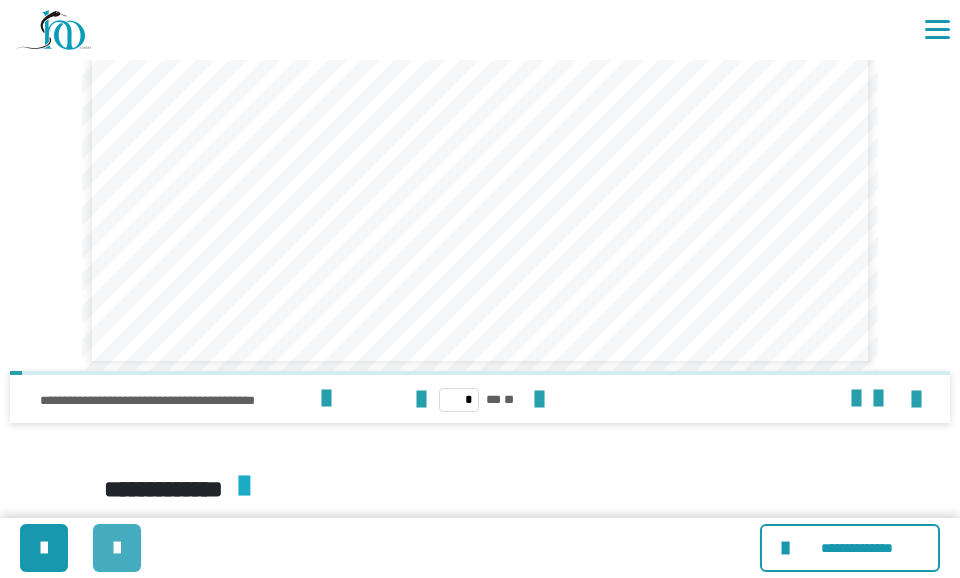 click at bounding box center (117, 548) 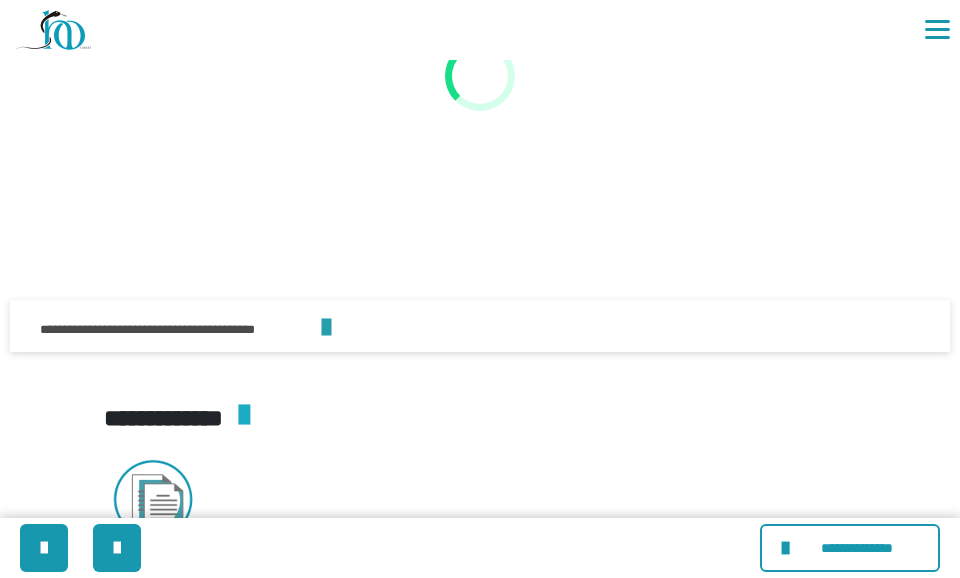 scroll, scrollTop: 5020, scrollLeft: 0, axis: vertical 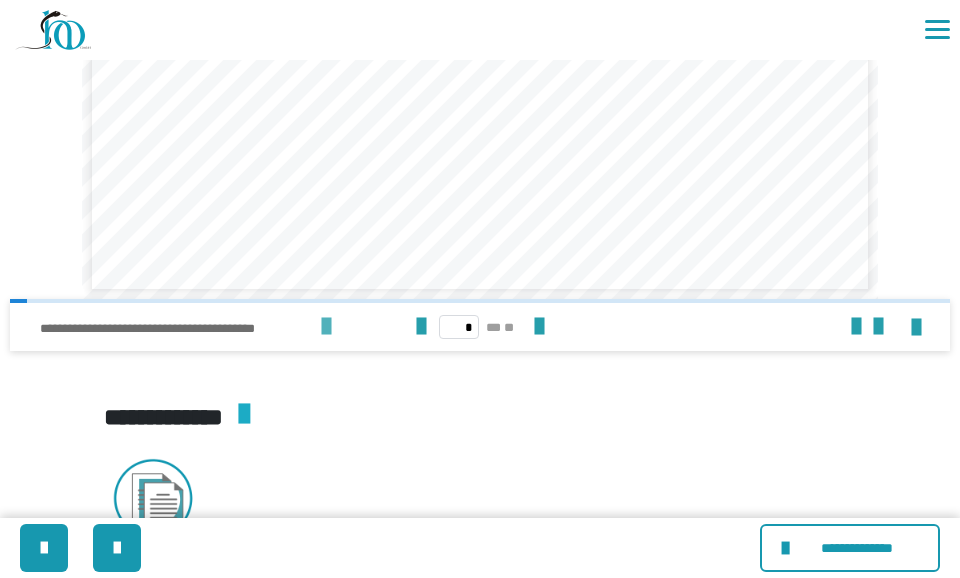 click at bounding box center (326, 327) 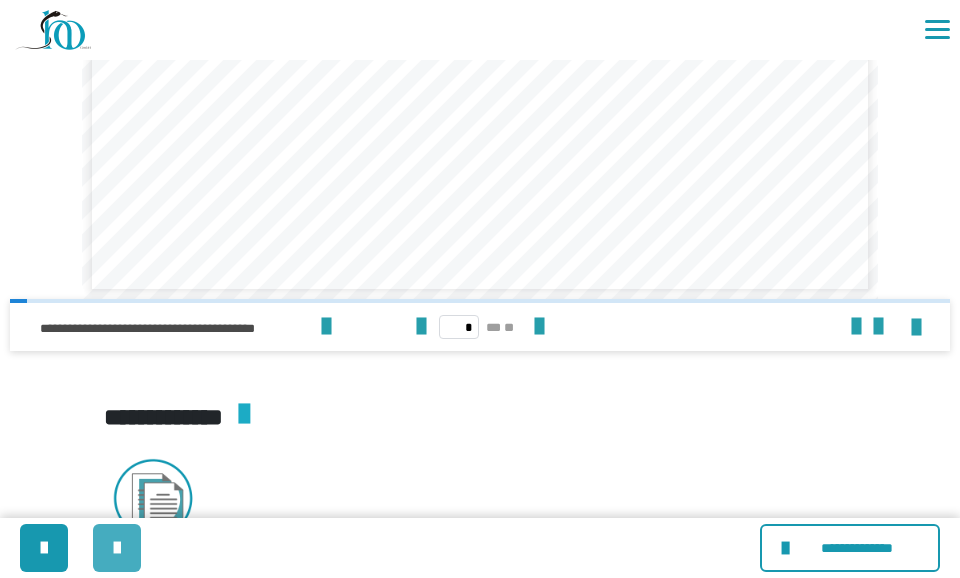 click at bounding box center [117, 548] 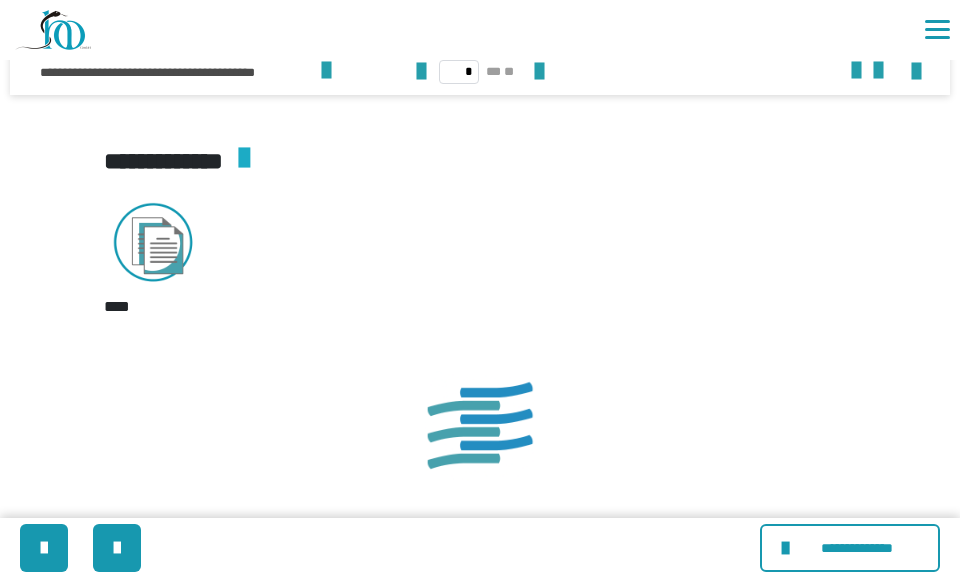 scroll, scrollTop: 3691, scrollLeft: 0, axis: vertical 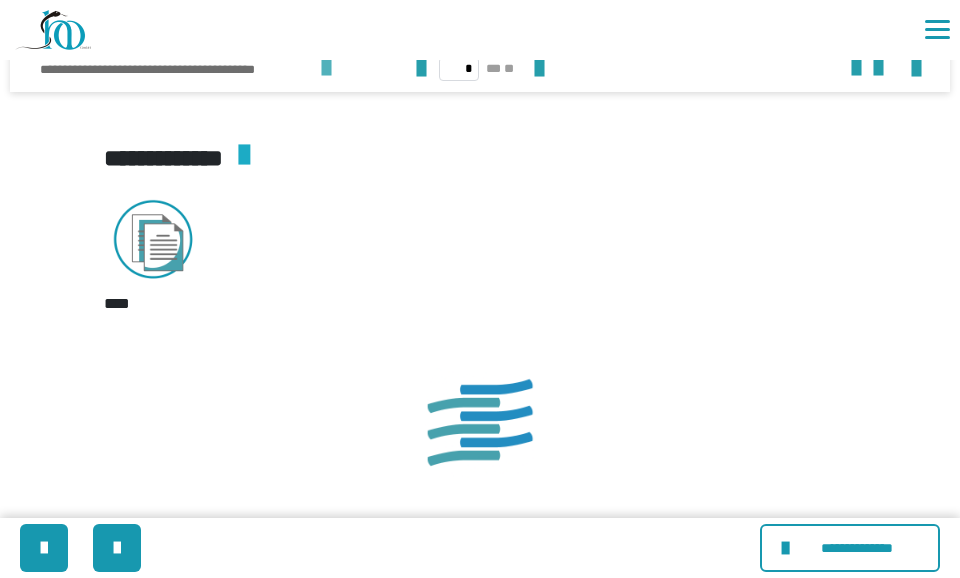 click at bounding box center (326, 68) 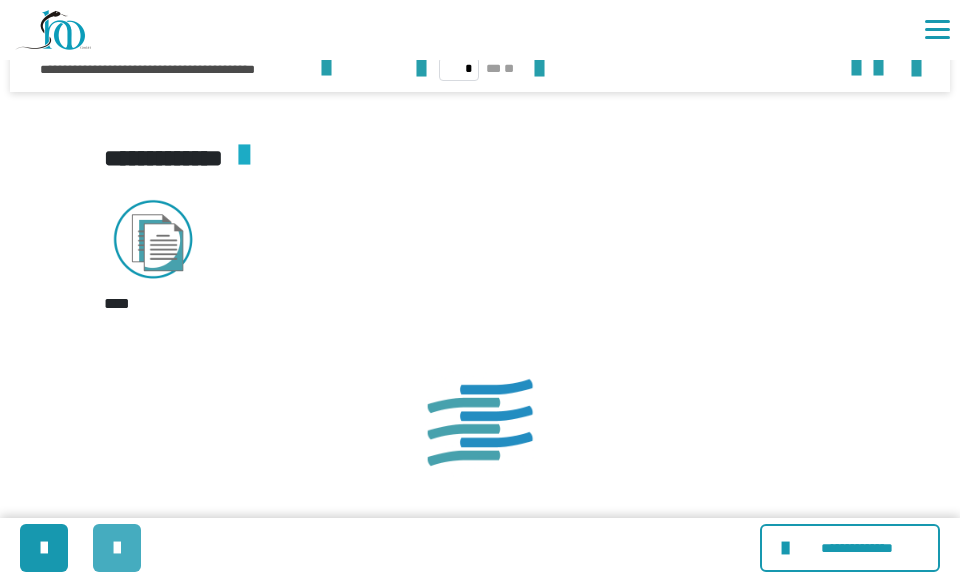 click at bounding box center [117, 548] 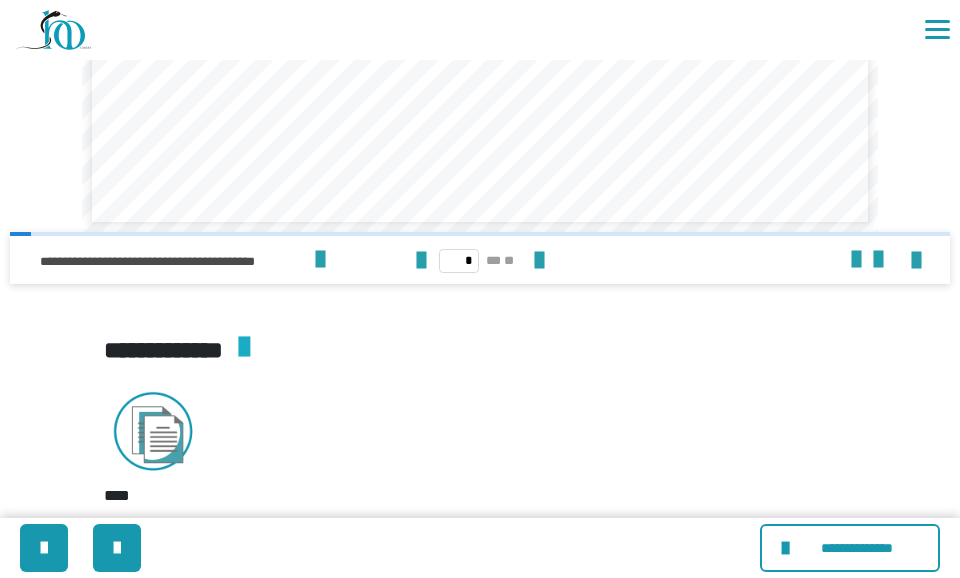 scroll, scrollTop: 3461, scrollLeft: 0, axis: vertical 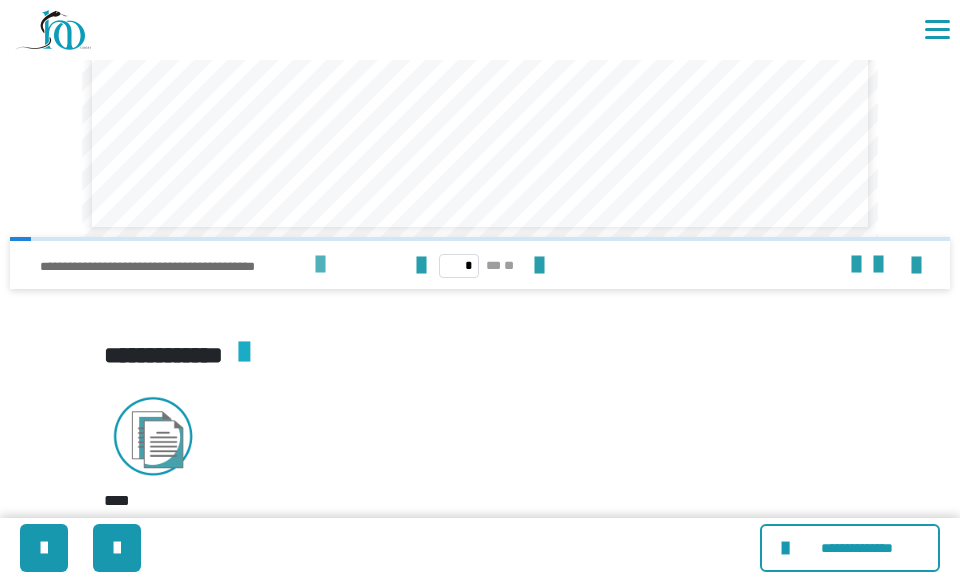 click at bounding box center (320, 265) 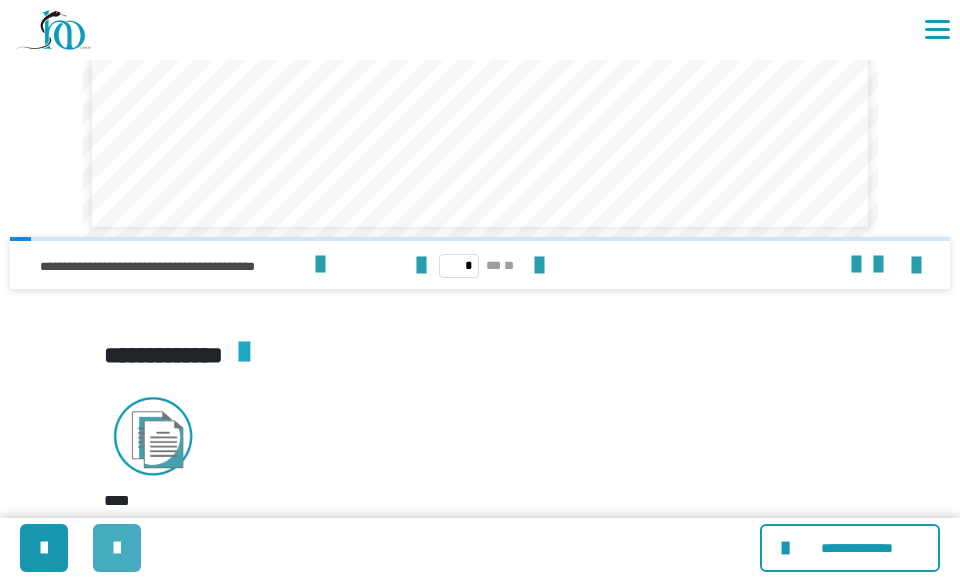 click at bounding box center (117, 548) 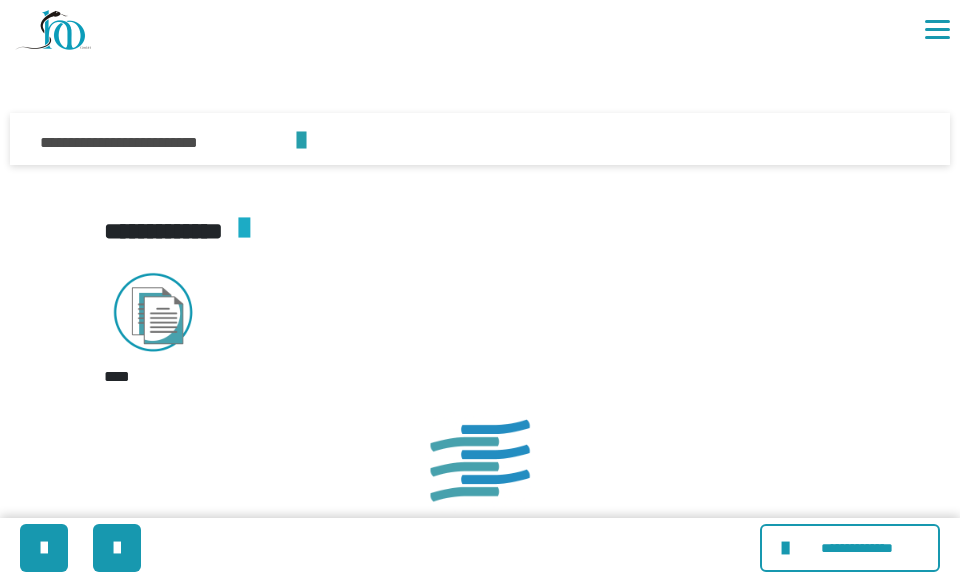 scroll, scrollTop: 2133, scrollLeft: 0, axis: vertical 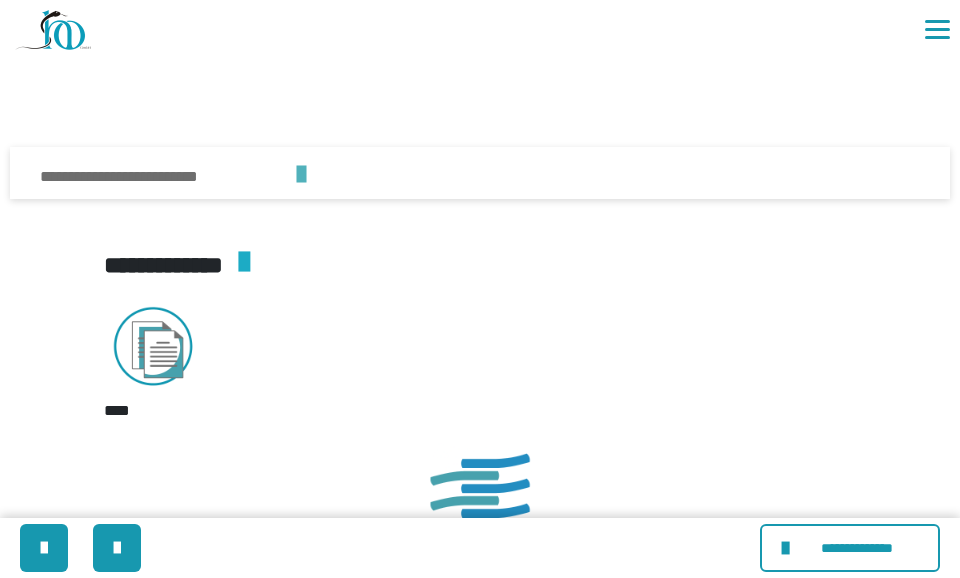 click on "**********" at bounding box center [196, 175] 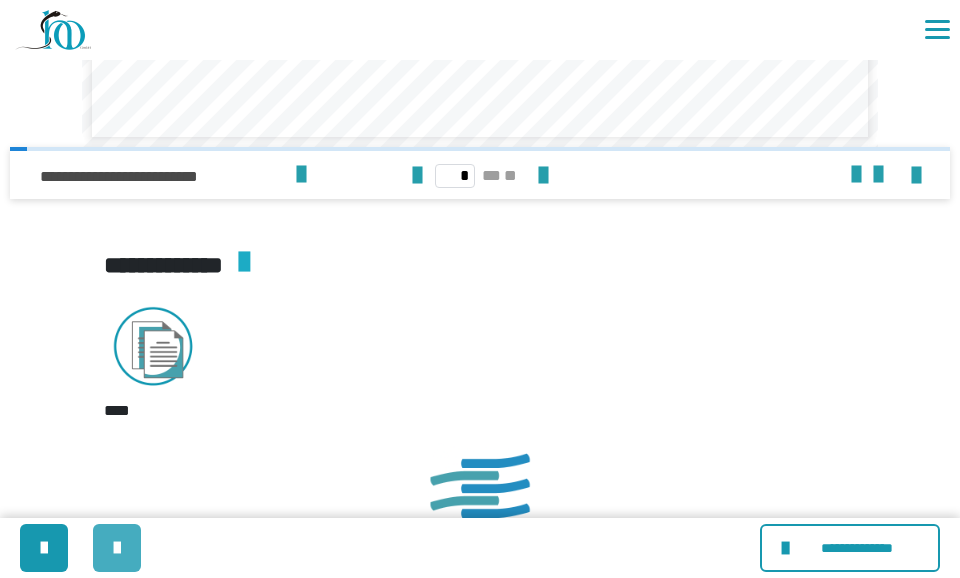 click at bounding box center [117, 548] 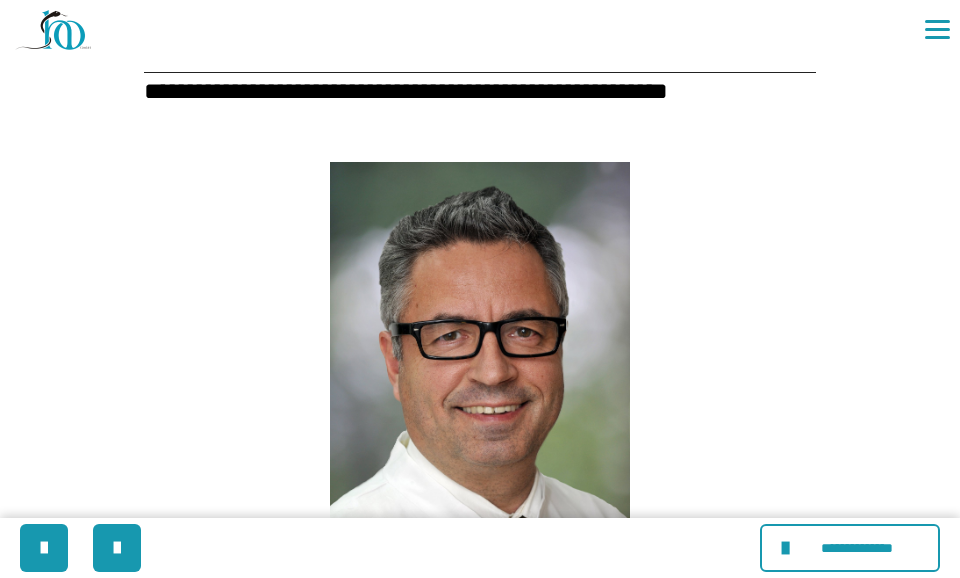 scroll, scrollTop: 1242, scrollLeft: 0, axis: vertical 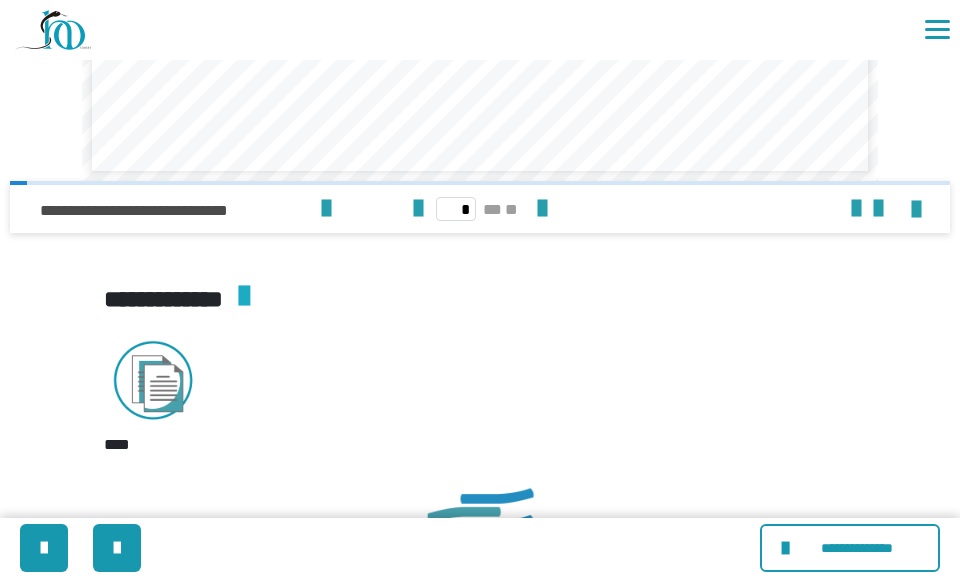 click on "* ** **" at bounding box center [480, 209] 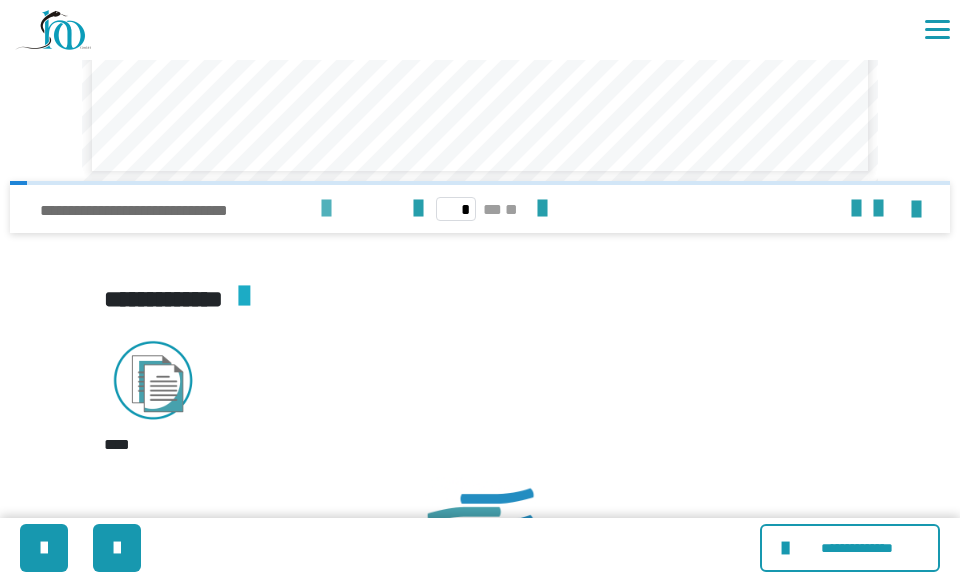 click at bounding box center (326, 209) 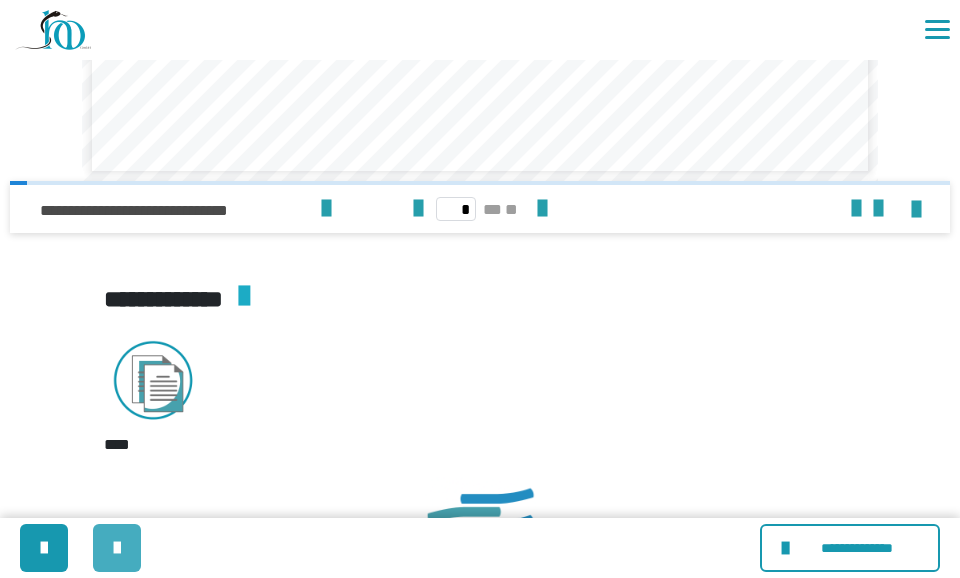 click at bounding box center [117, 548] 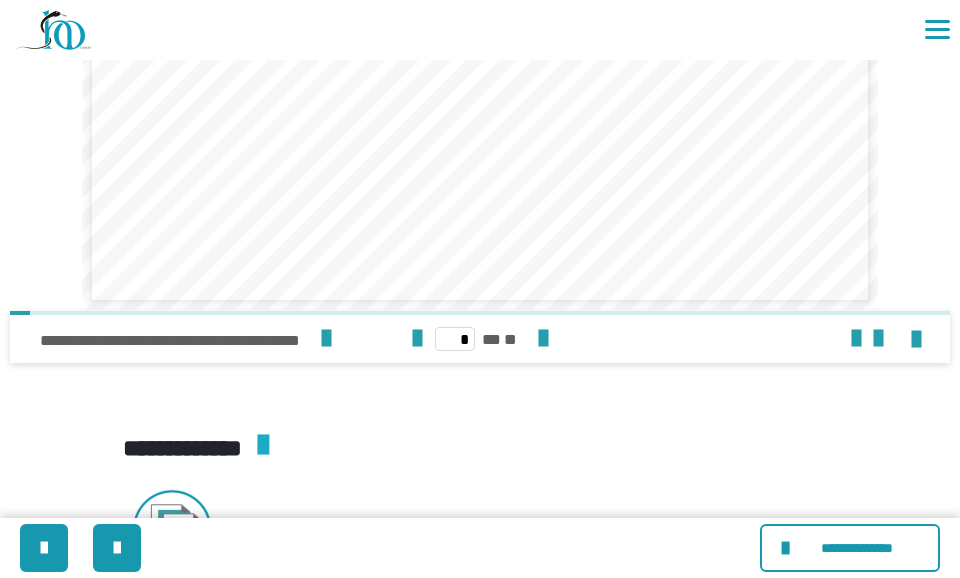 scroll, scrollTop: 2960, scrollLeft: 0, axis: vertical 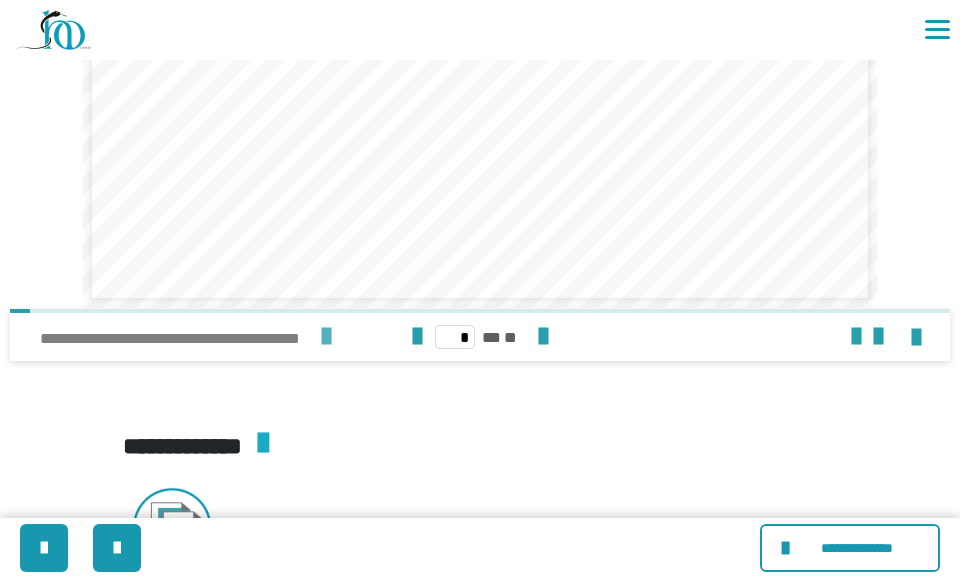 click at bounding box center (326, 337) 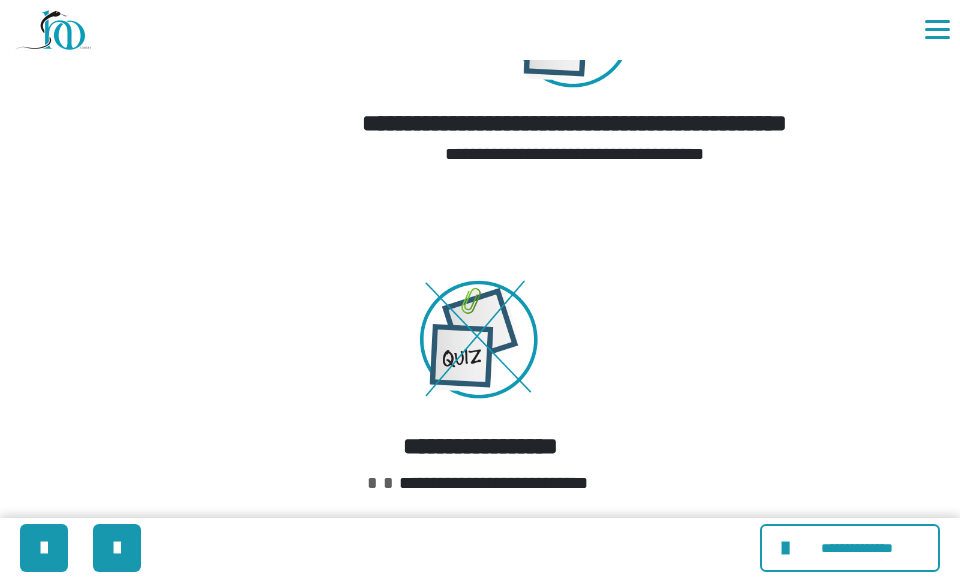 scroll, scrollTop: 3828, scrollLeft: 0, axis: vertical 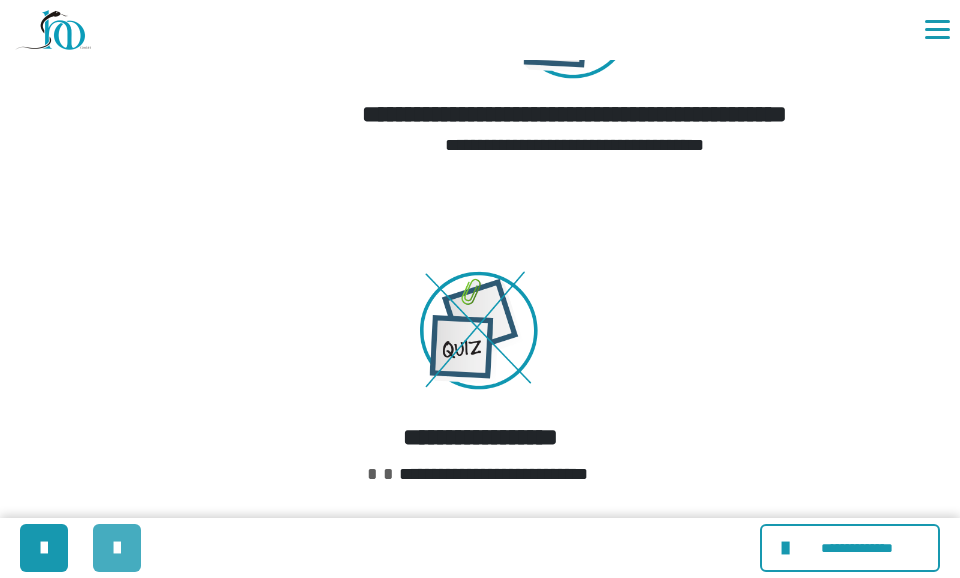 click at bounding box center [117, 548] 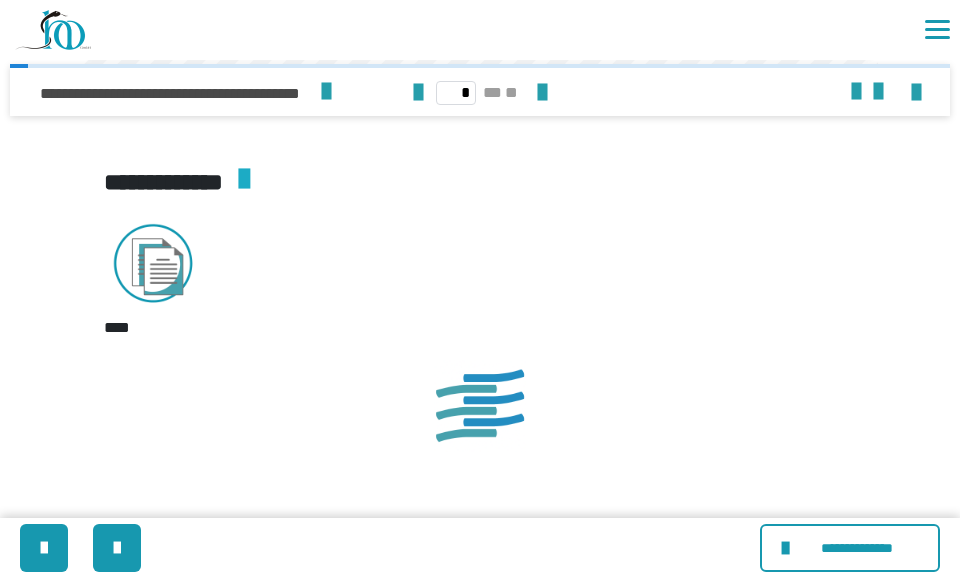 scroll, scrollTop: 2159, scrollLeft: 0, axis: vertical 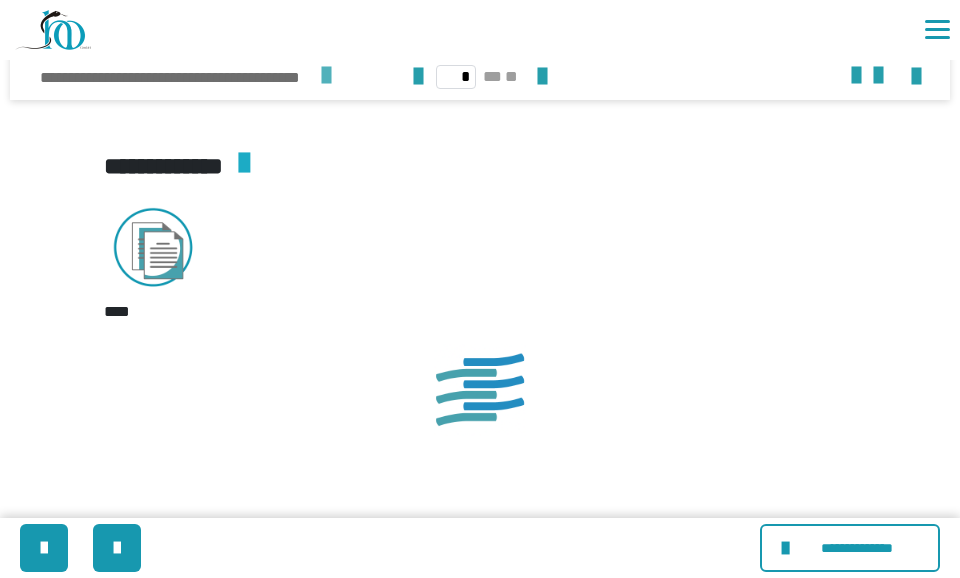 click at bounding box center (326, 76) 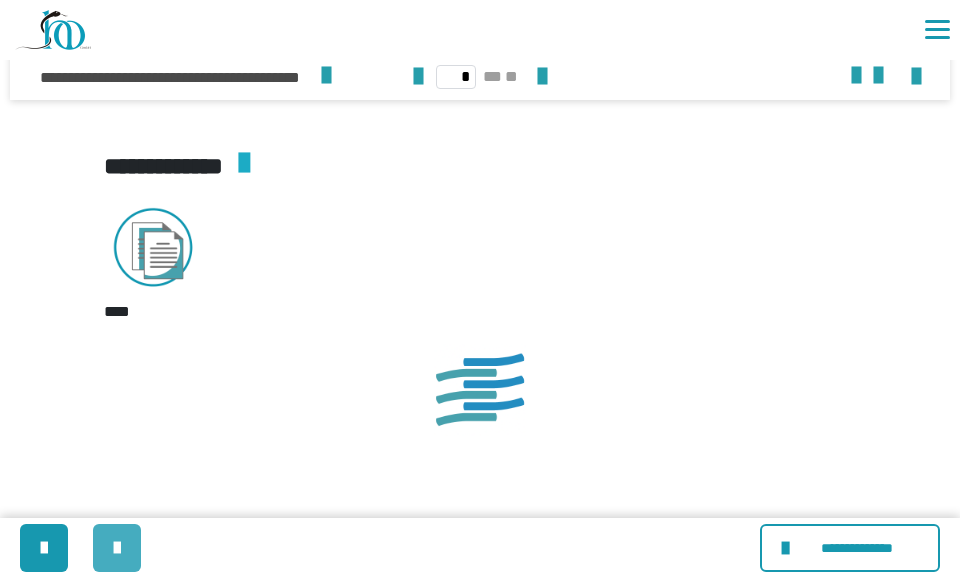 click at bounding box center [117, 548] 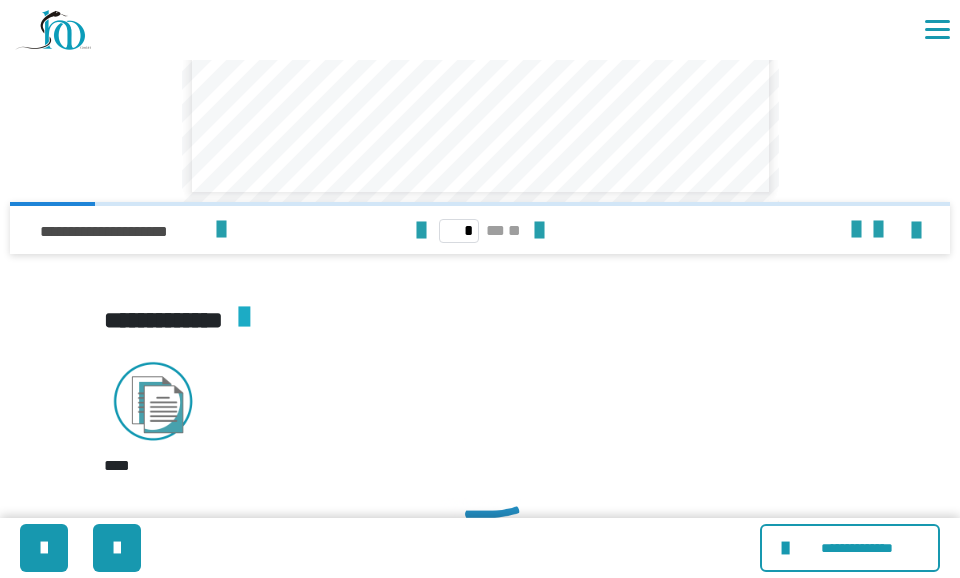 scroll, scrollTop: 4362, scrollLeft: 0, axis: vertical 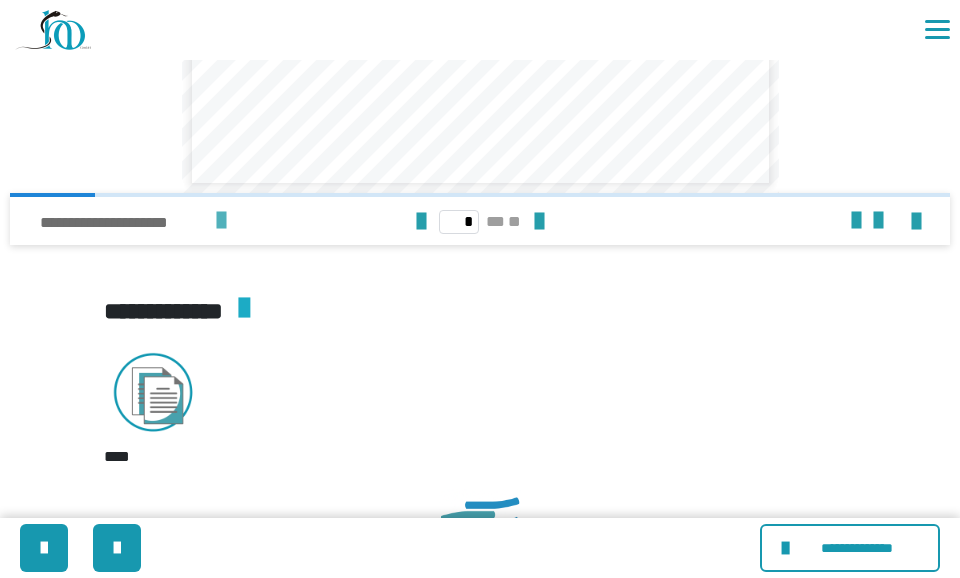click at bounding box center [221, 221] 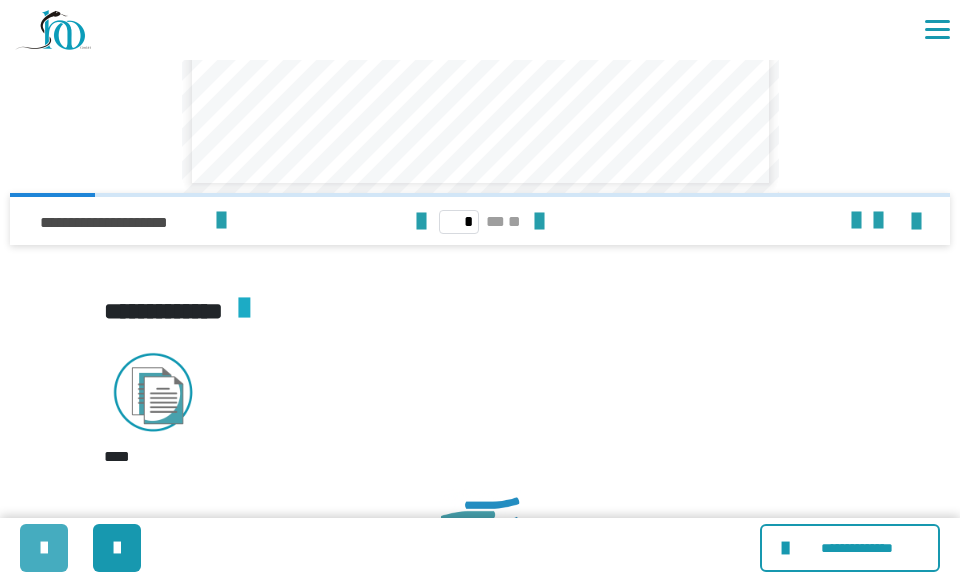 scroll, scrollTop: 5336, scrollLeft: 0, axis: vertical 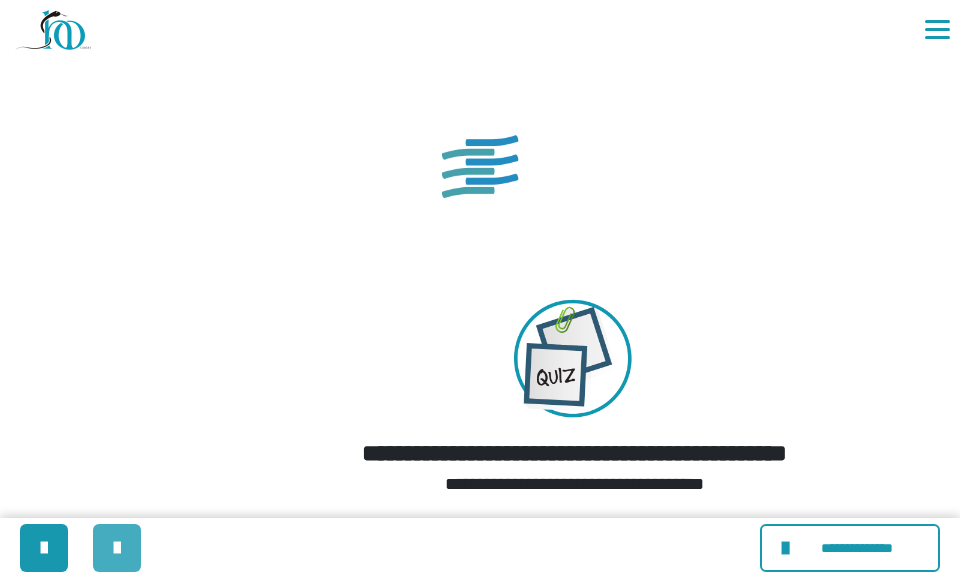 click at bounding box center [117, 548] 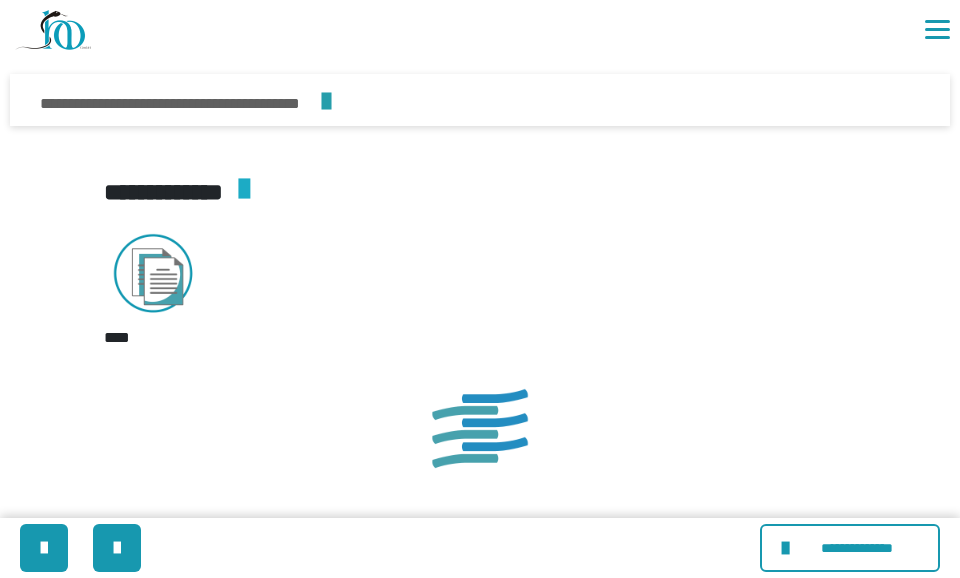 scroll, scrollTop: 2344, scrollLeft: 0, axis: vertical 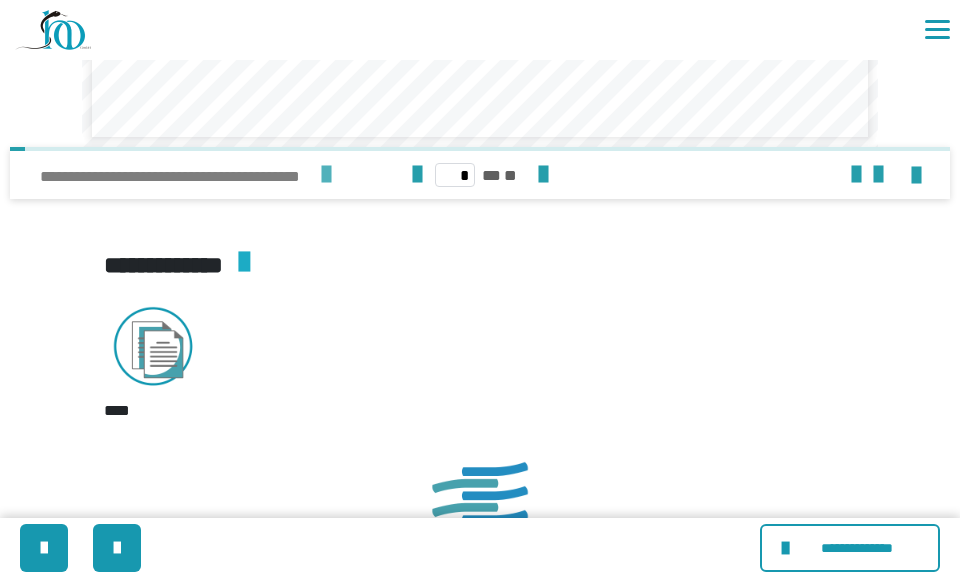 click at bounding box center (326, 175) 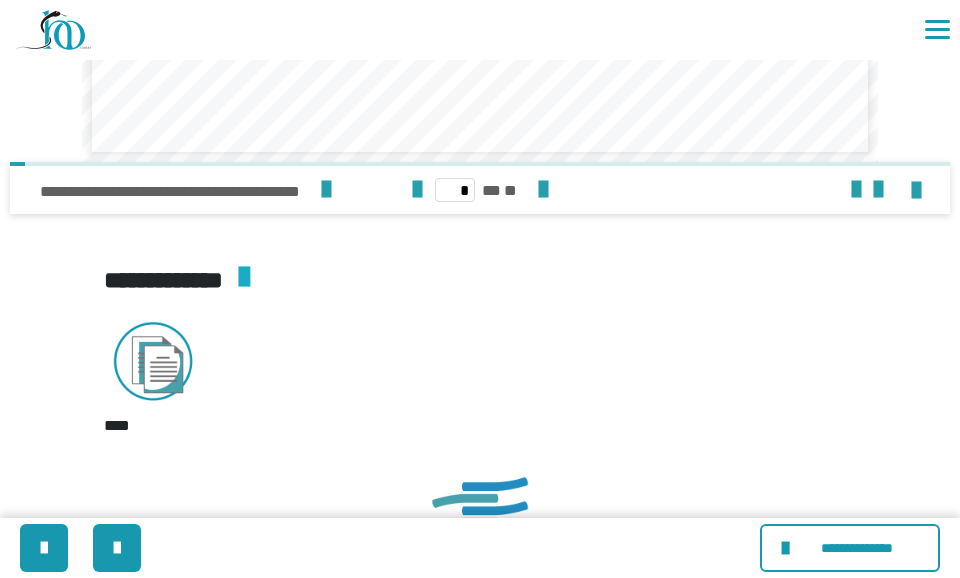 scroll, scrollTop: 2417, scrollLeft: 0, axis: vertical 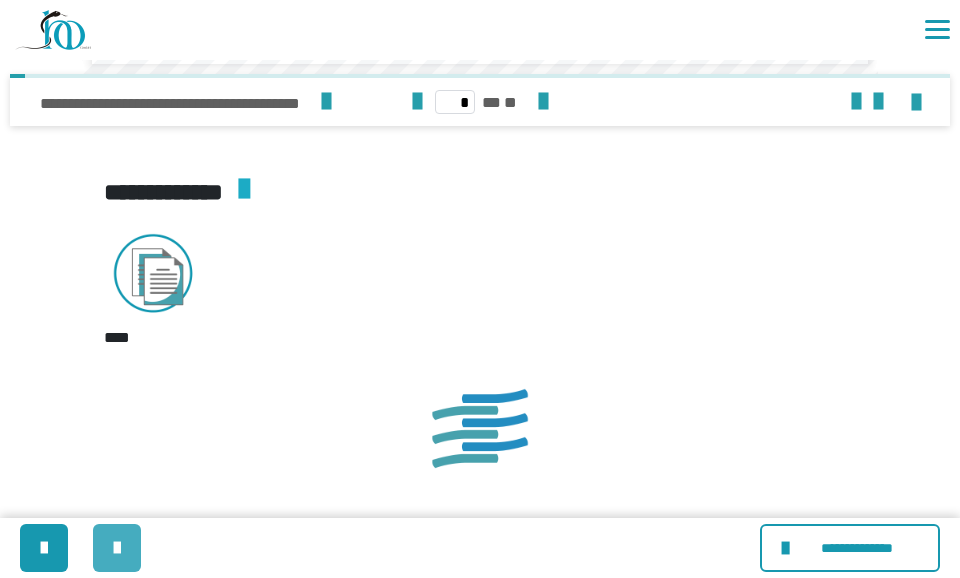 click at bounding box center (117, 548) 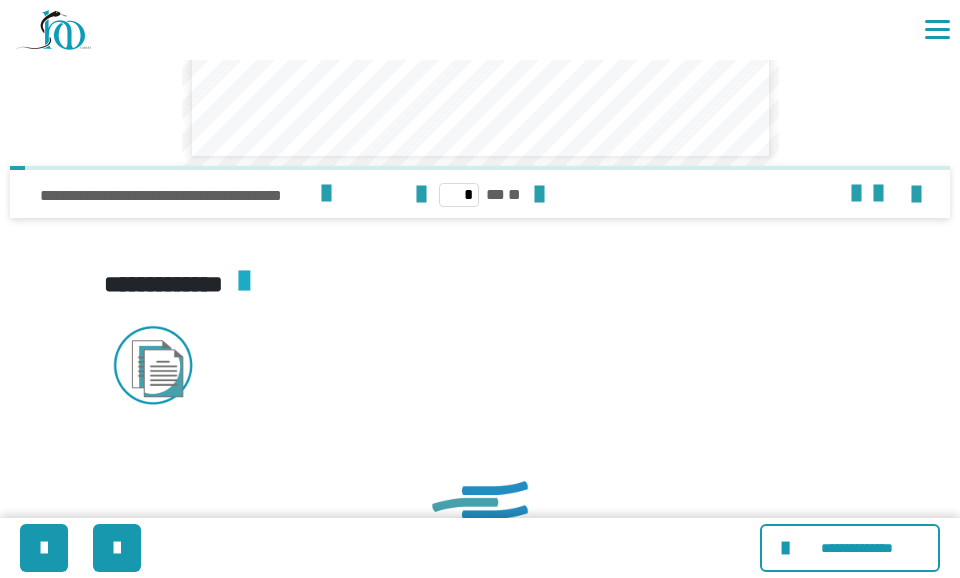 scroll, scrollTop: 3125, scrollLeft: 0, axis: vertical 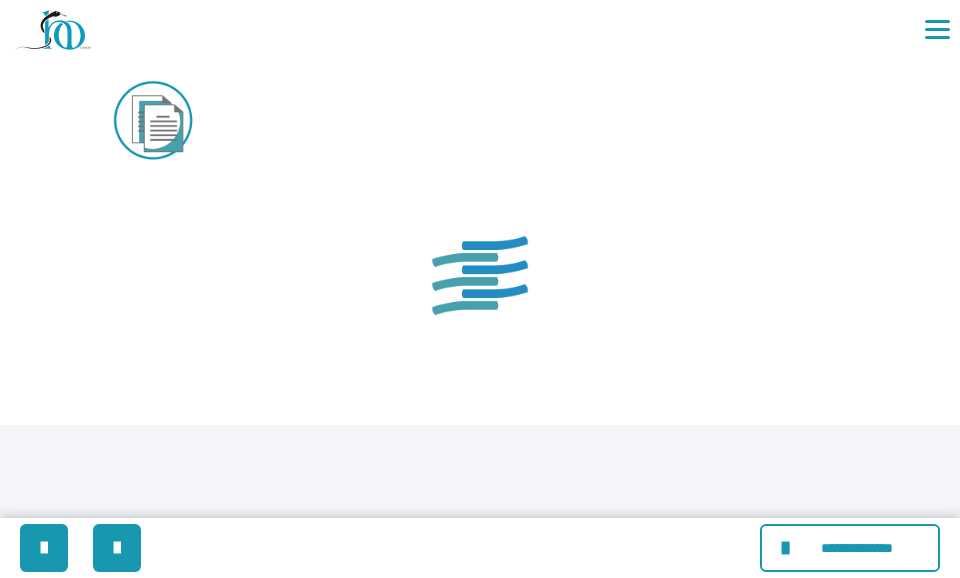 click at bounding box center [326, -51] 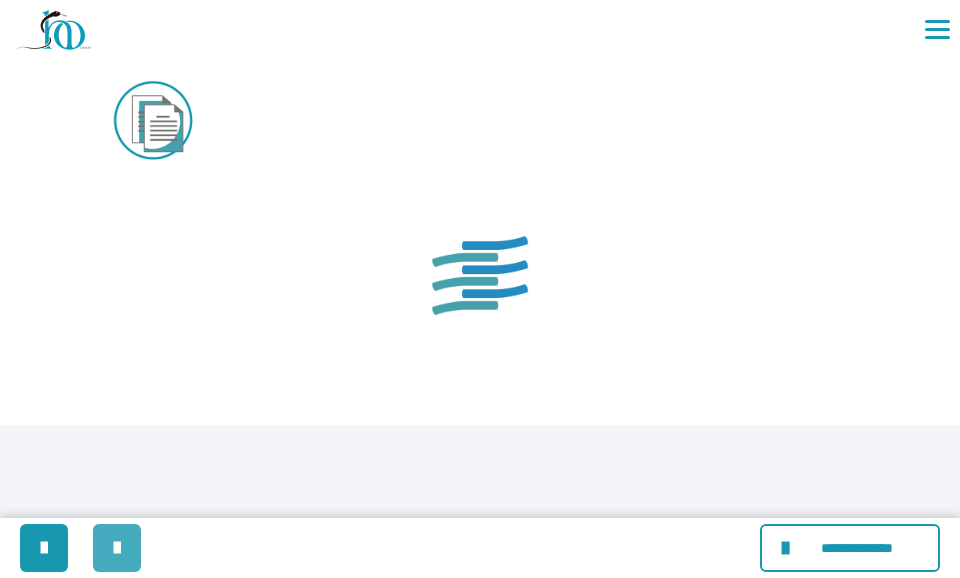 click at bounding box center [117, 548] 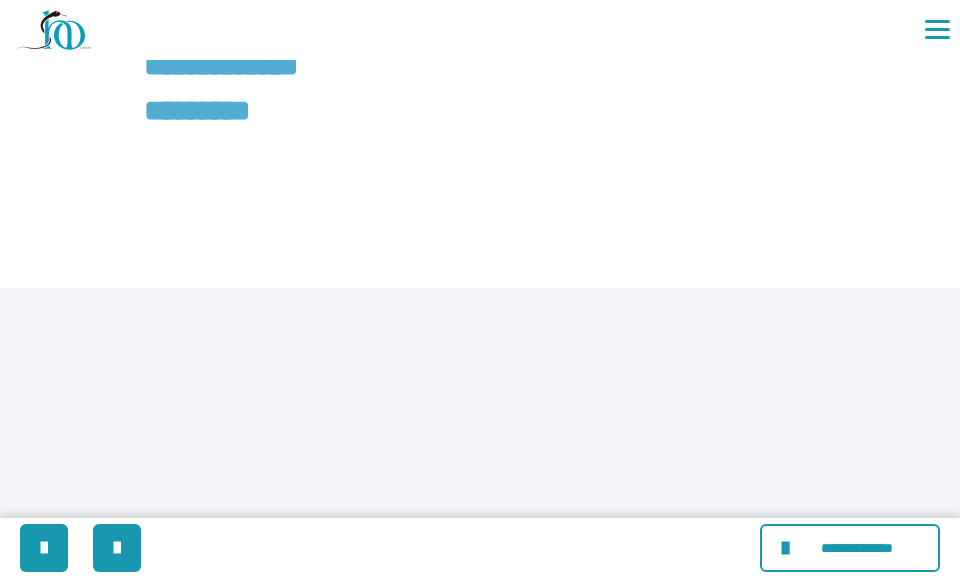 scroll, scrollTop: 10993, scrollLeft: 0, axis: vertical 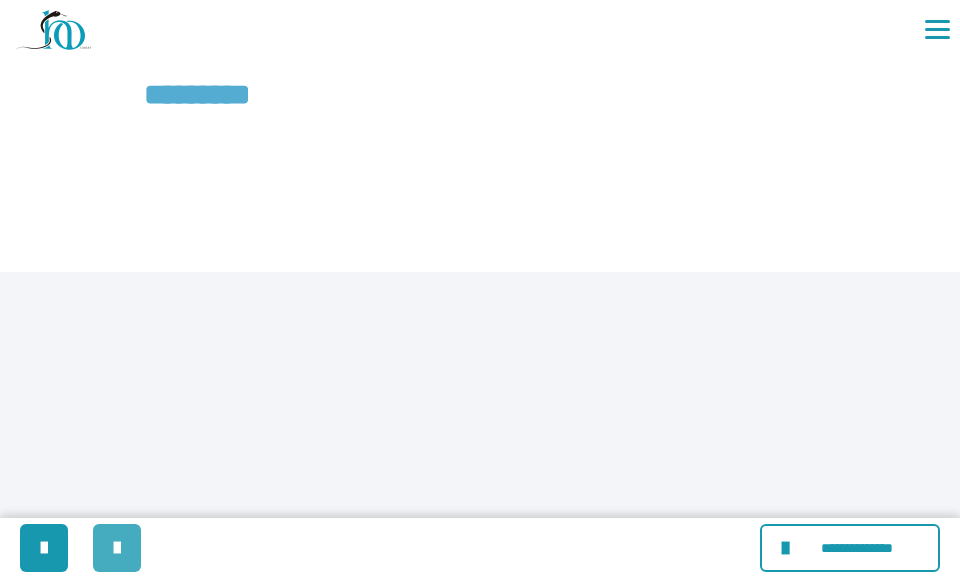 click at bounding box center (117, 548) 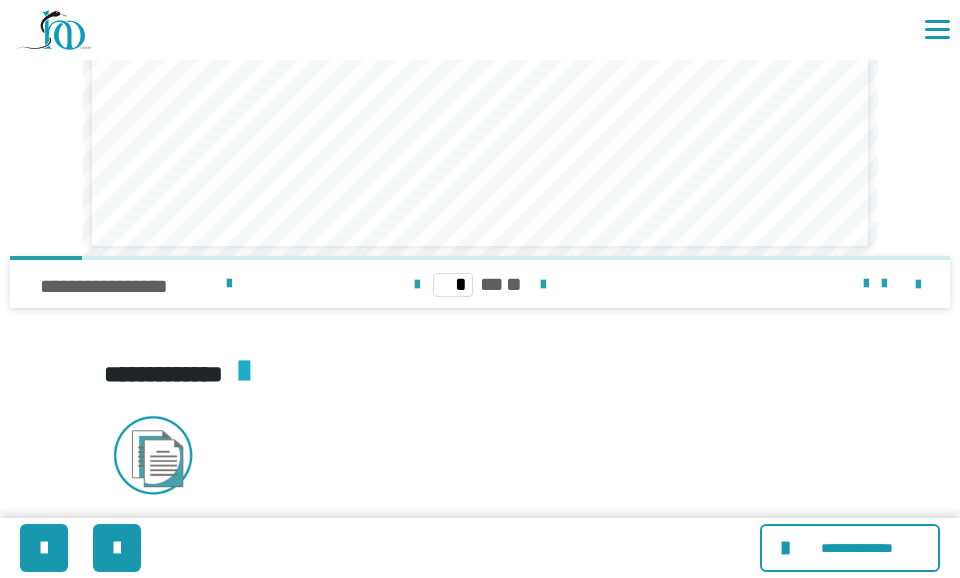 scroll, scrollTop: 960, scrollLeft: 0, axis: vertical 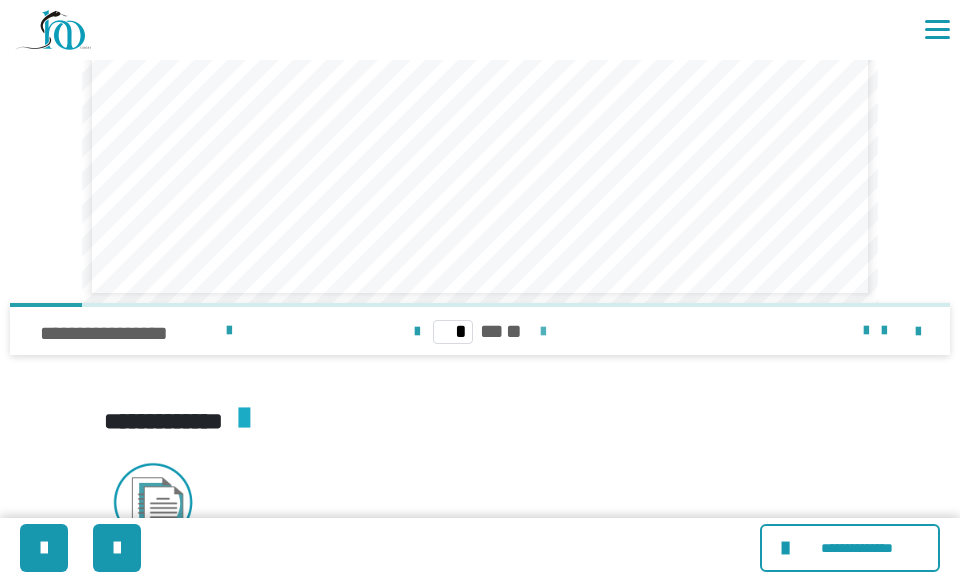 click at bounding box center (543, 332) 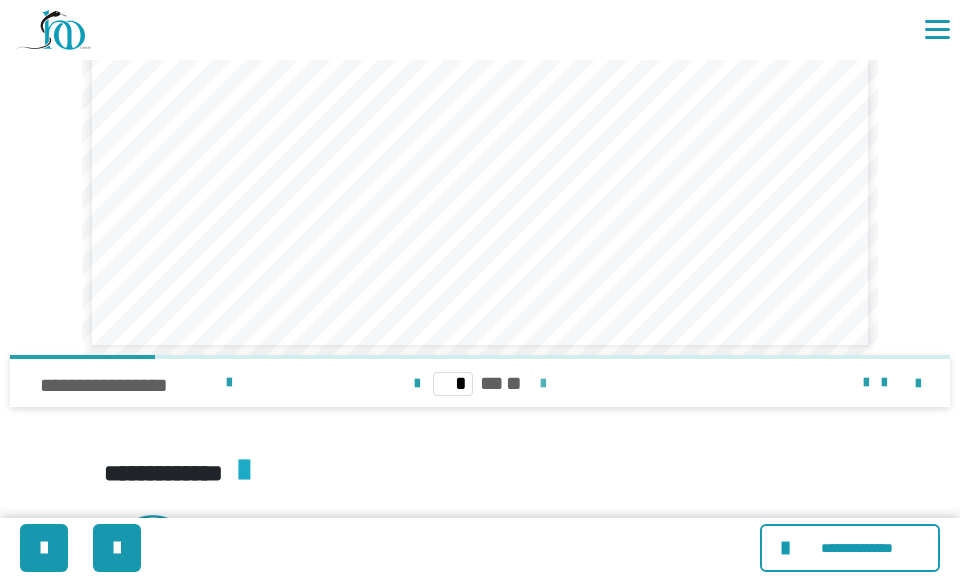 scroll, scrollTop: 906, scrollLeft: 0, axis: vertical 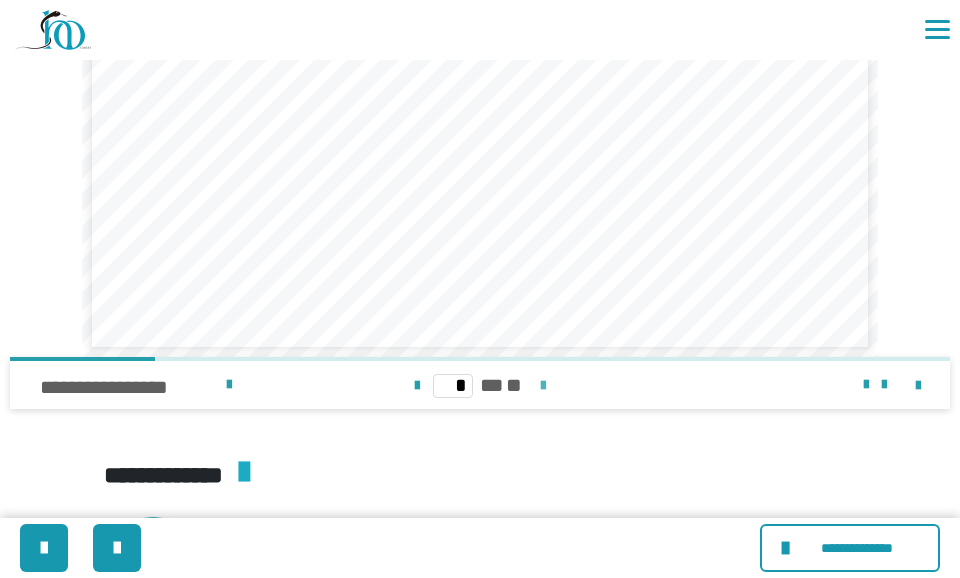 click at bounding box center (543, 386) 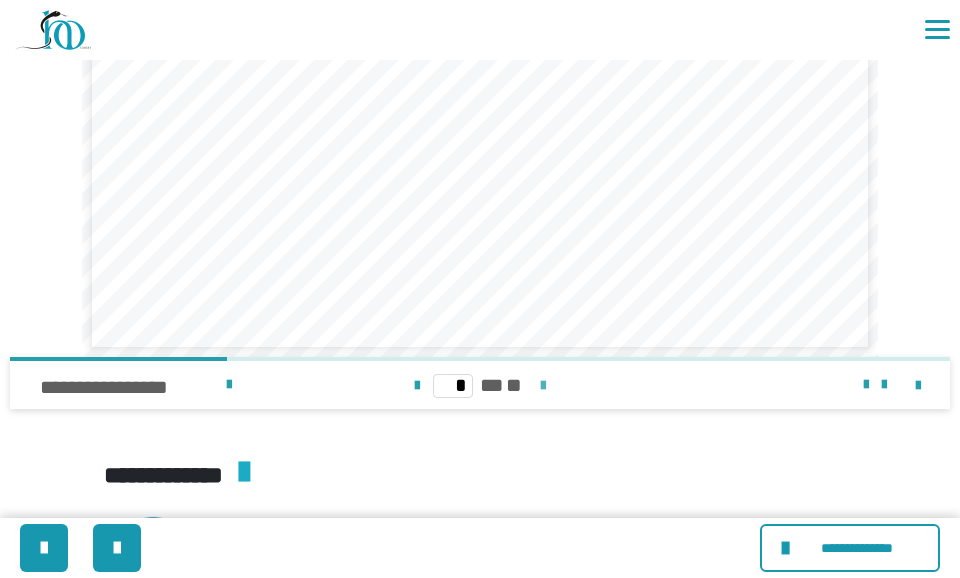 click at bounding box center [543, 386] 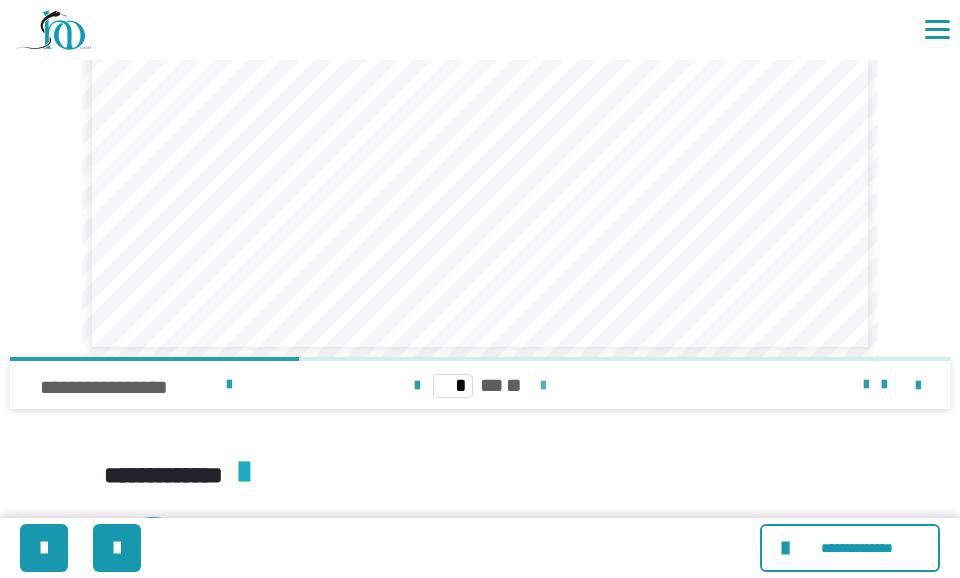 click at bounding box center [543, 386] 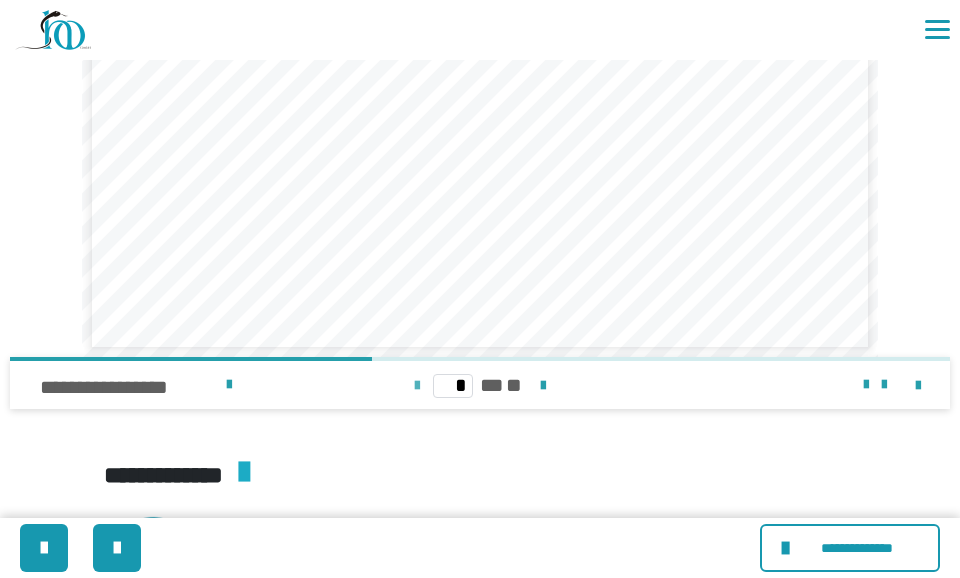 click at bounding box center (417, 386) 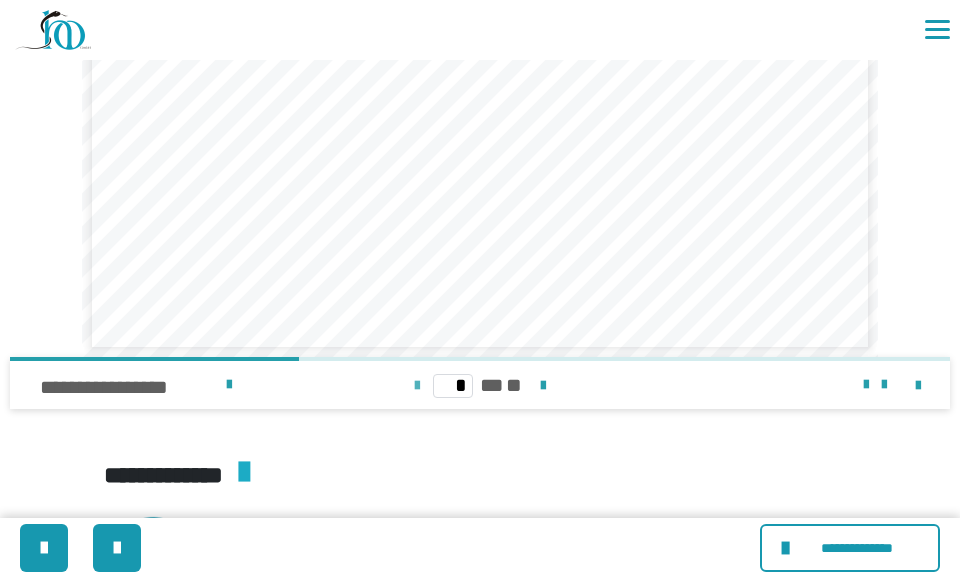 click at bounding box center [417, 386] 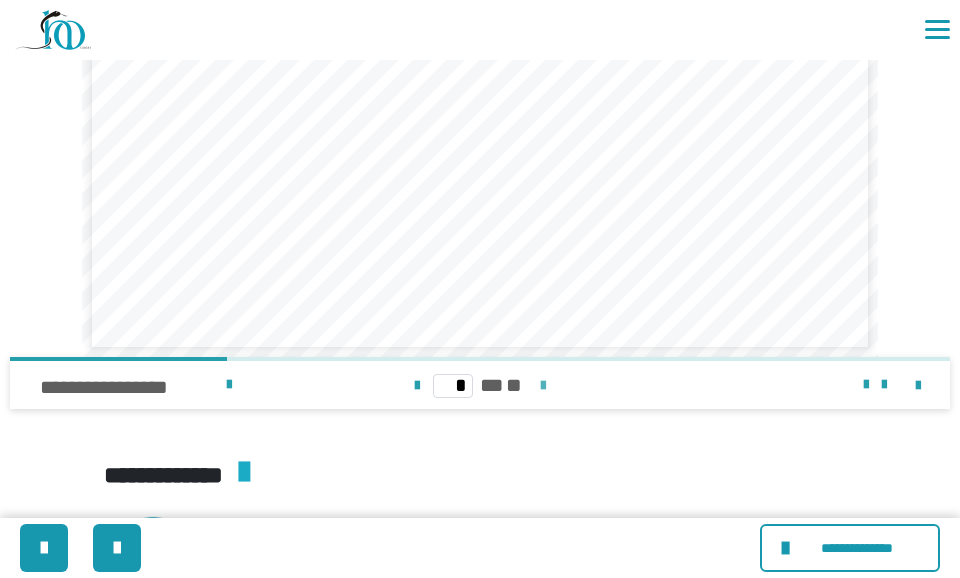scroll, scrollTop: 841, scrollLeft: 0, axis: vertical 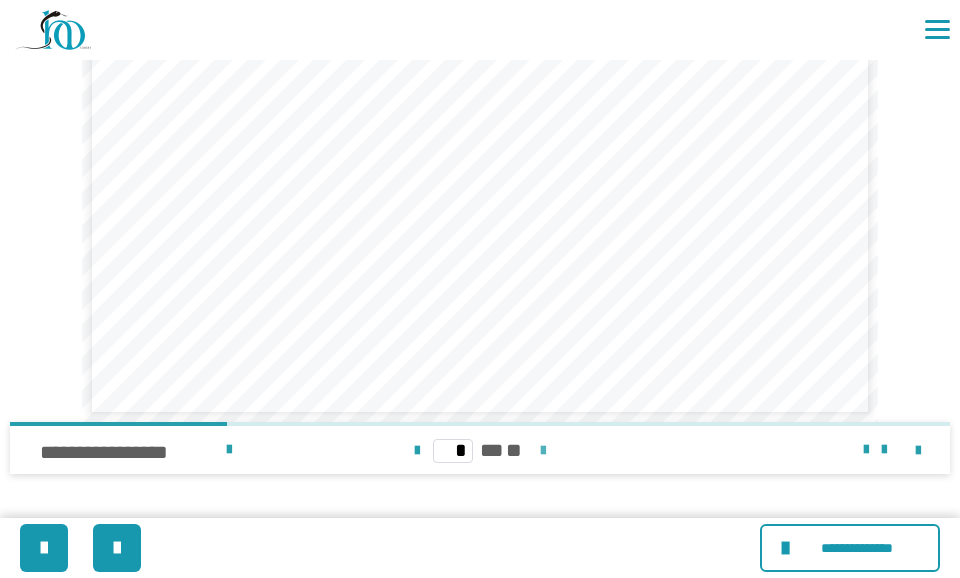 click at bounding box center [543, 451] 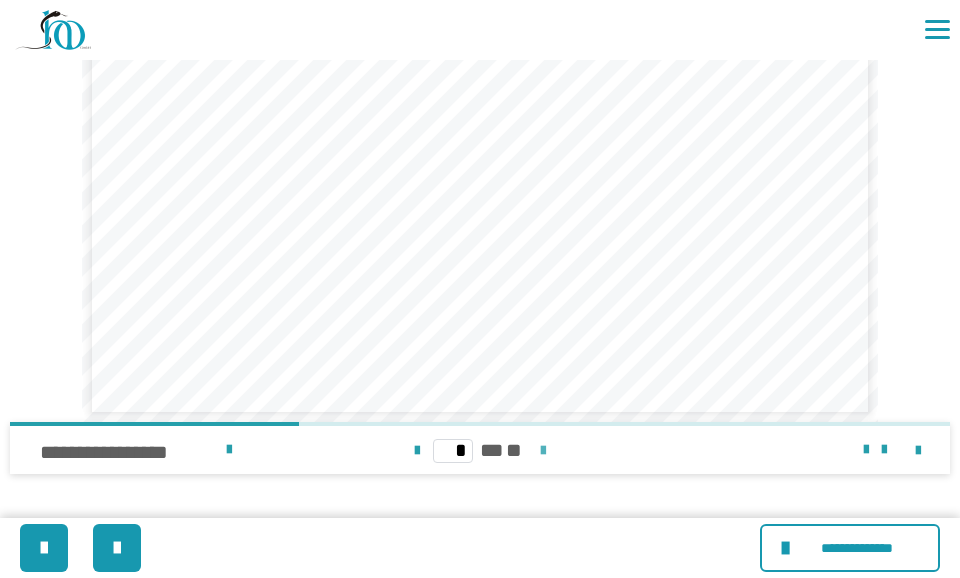 click at bounding box center [543, 451] 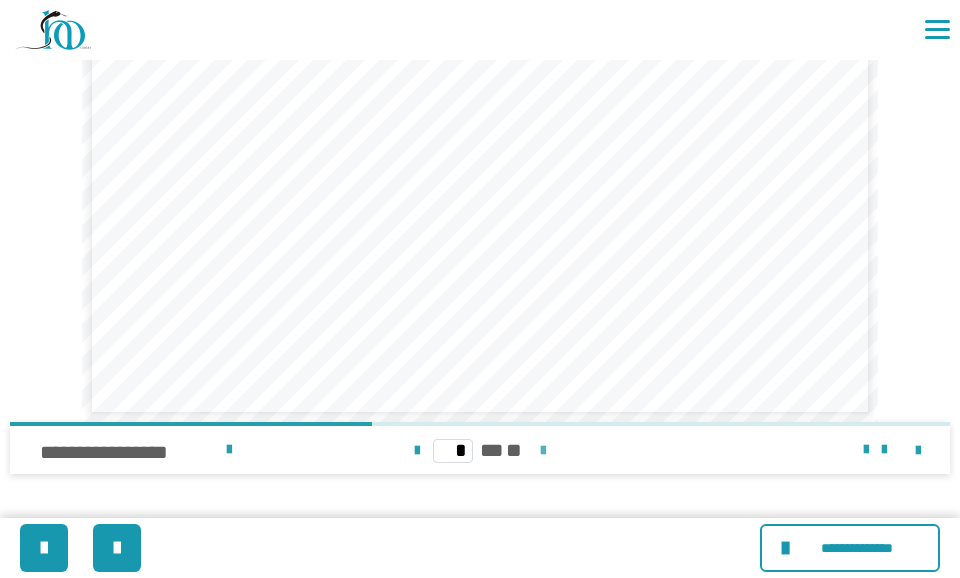click at bounding box center (543, 451) 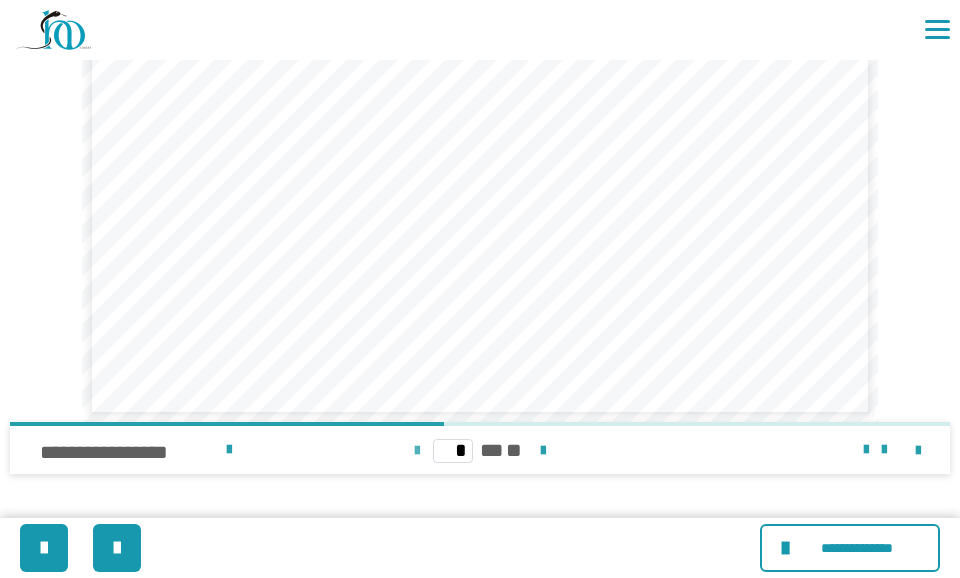 click at bounding box center [417, 451] 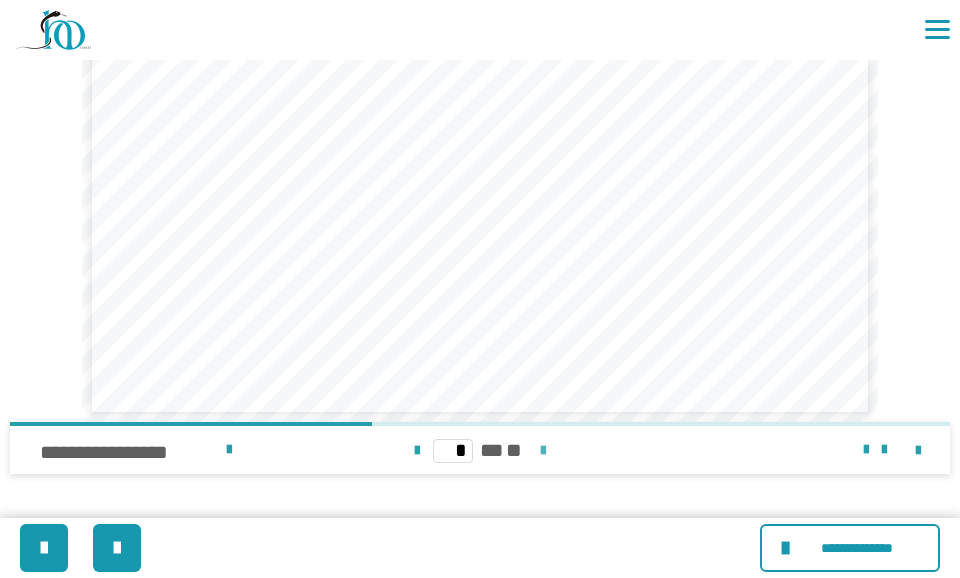 click at bounding box center (543, 451) 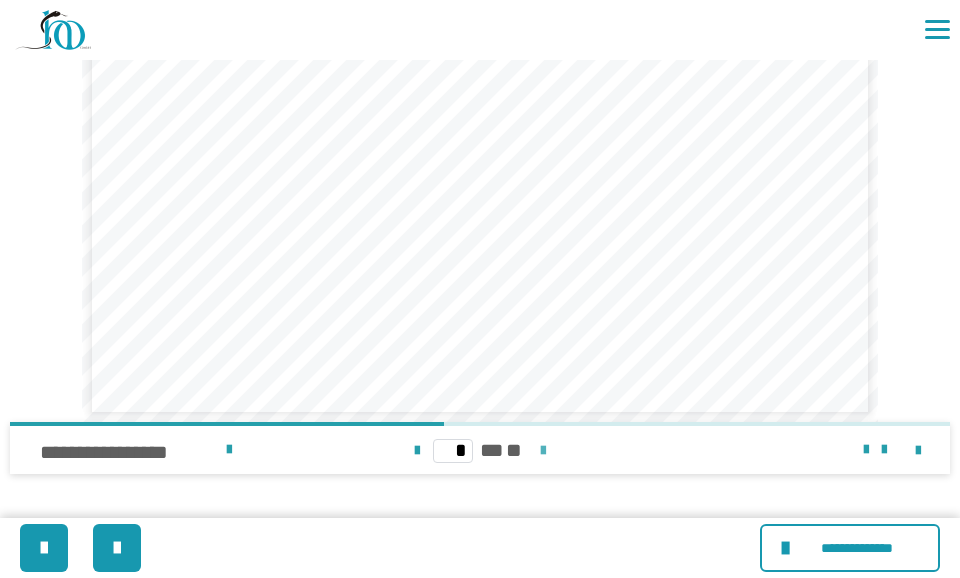 click at bounding box center [543, 451] 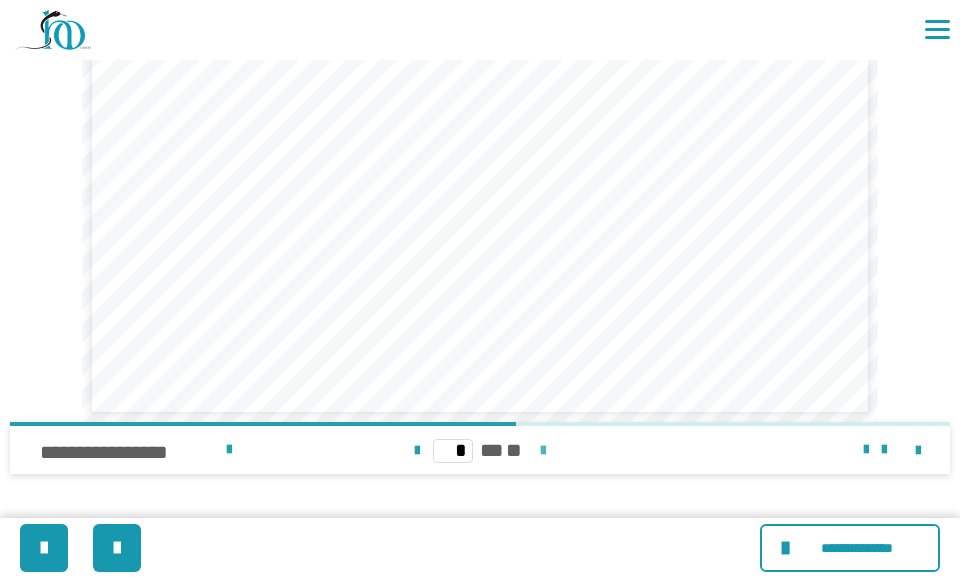 click at bounding box center (543, 451) 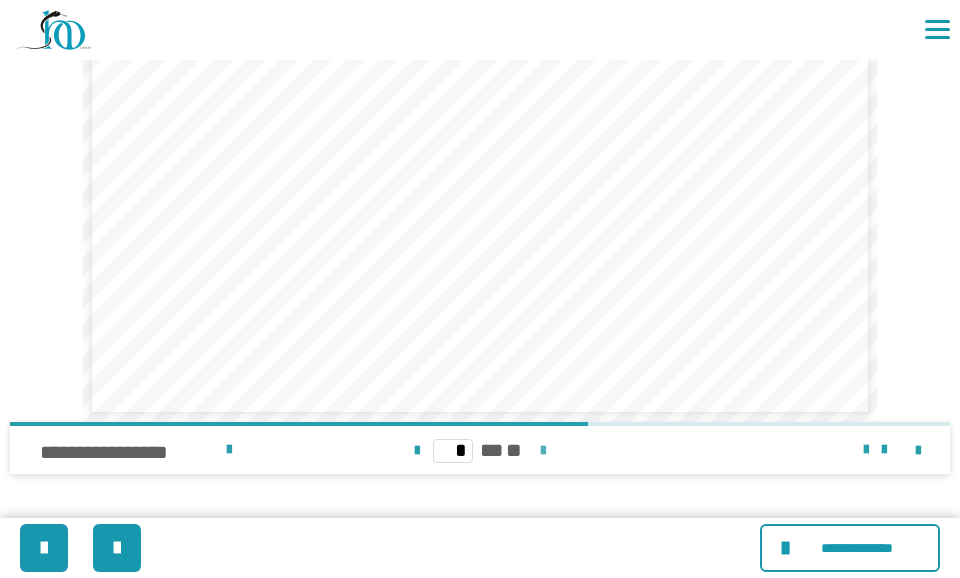 click at bounding box center [543, 451] 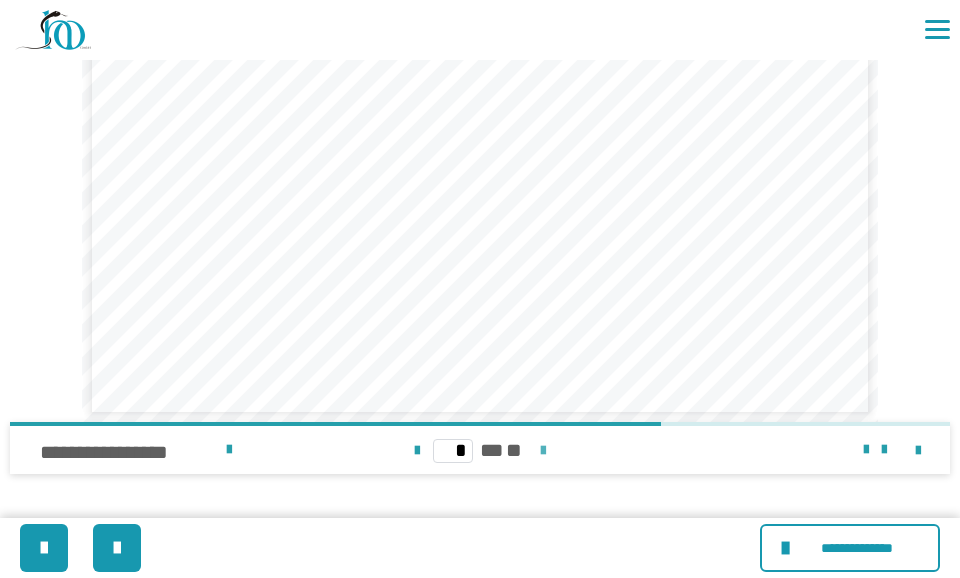 click at bounding box center (543, 451) 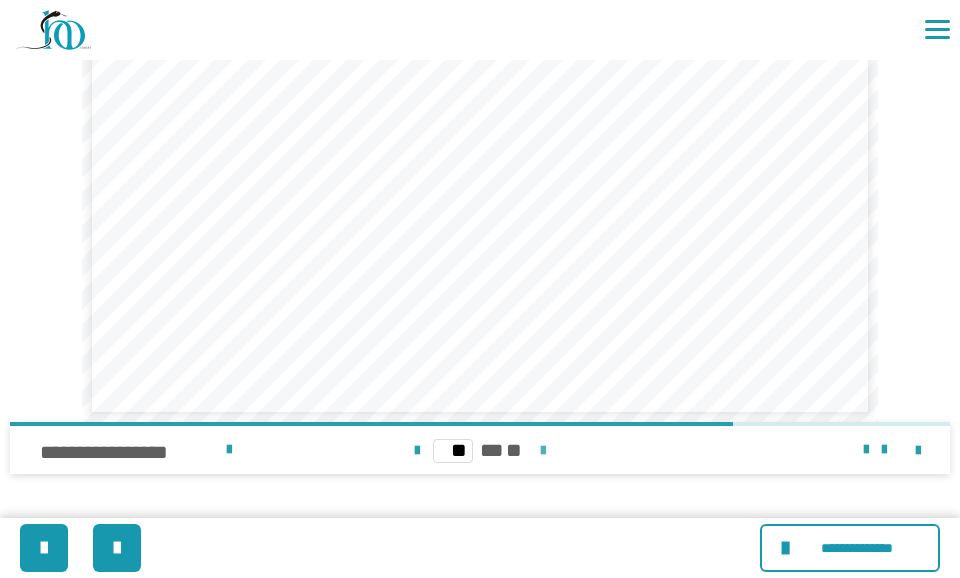 click at bounding box center (543, 451) 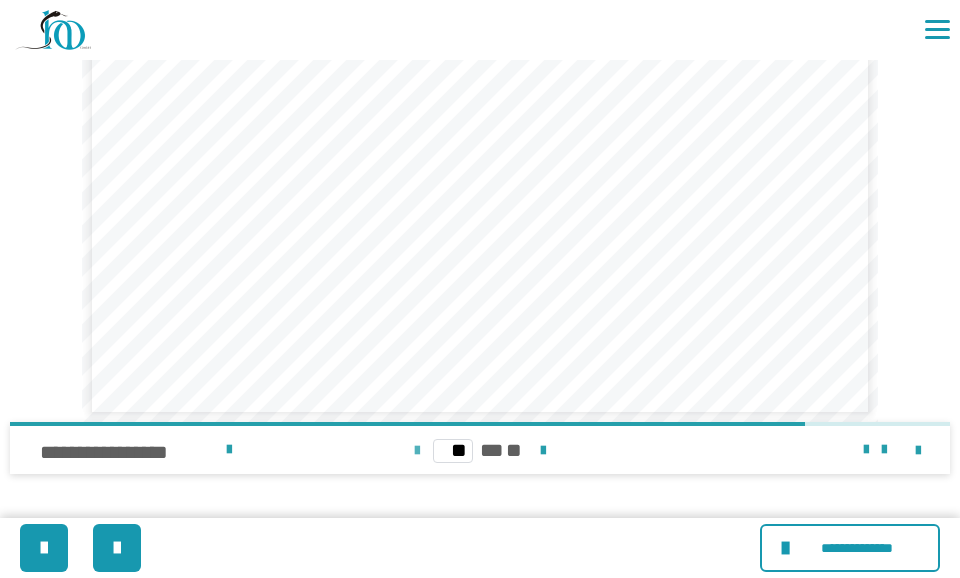 click at bounding box center (417, 451) 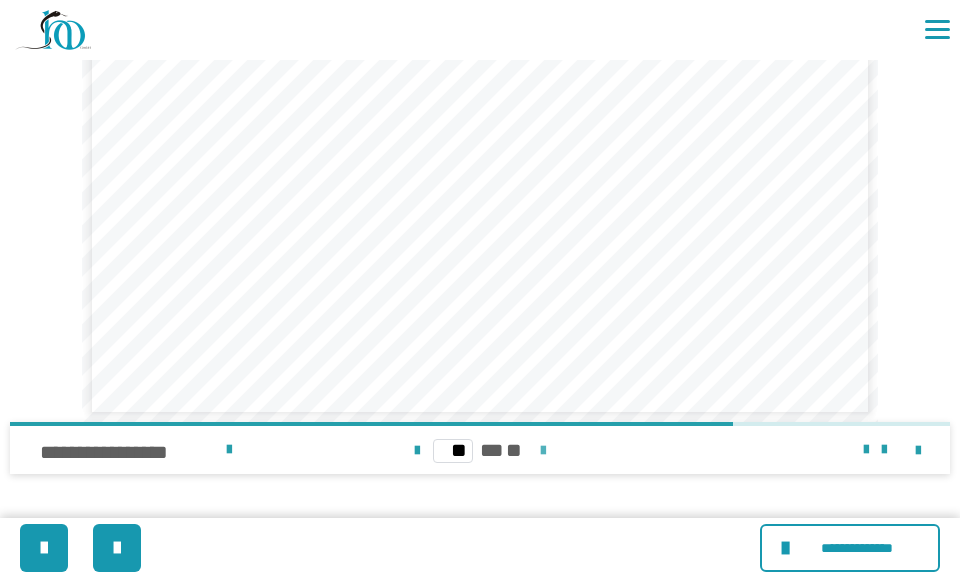 click at bounding box center [543, 451] 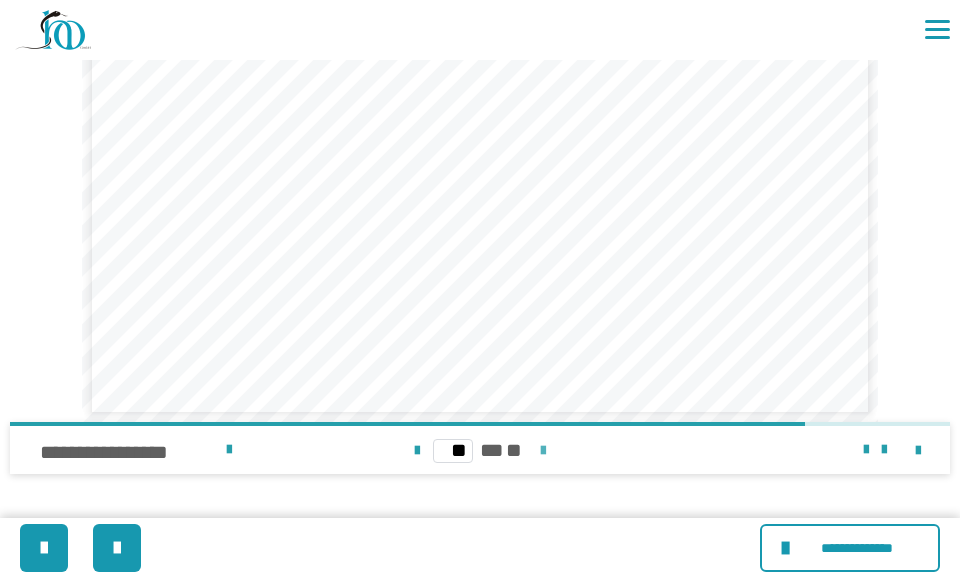click at bounding box center [543, 451] 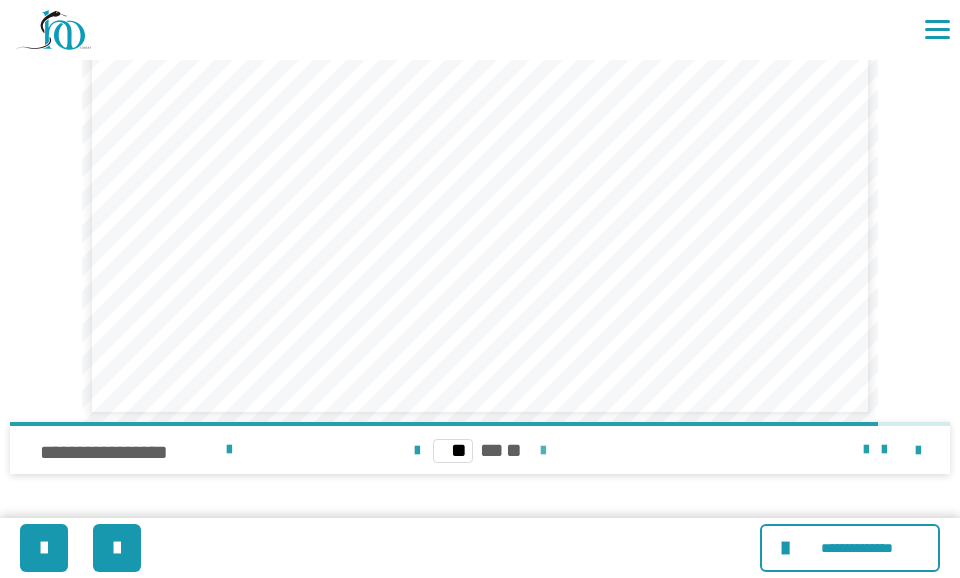 click at bounding box center [543, 451] 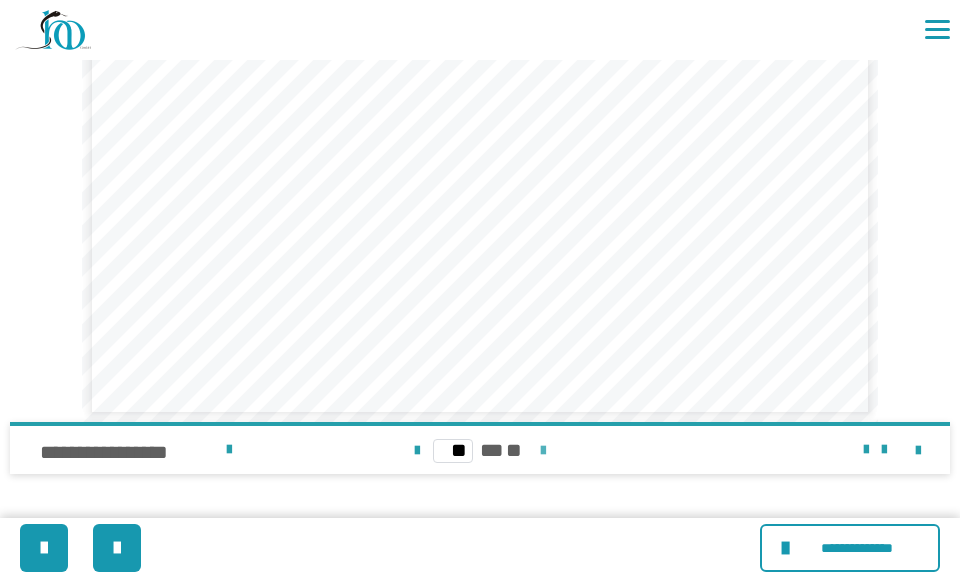 click on "** ** **" at bounding box center (480, 450) 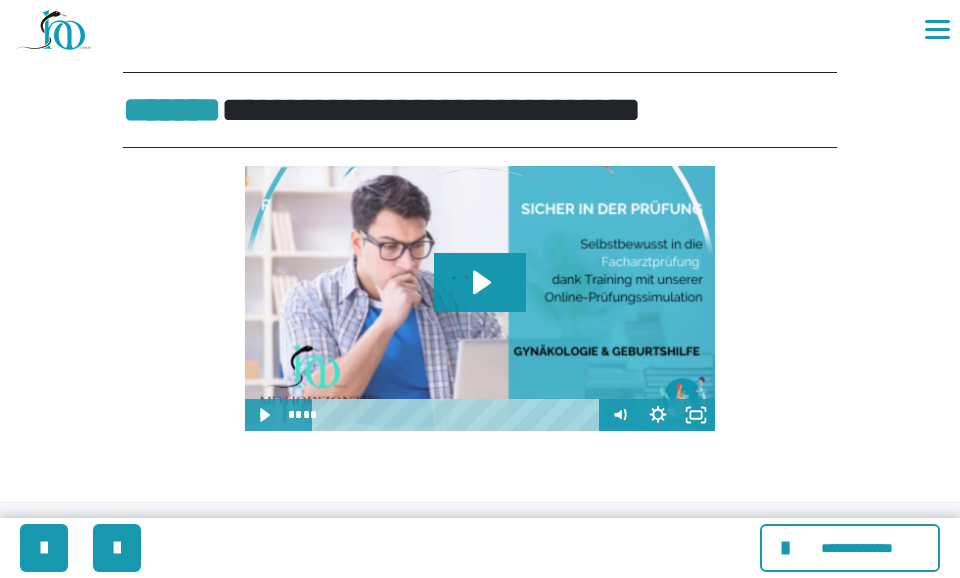 scroll, scrollTop: 1789, scrollLeft: 0, axis: vertical 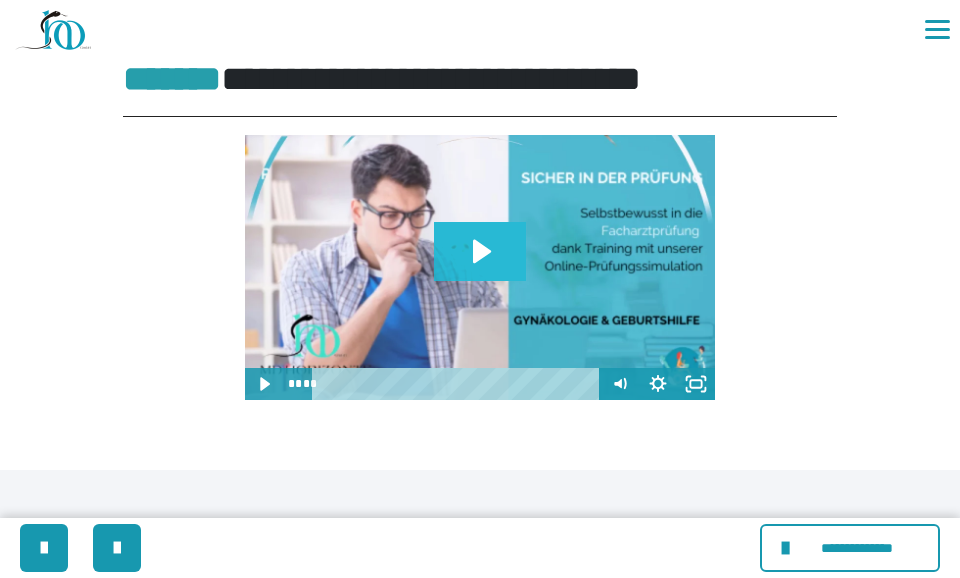 click 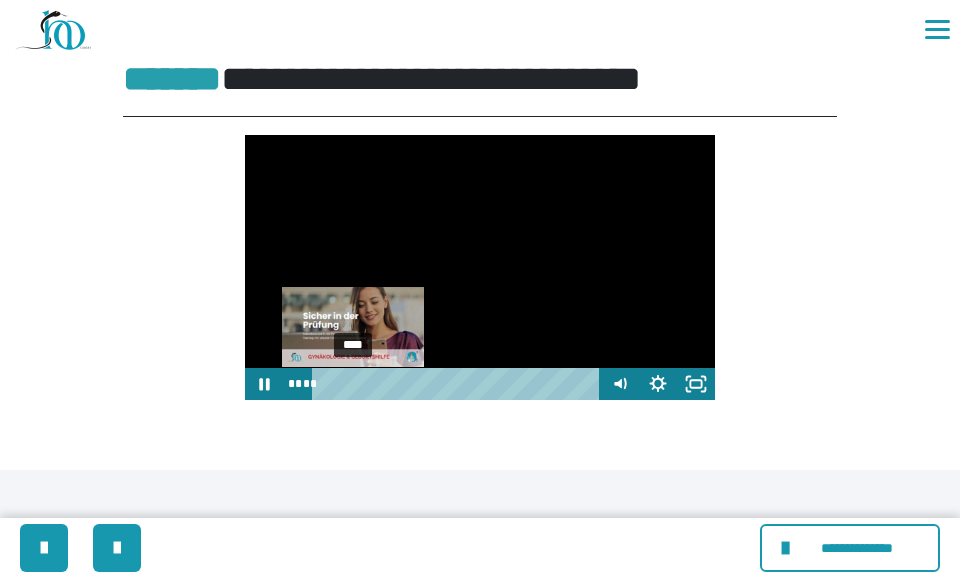 click on "****" at bounding box center [458, 384] 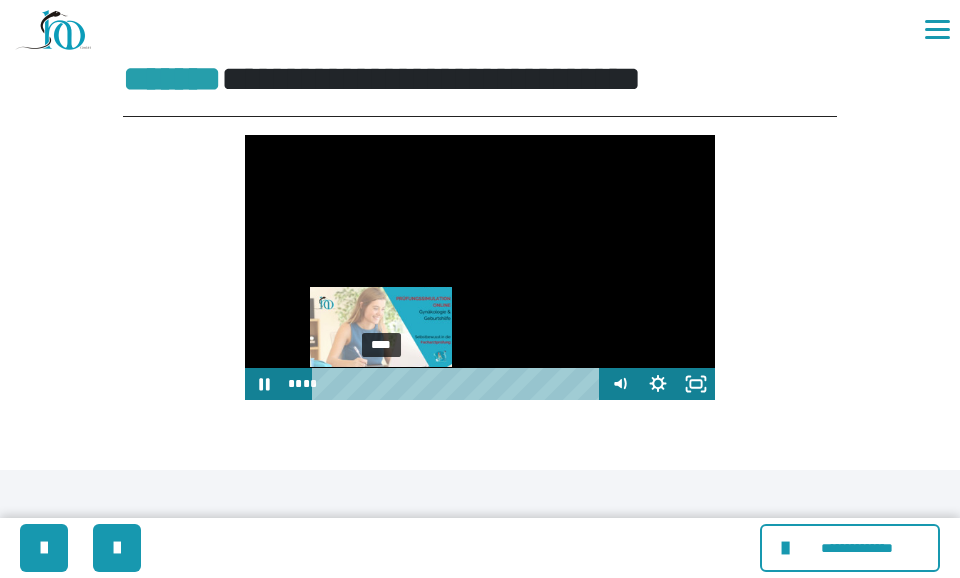 click on "****" at bounding box center [458, 384] 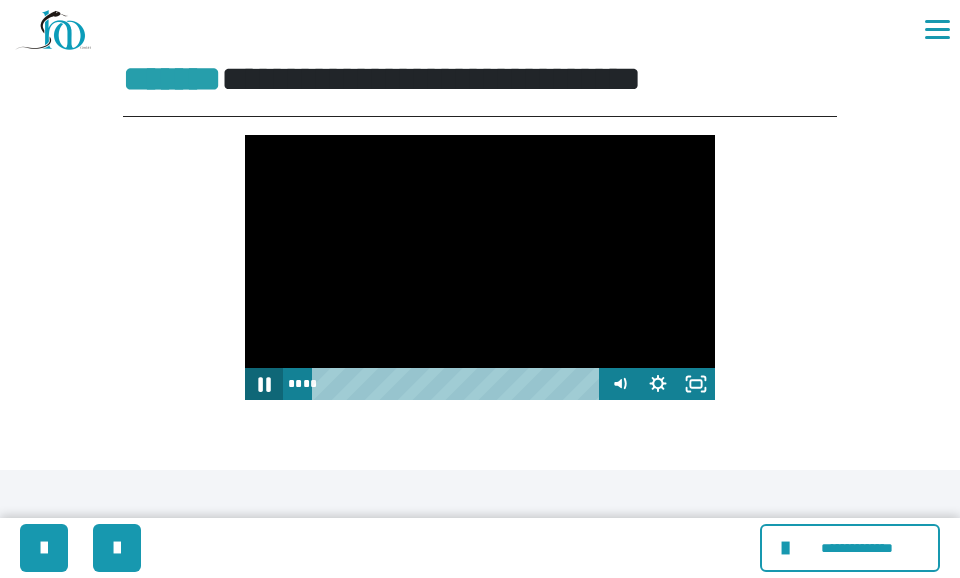 click 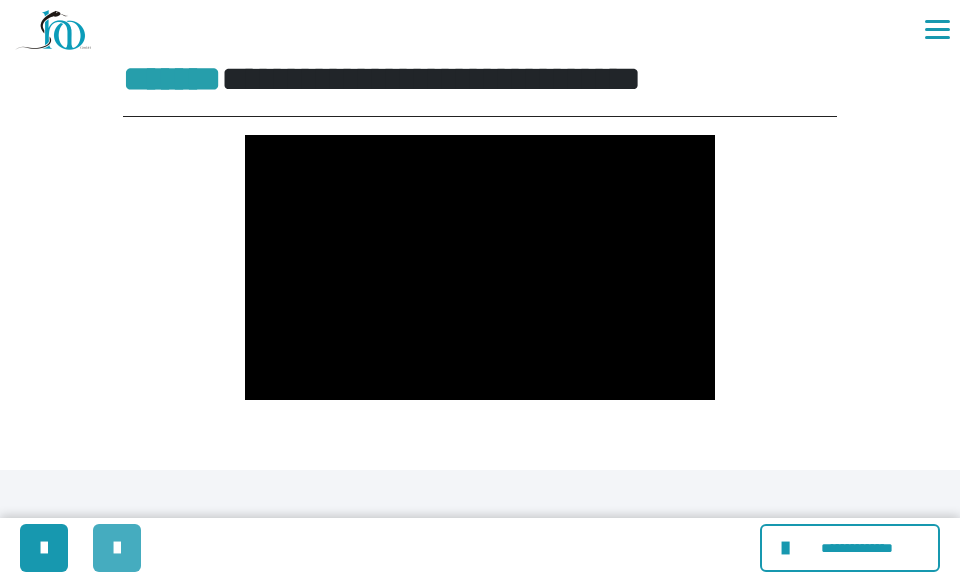 click at bounding box center [117, 548] 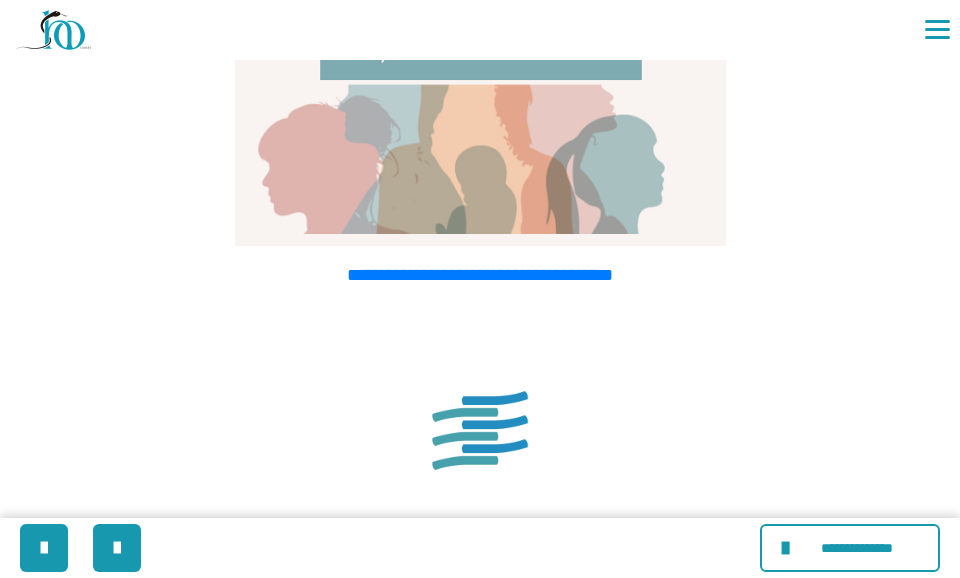 scroll, scrollTop: 937, scrollLeft: 0, axis: vertical 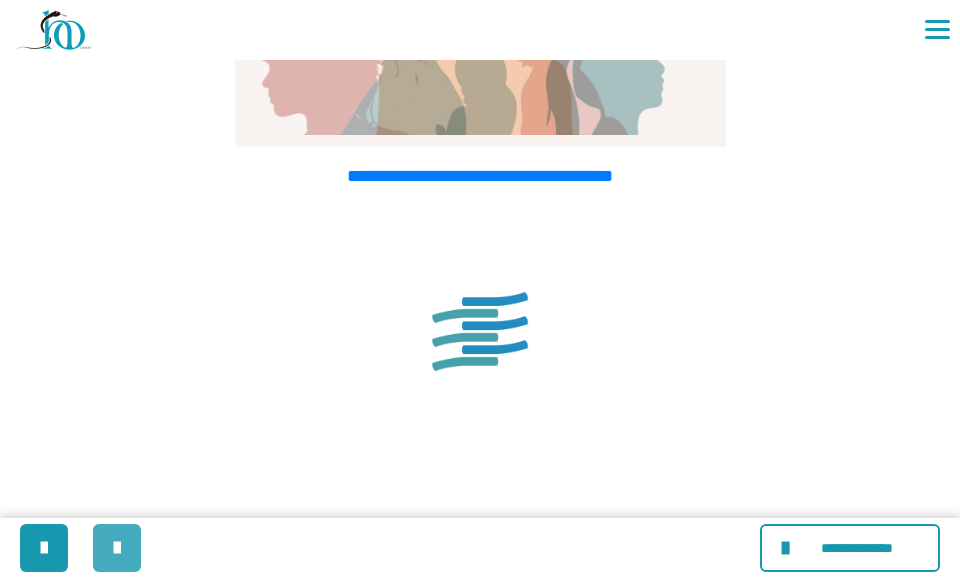 click at bounding box center (117, 548) 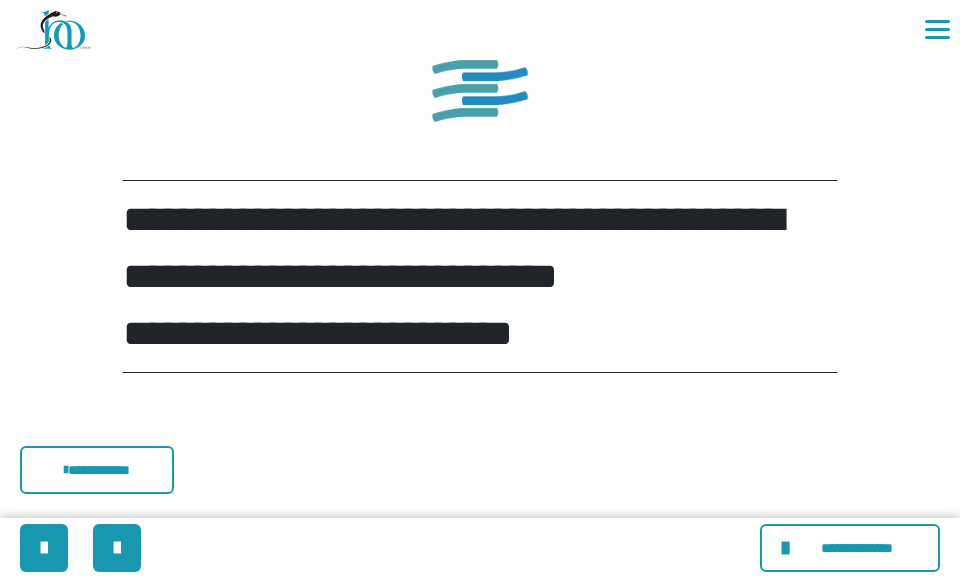 scroll, scrollTop: 5210, scrollLeft: 0, axis: vertical 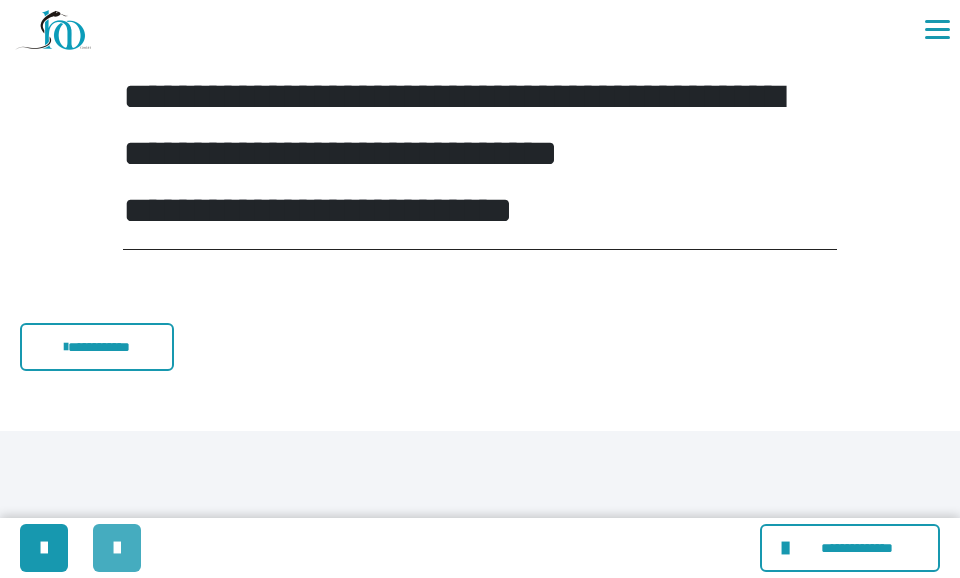 click at bounding box center (117, 548) 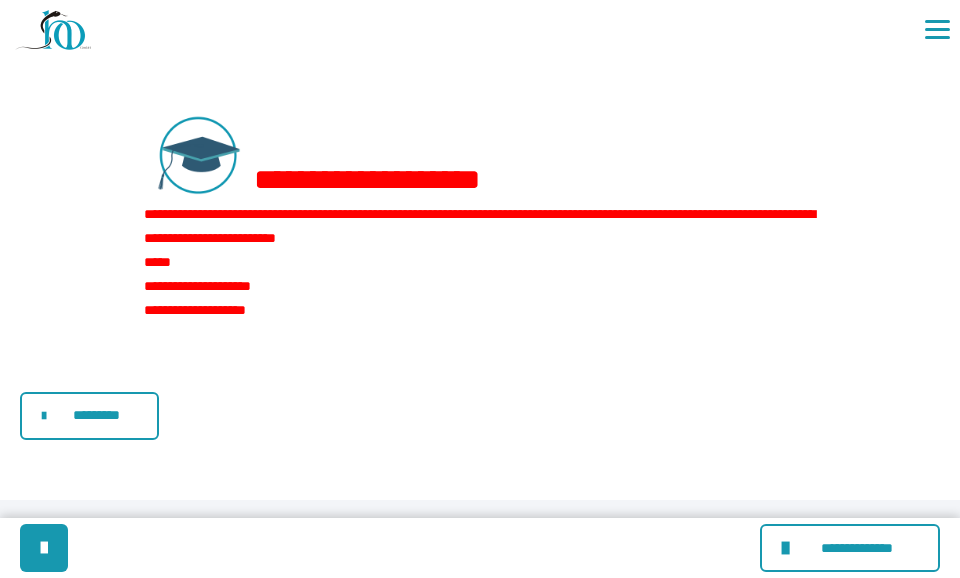scroll, scrollTop: 1057, scrollLeft: 0, axis: vertical 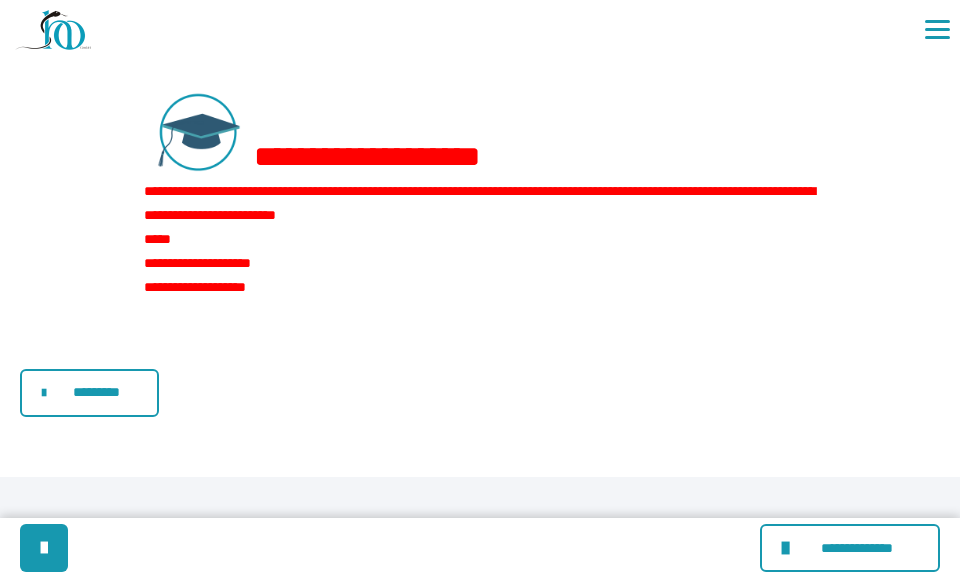 click on "*********" at bounding box center [96, 392] 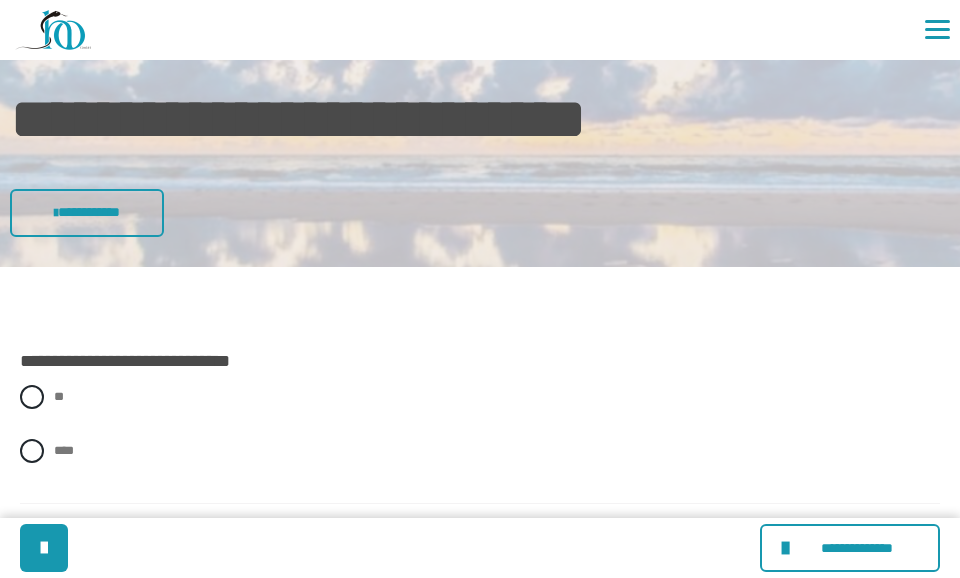 scroll, scrollTop: 74, scrollLeft: 0, axis: vertical 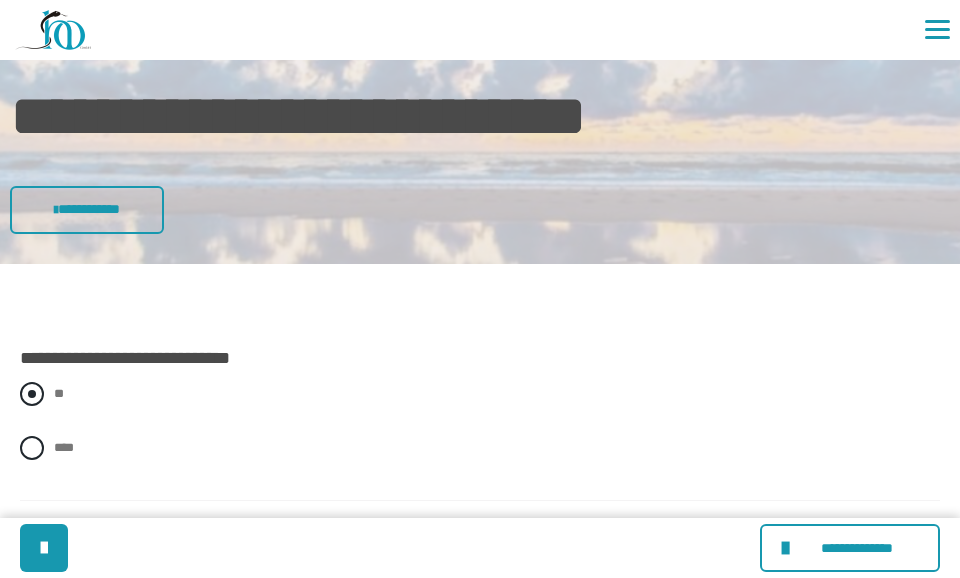 click on "**" at bounding box center [480, 394] 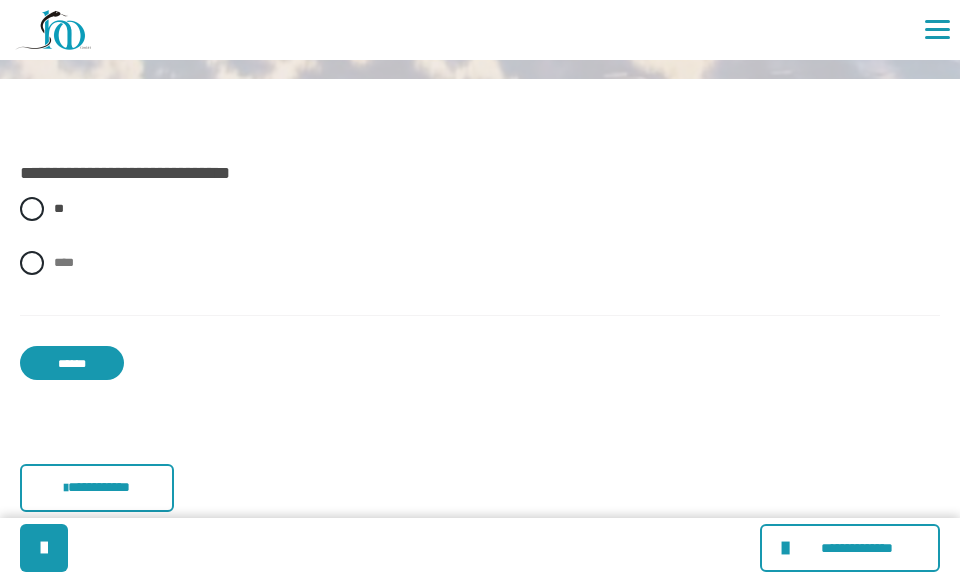 scroll, scrollTop: 377, scrollLeft: 0, axis: vertical 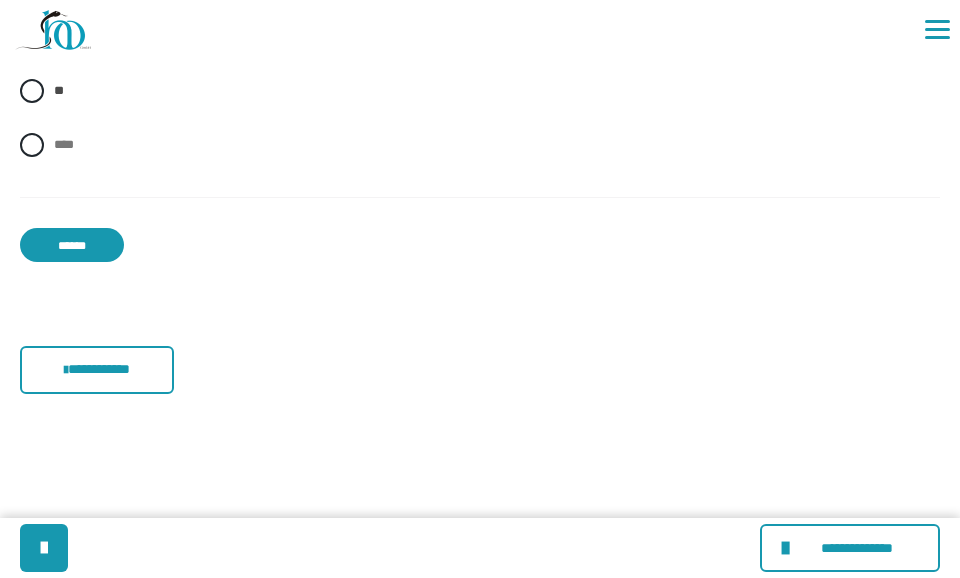 click on "******" at bounding box center [72, 245] 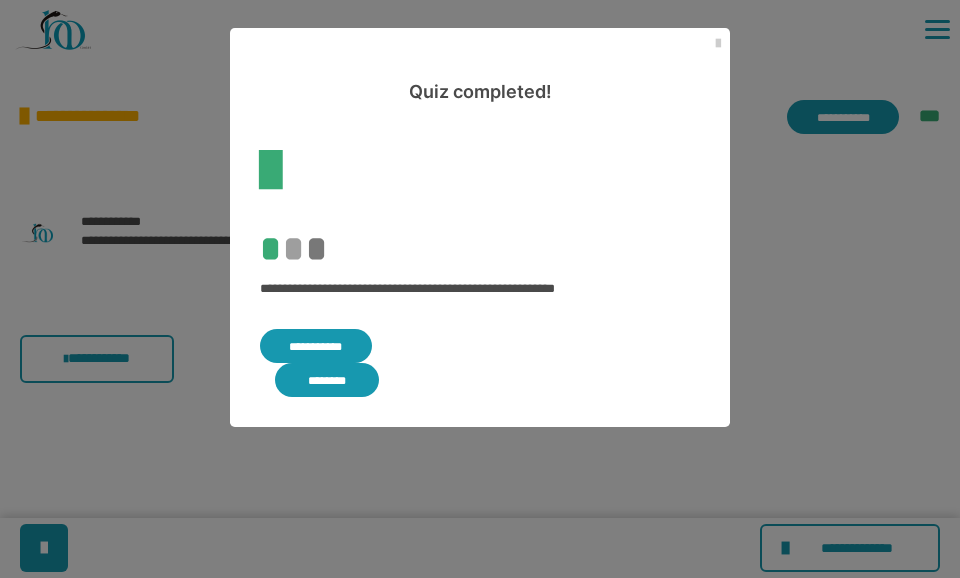 scroll, scrollTop: 1393, scrollLeft: 0, axis: vertical 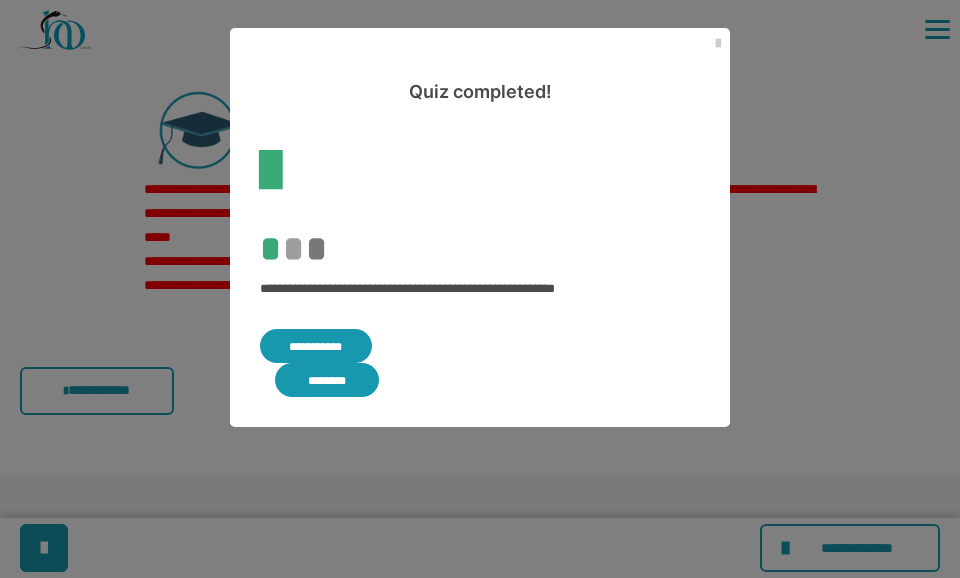 click on "********" at bounding box center [327, 380] 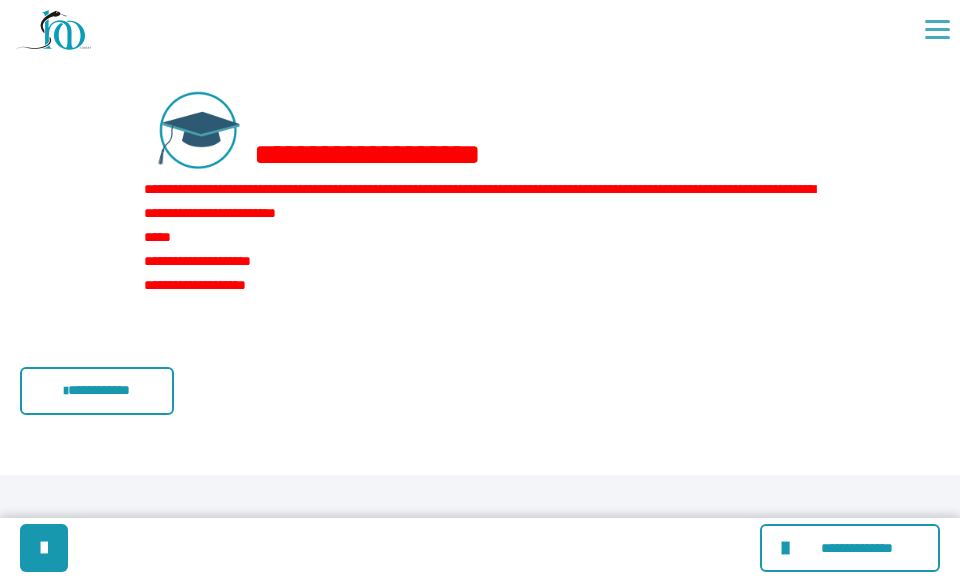 click 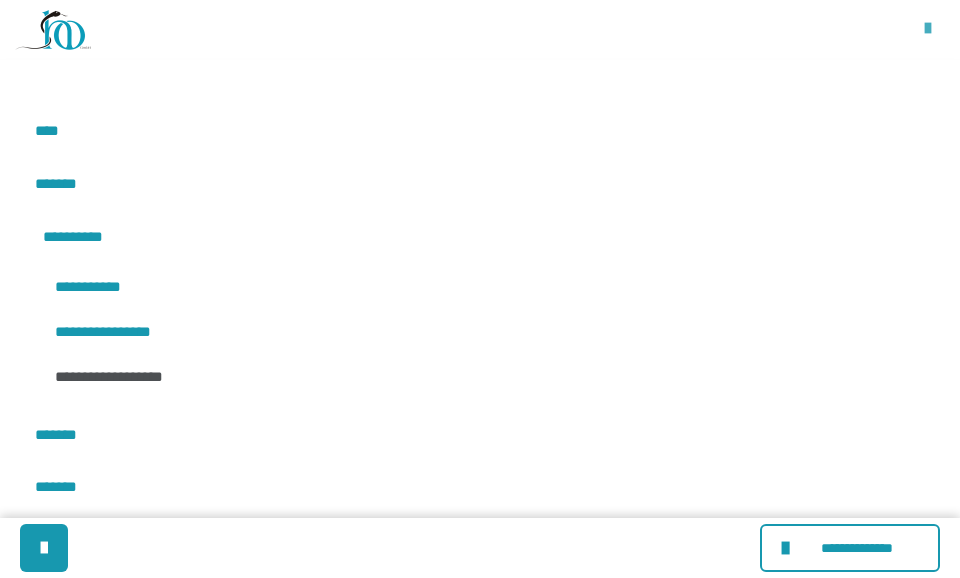 click on "**********" at bounding box center (118, 376) 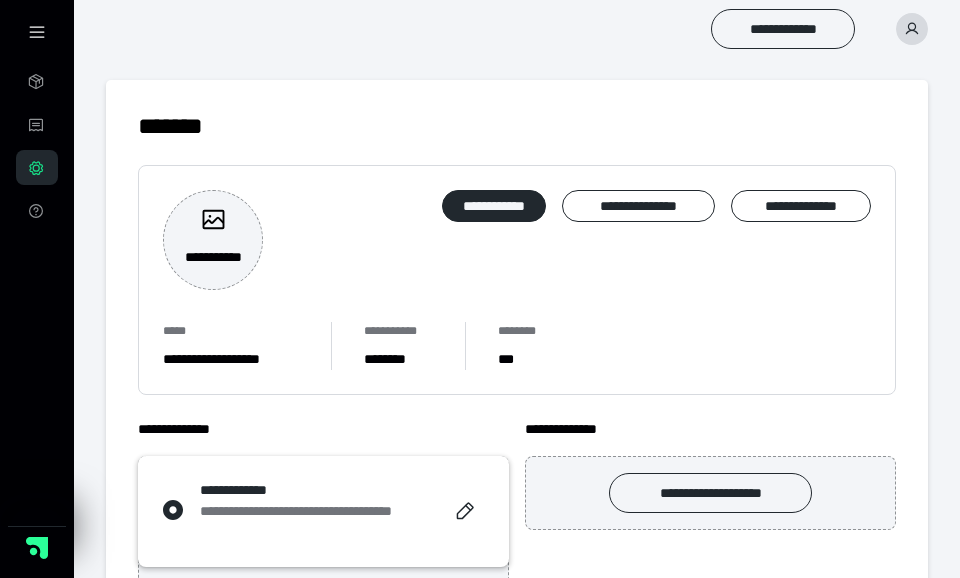 scroll, scrollTop: 0, scrollLeft: 0, axis: both 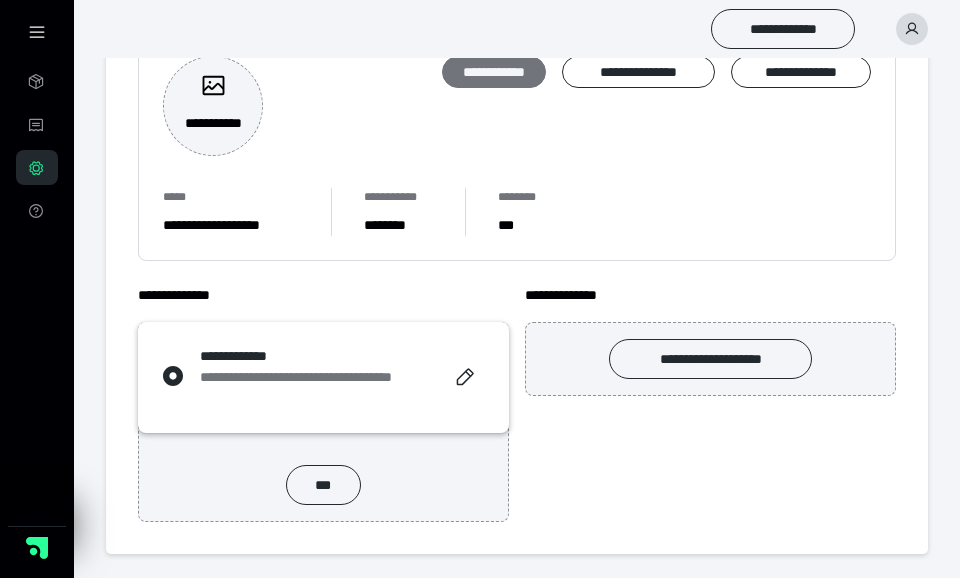 click on "**********" at bounding box center [494, 72] 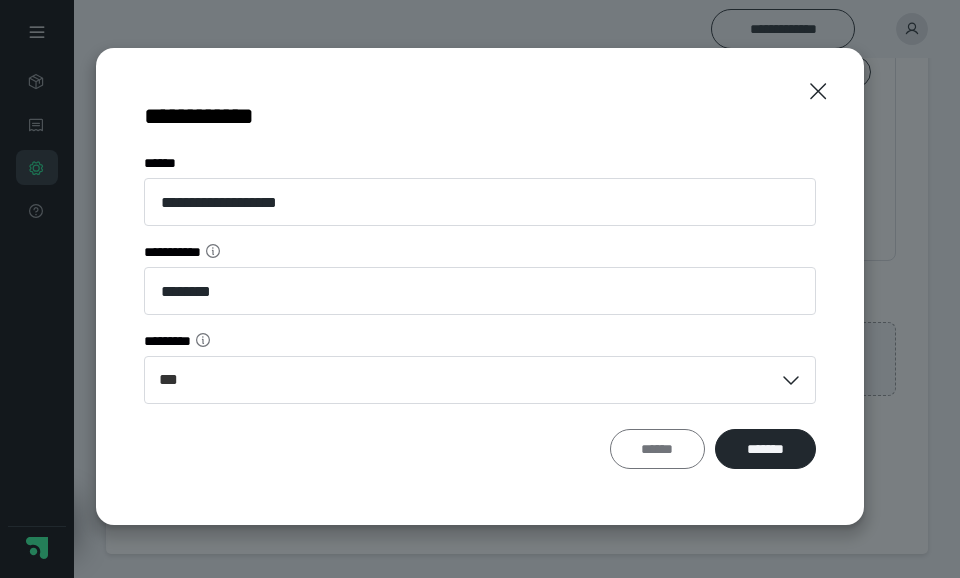 click on "******" at bounding box center (657, 449) 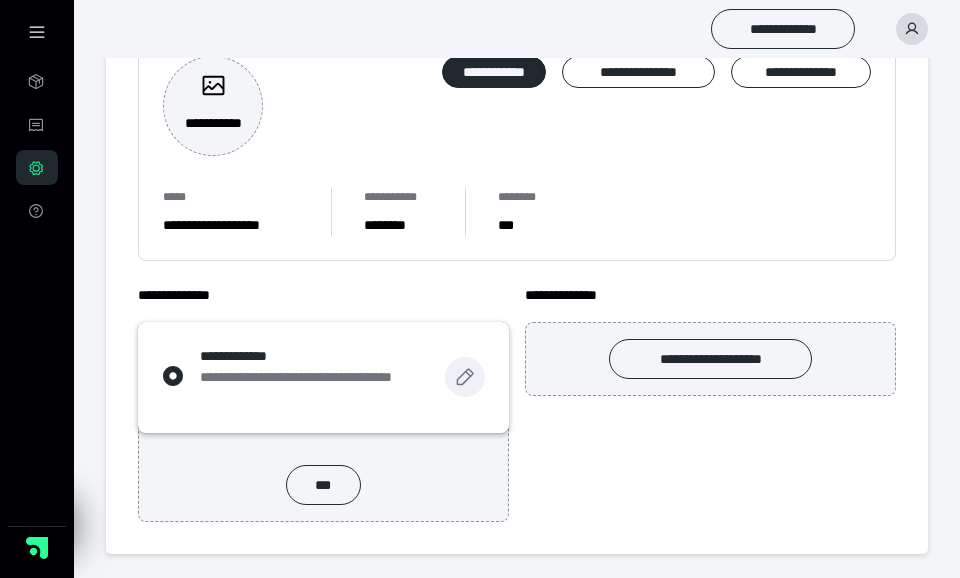 click 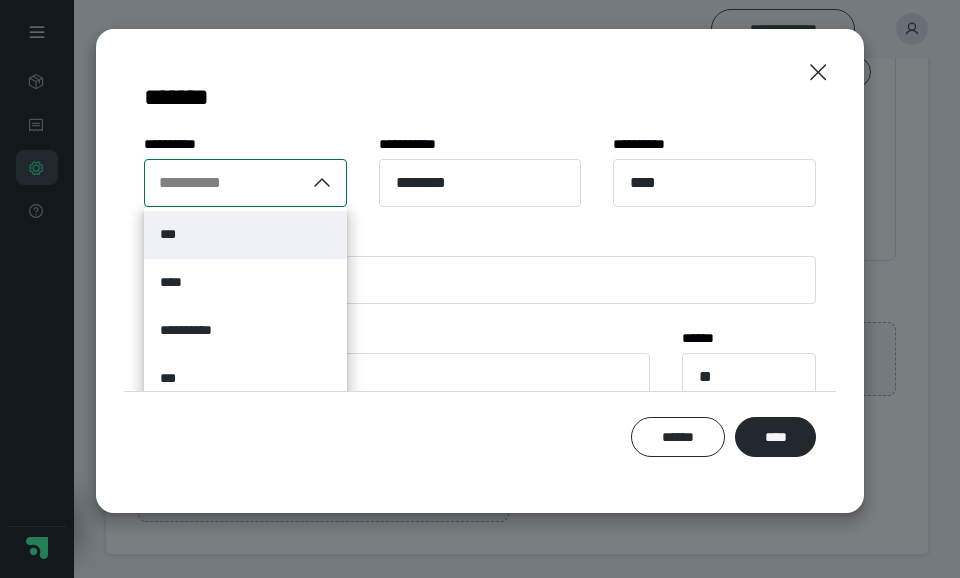 click on "**********" at bounding box center (224, 183) 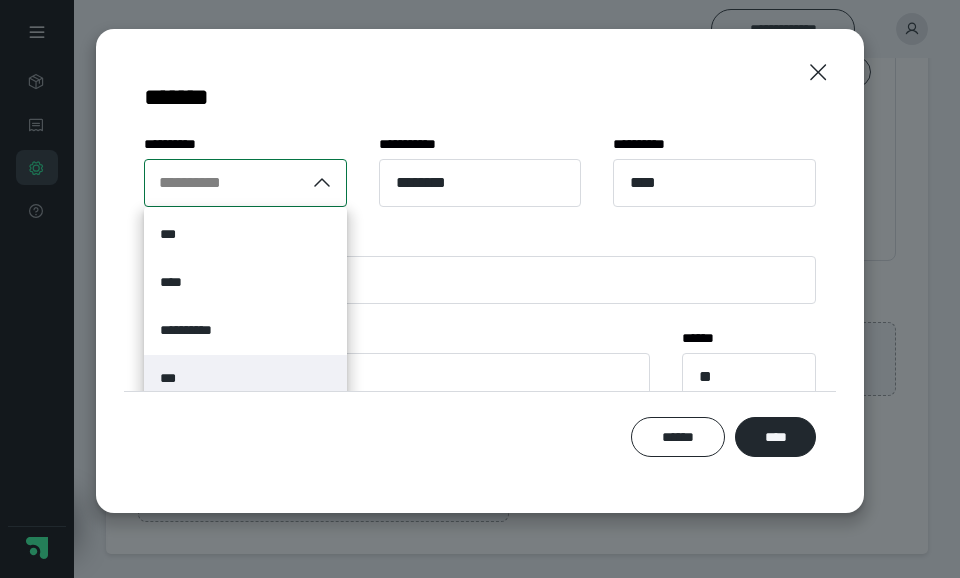 click on "***" at bounding box center [245, 379] 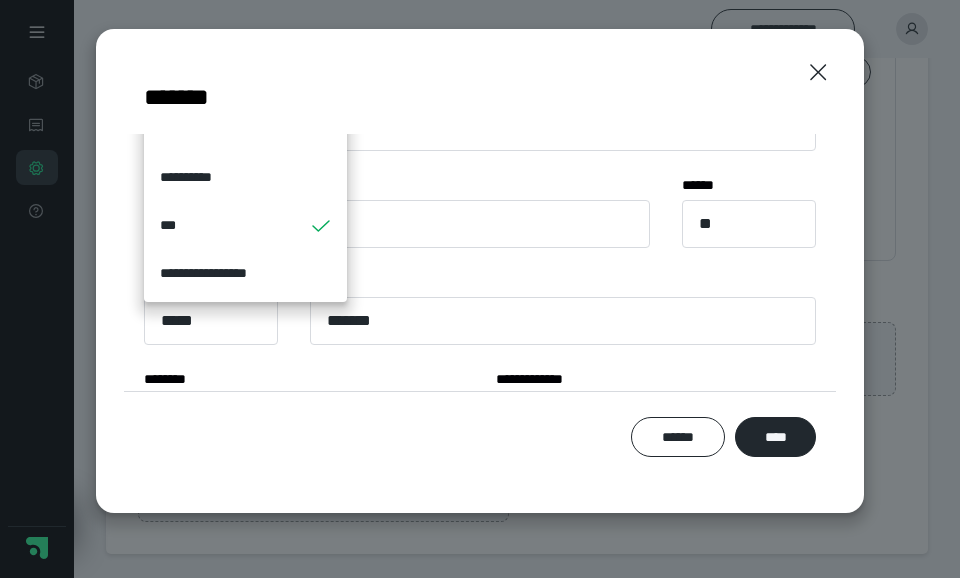 scroll, scrollTop: 166, scrollLeft: 0, axis: vertical 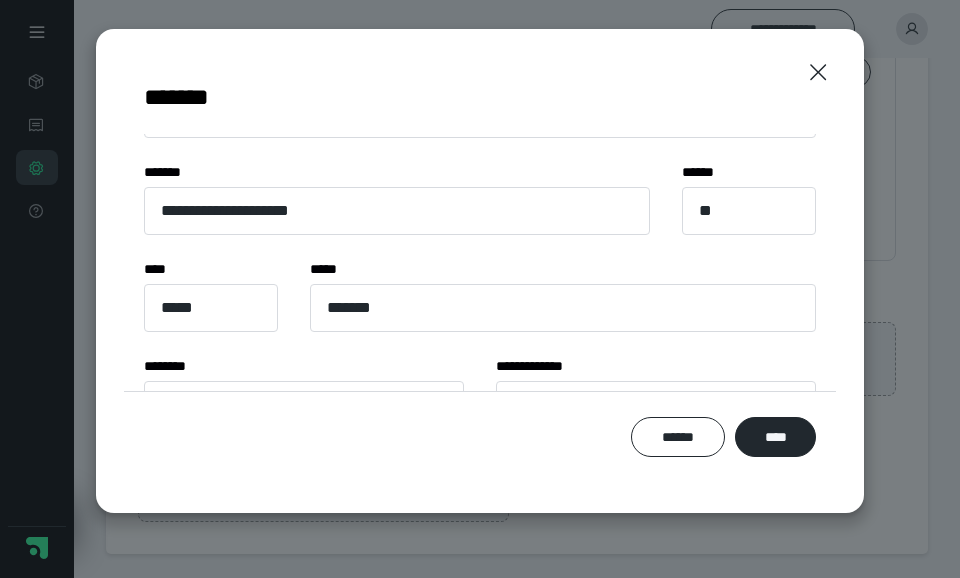 click on "**********" at bounding box center (480, 263) 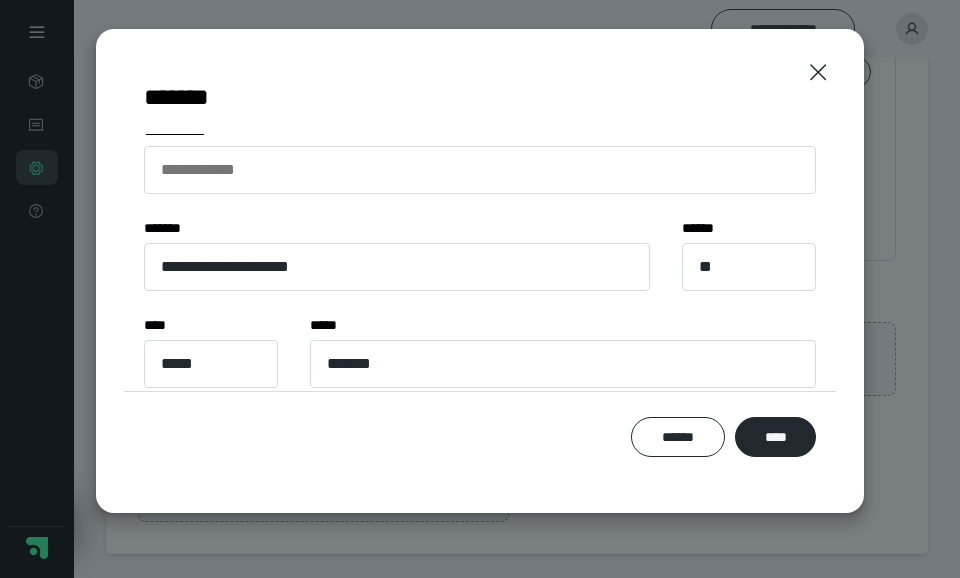 scroll, scrollTop: 116, scrollLeft: 0, axis: vertical 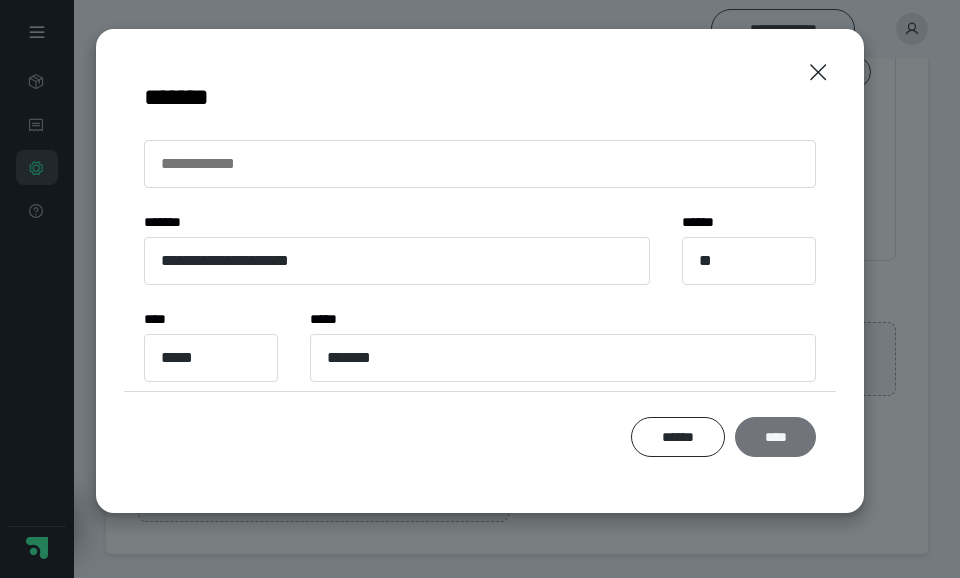 click on "****" at bounding box center (775, 437) 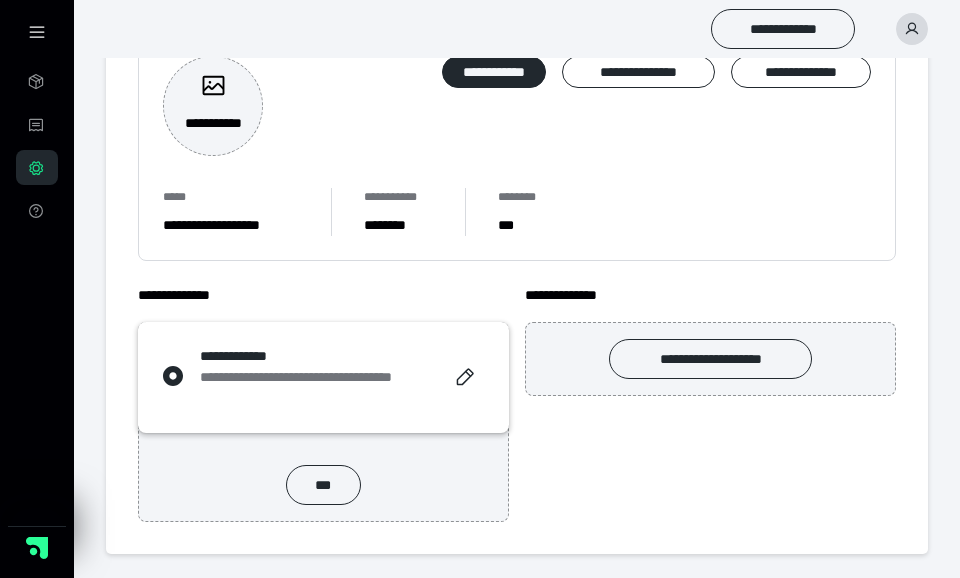 scroll, scrollTop: 0, scrollLeft: 0, axis: both 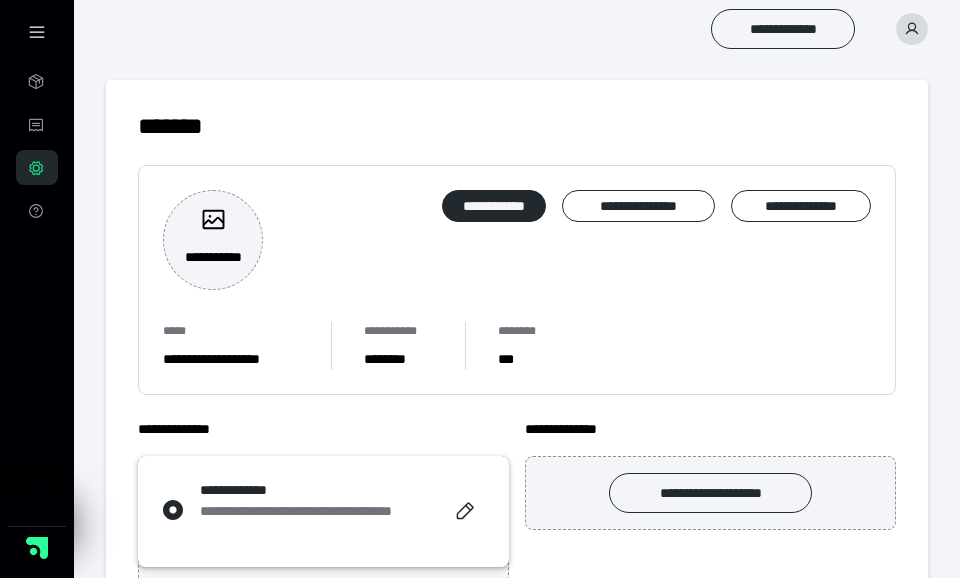 click 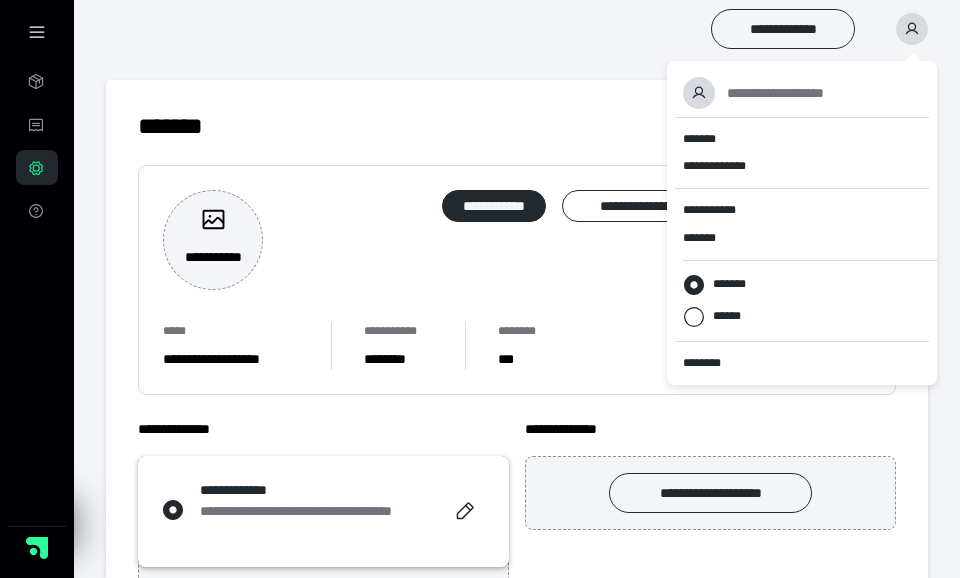 click on "*******" at bounding box center (517, 126) 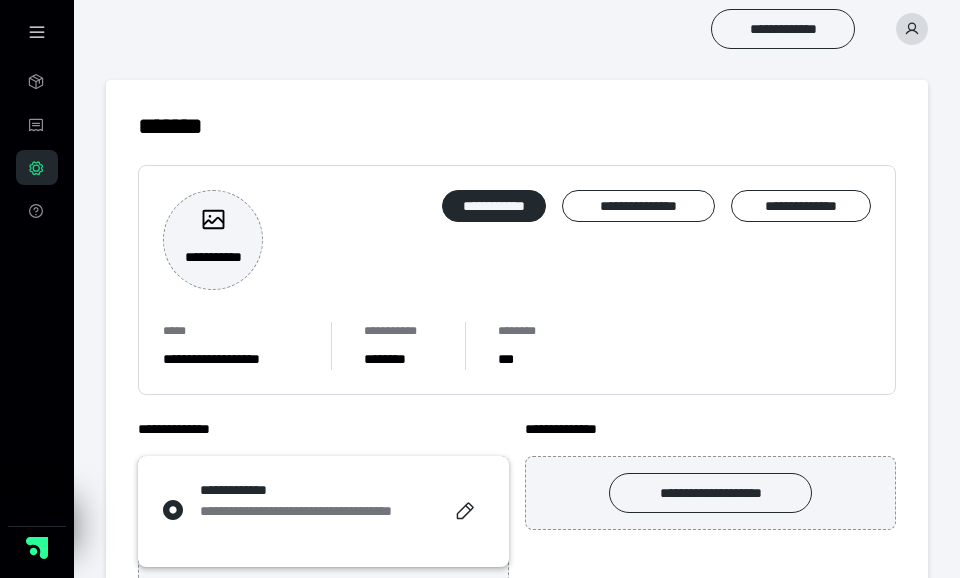 click at bounding box center [37, 32] 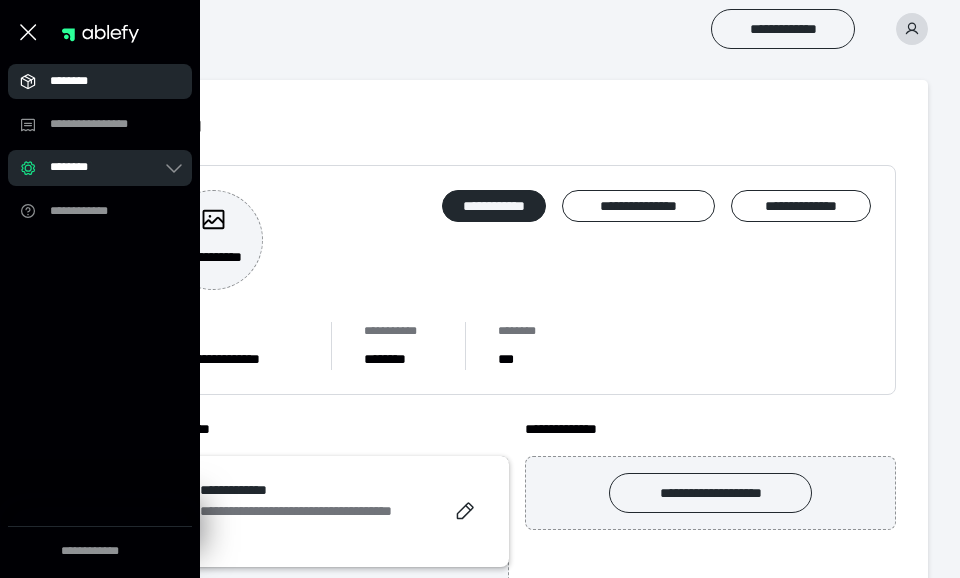 click on "********" at bounding box center (100, 81) 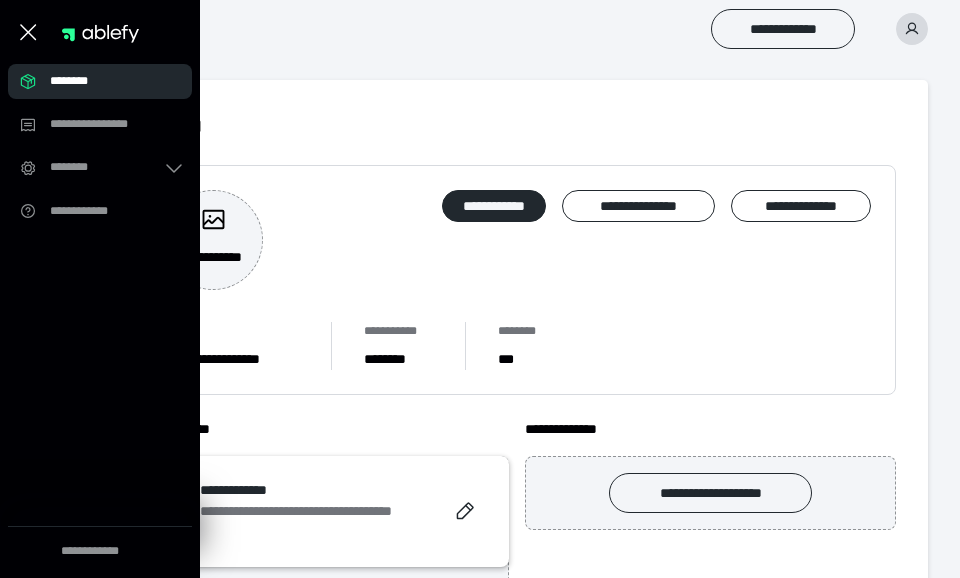 click 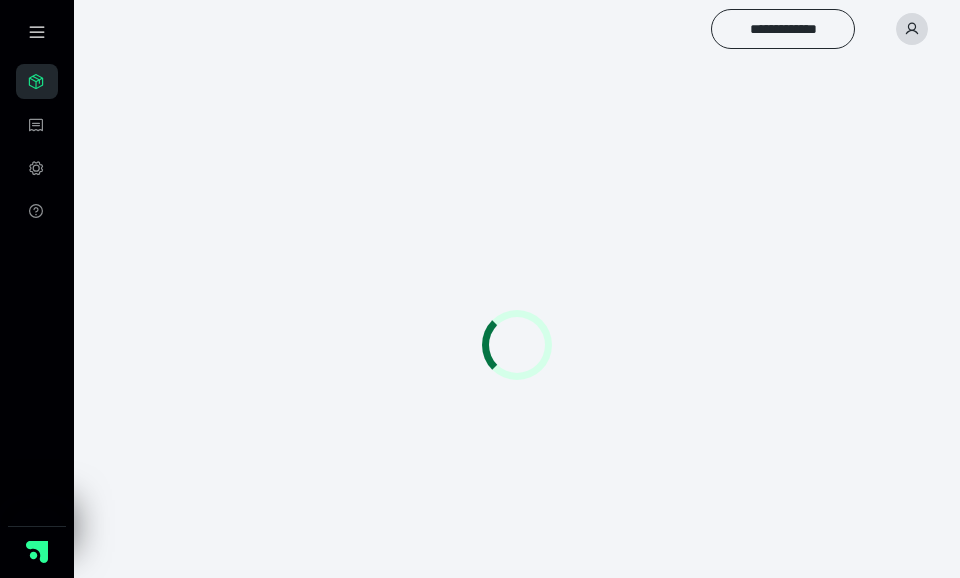 scroll, scrollTop: 0, scrollLeft: 0, axis: both 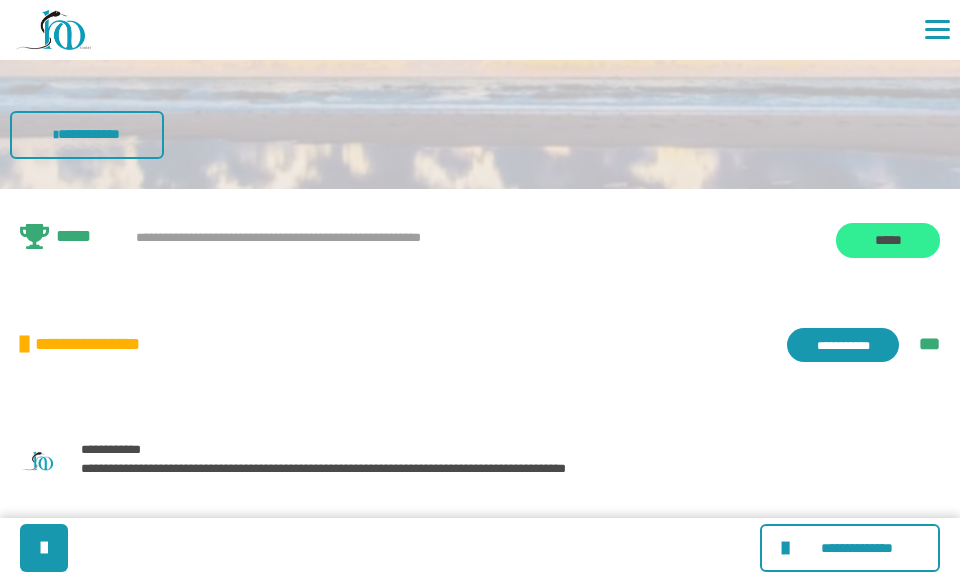 click on "*****" at bounding box center [888, 241] 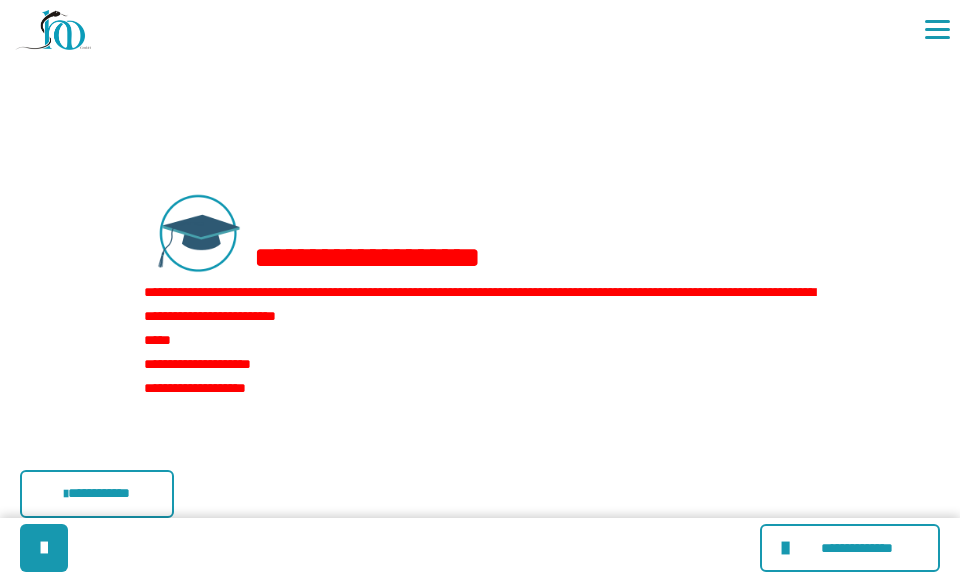 scroll, scrollTop: 1393, scrollLeft: 0, axis: vertical 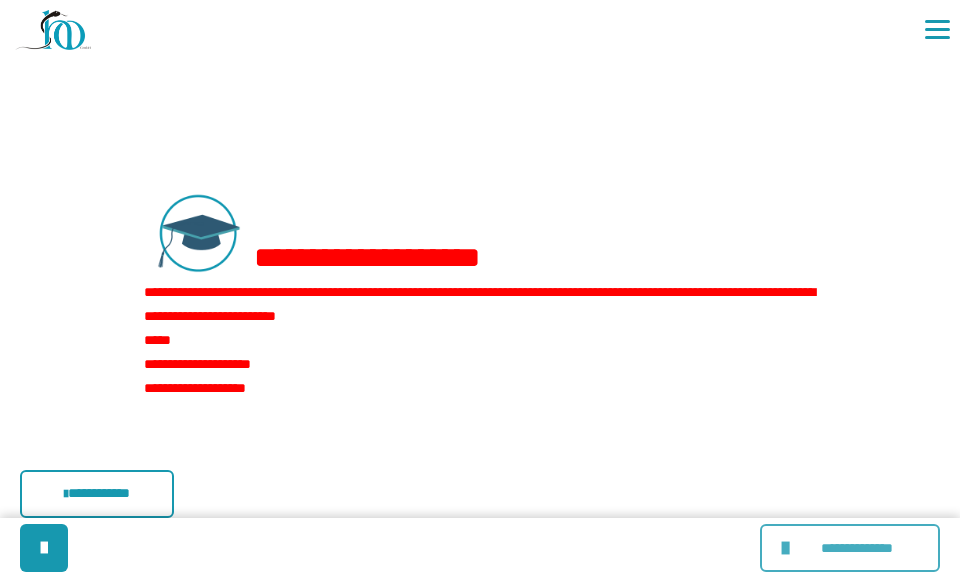 click at bounding box center [788, 548] 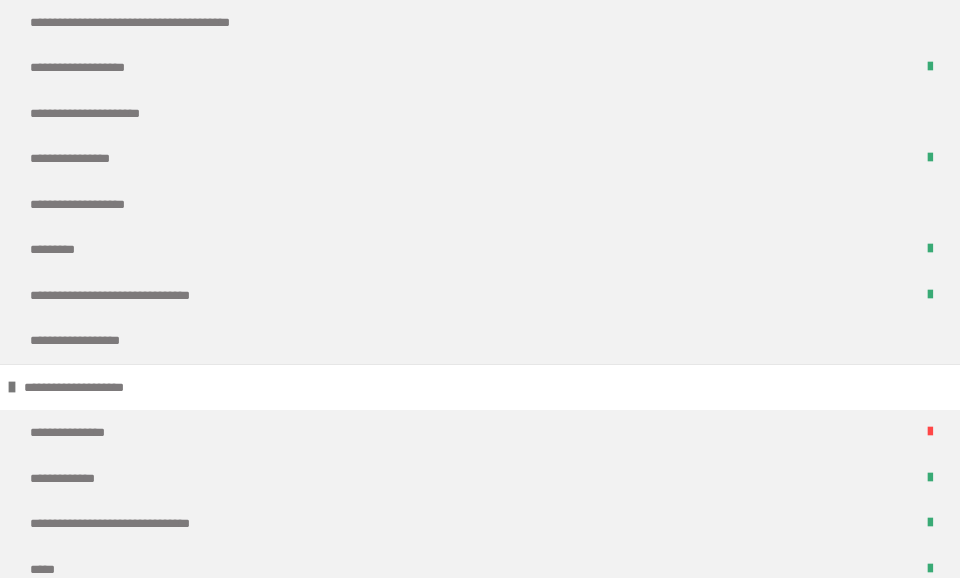 scroll, scrollTop: 1114, scrollLeft: 0, axis: vertical 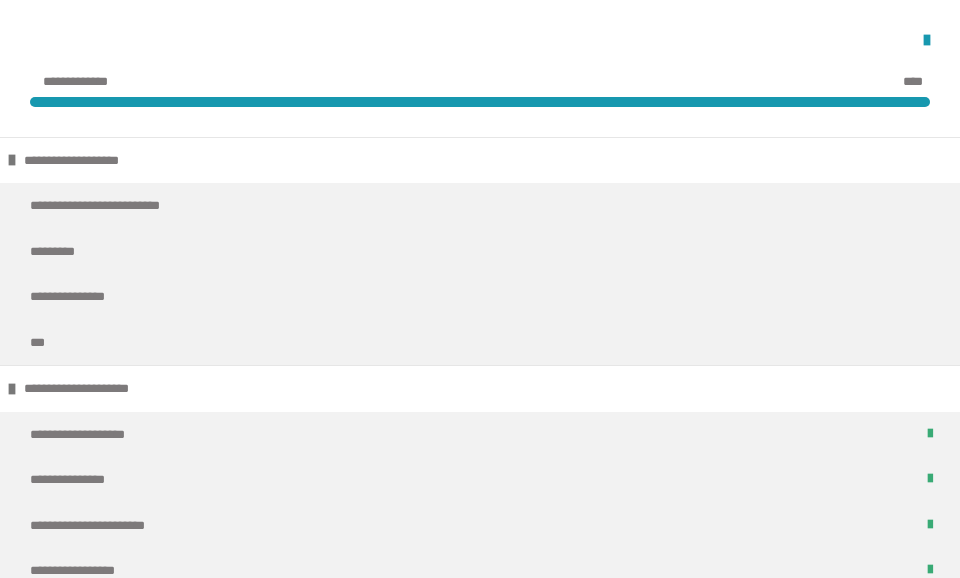 click at bounding box center (480, 40) 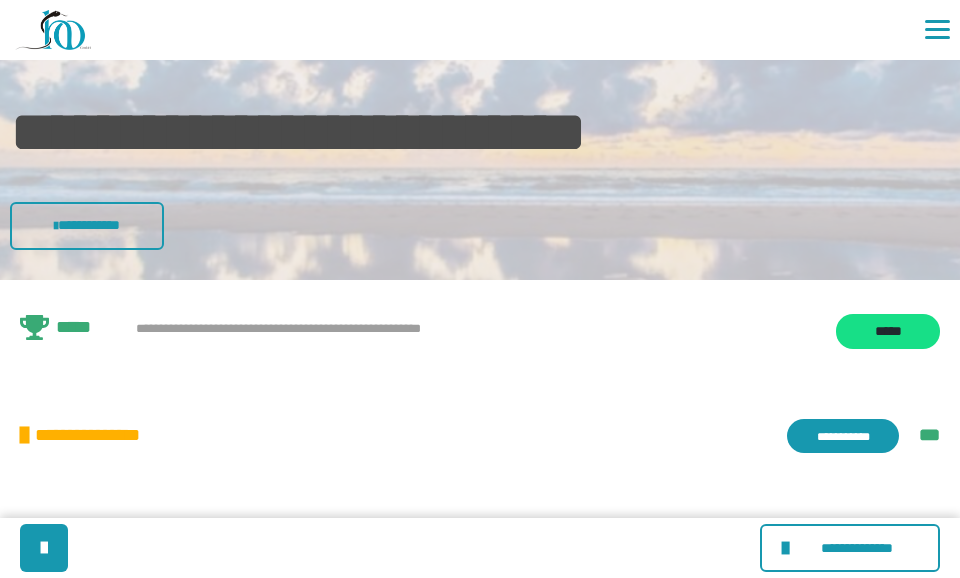 scroll, scrollTop: 0, scrollLeft: 0, axis: both 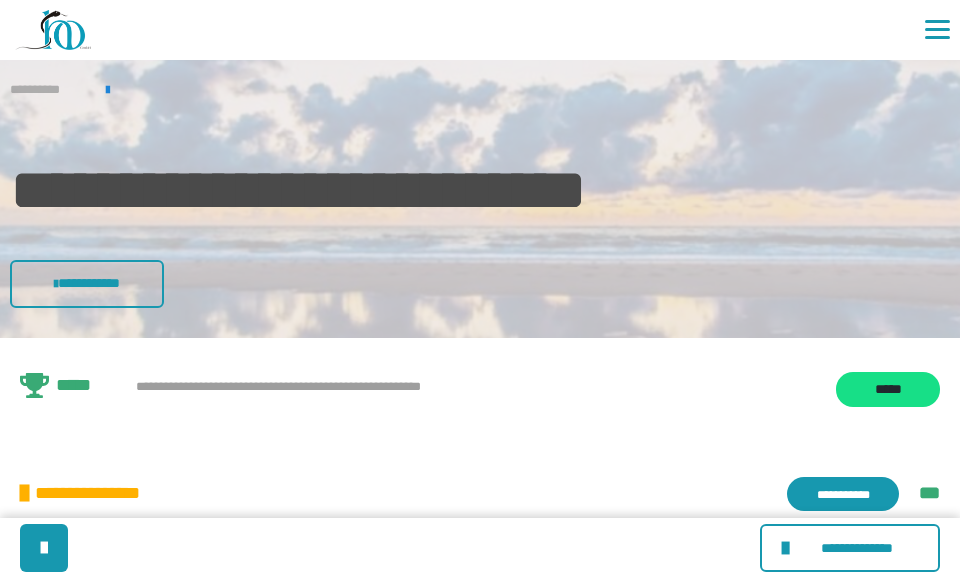 click on "**********" at bounding box center (48, 90) 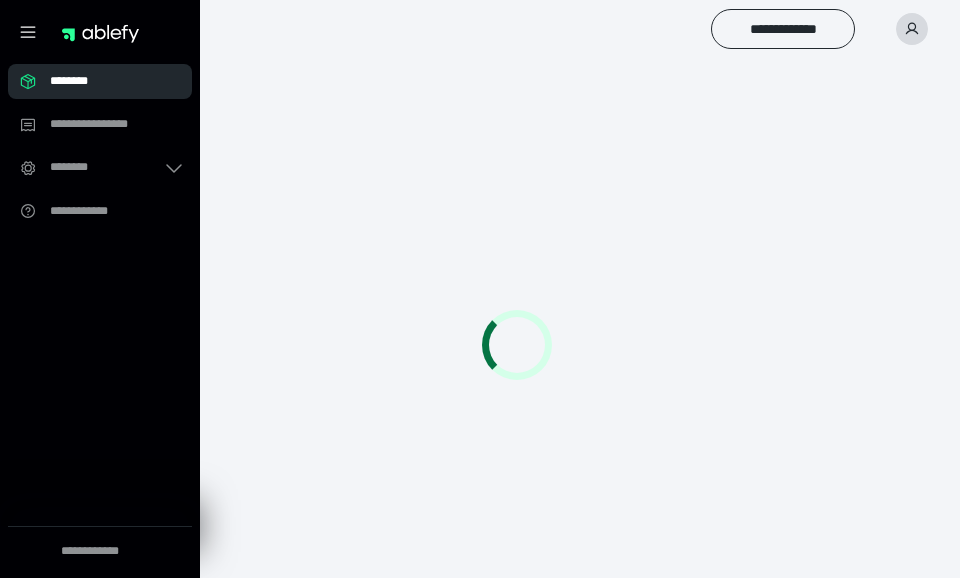 scroll, scrollTop: 0, scrollLeft: 0, axis: both 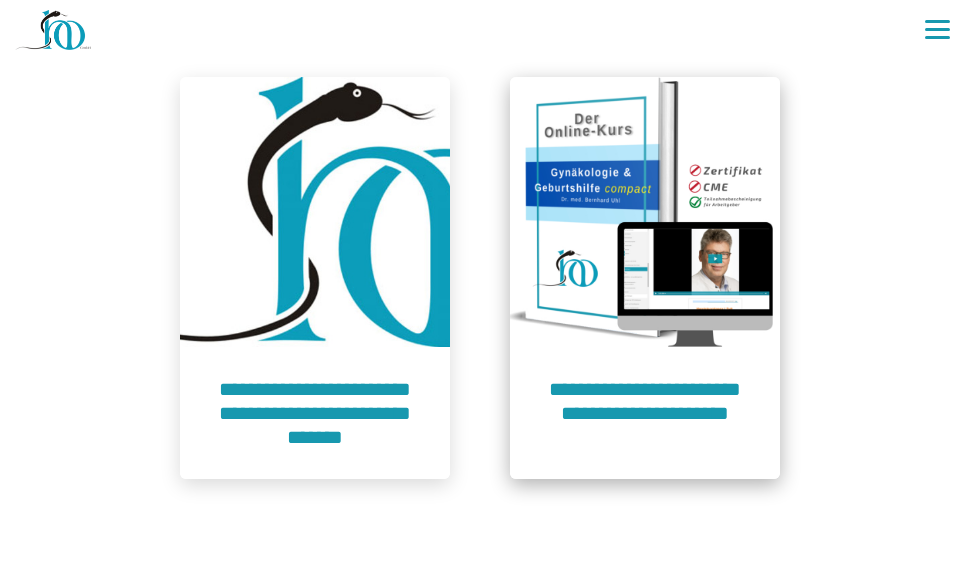 click at bounding box center [645, 212] 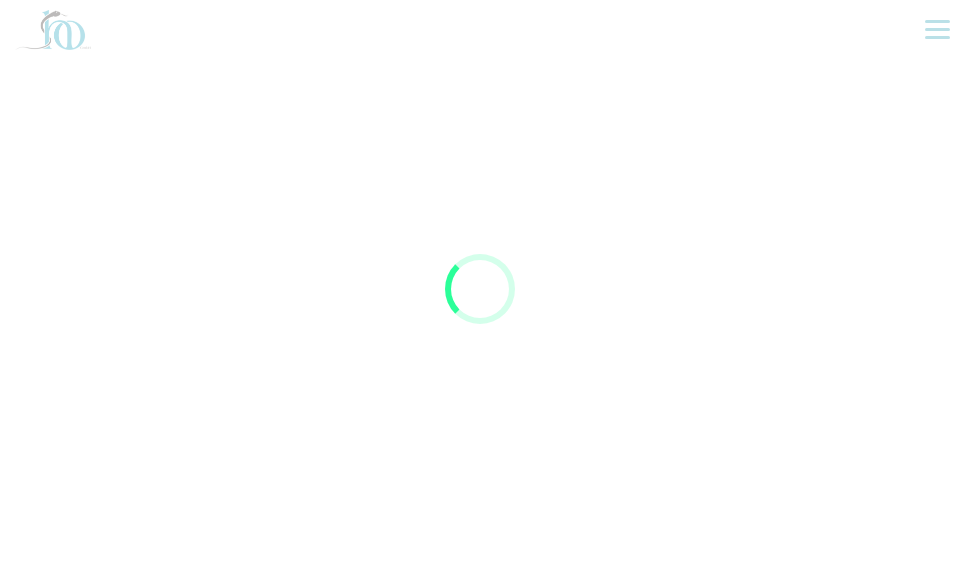 scroll, scrollTop: 0, scrollLeft: 0, axis: both 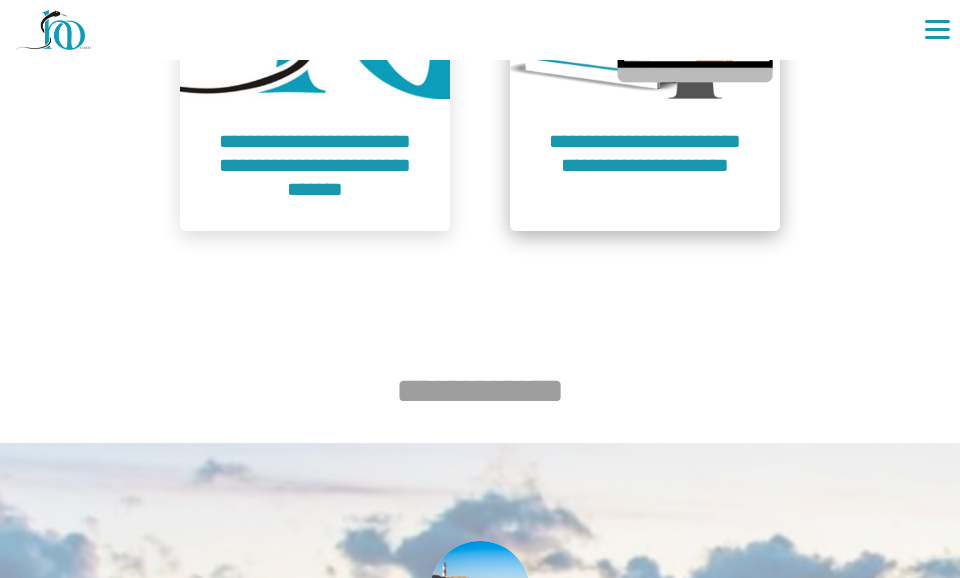 click on "**********" at bounding box center [645, 165] 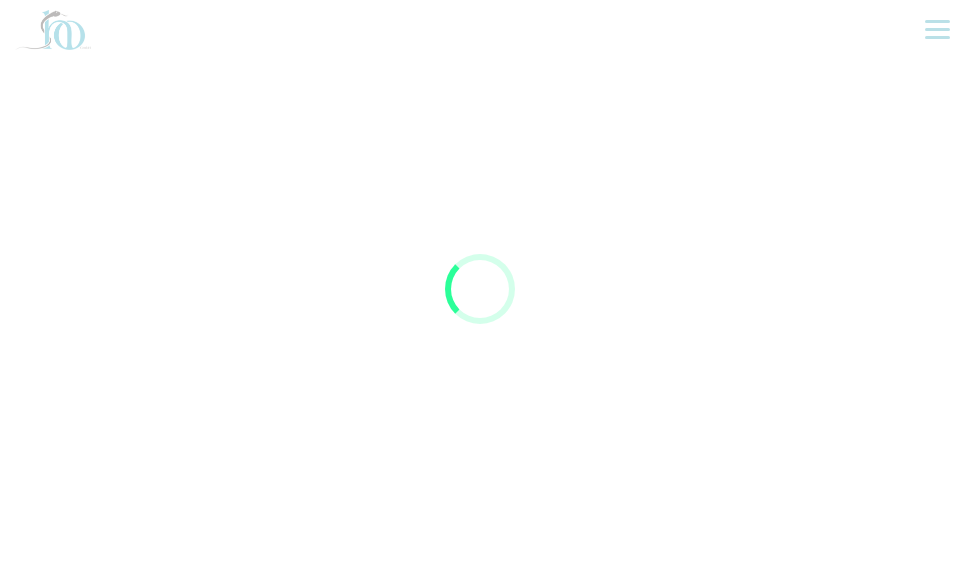 scroll, scrollTop: 0, scrollLeft: 0, axis: both 